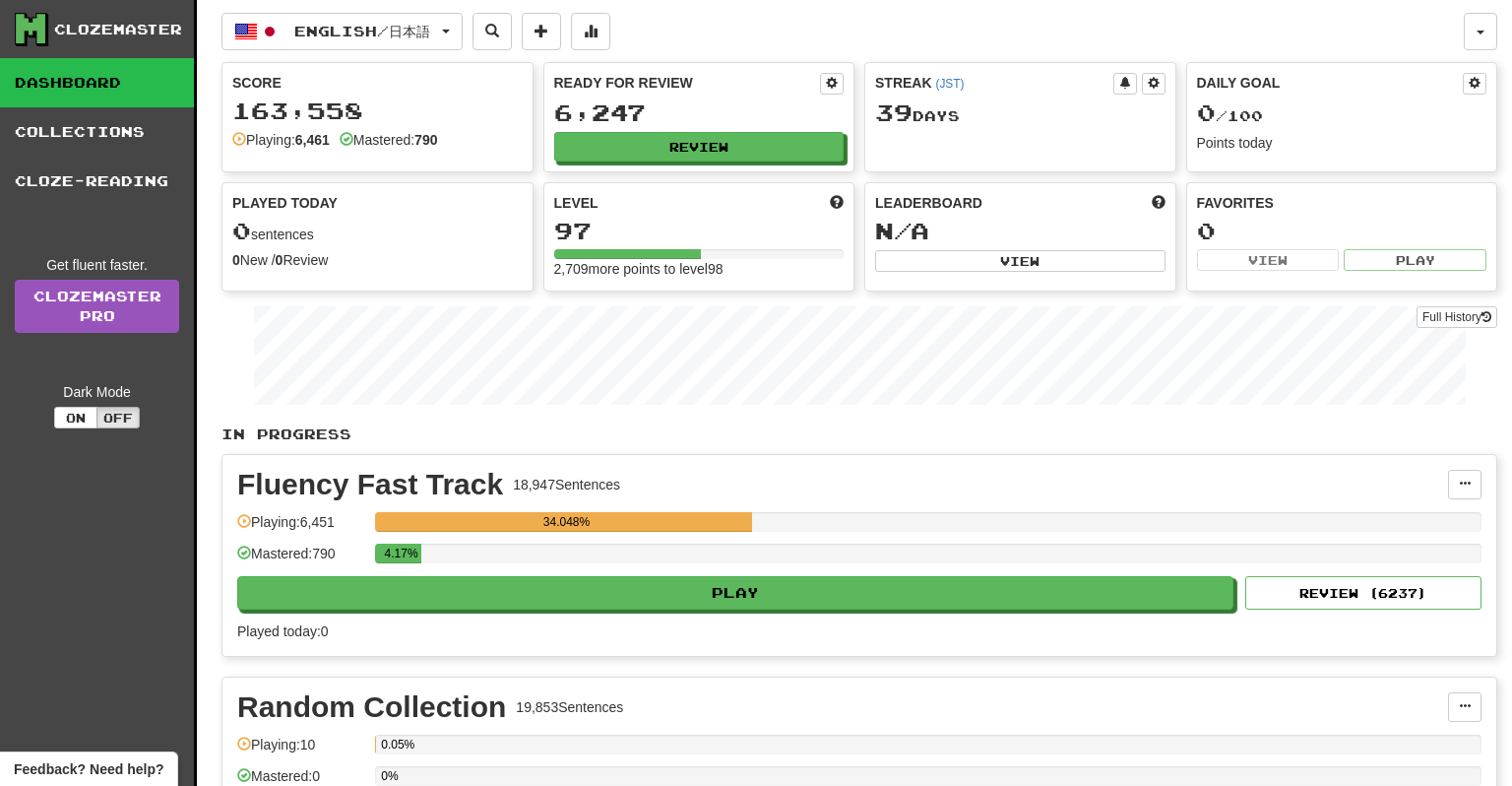 scroll, scrollTop: 0, scrollLeft: 0, axis: both 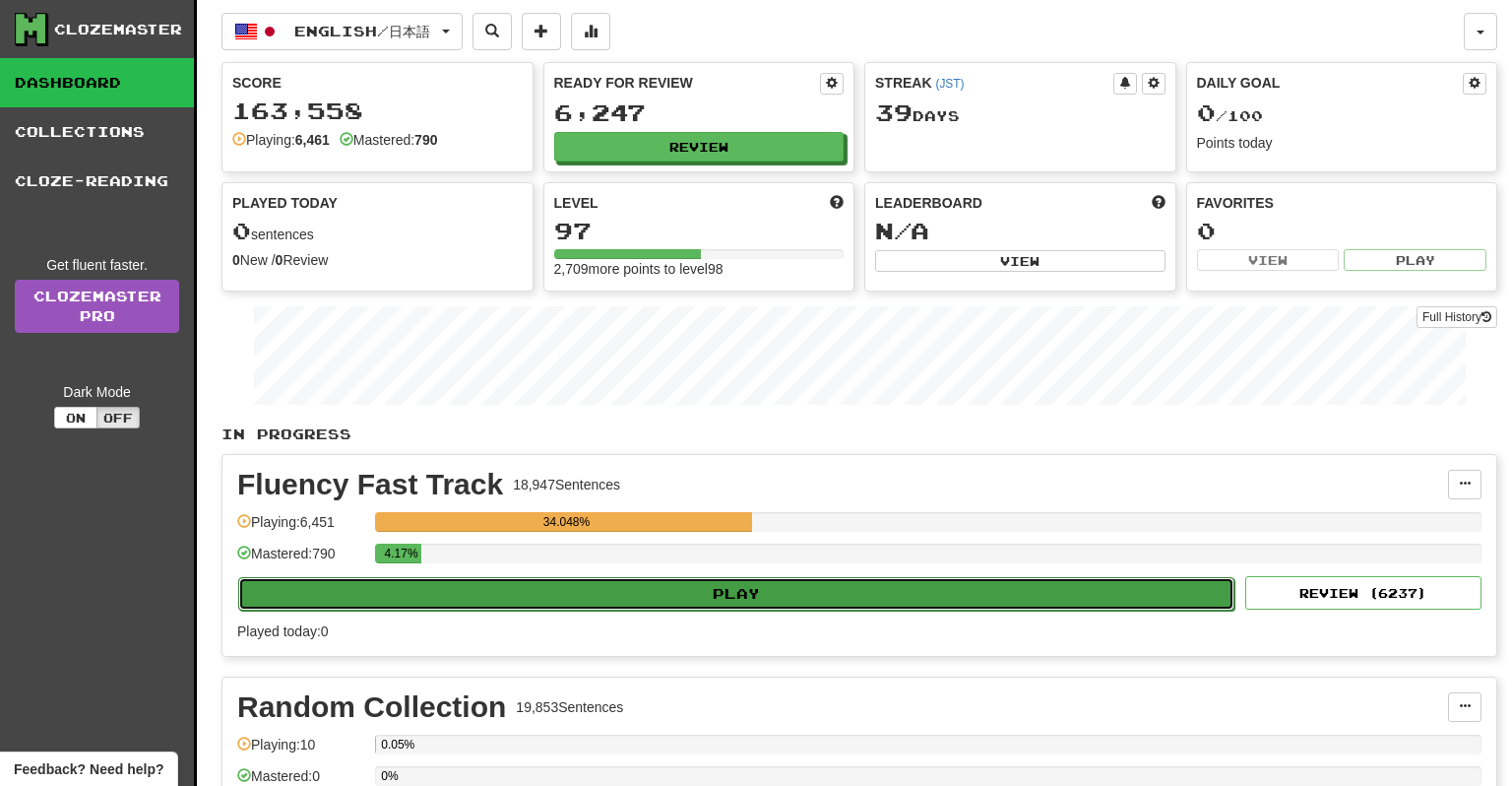 click on "Play" at bounding box center [736, 594] 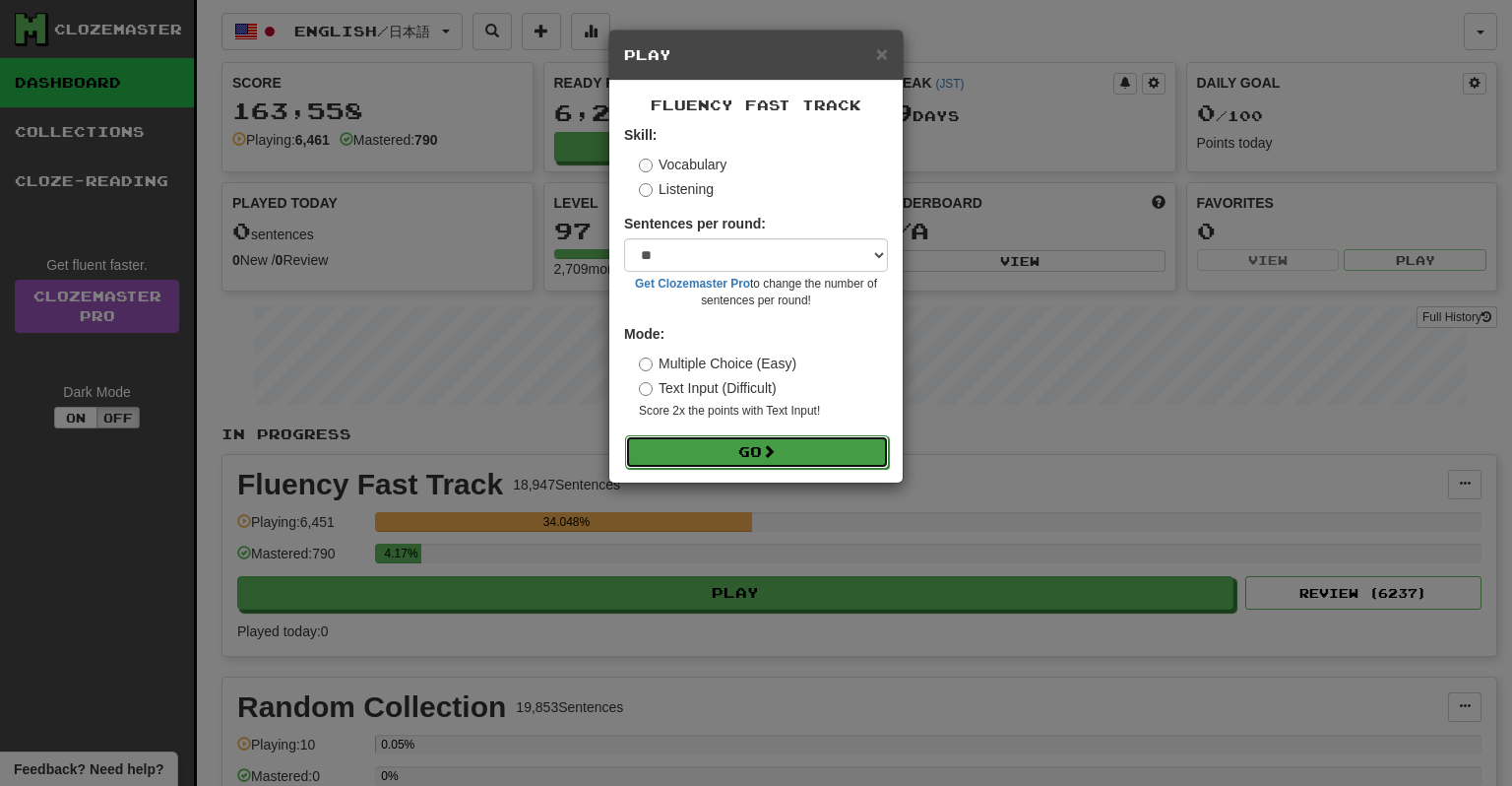 click on "Go" at bounding box center [757, 452] 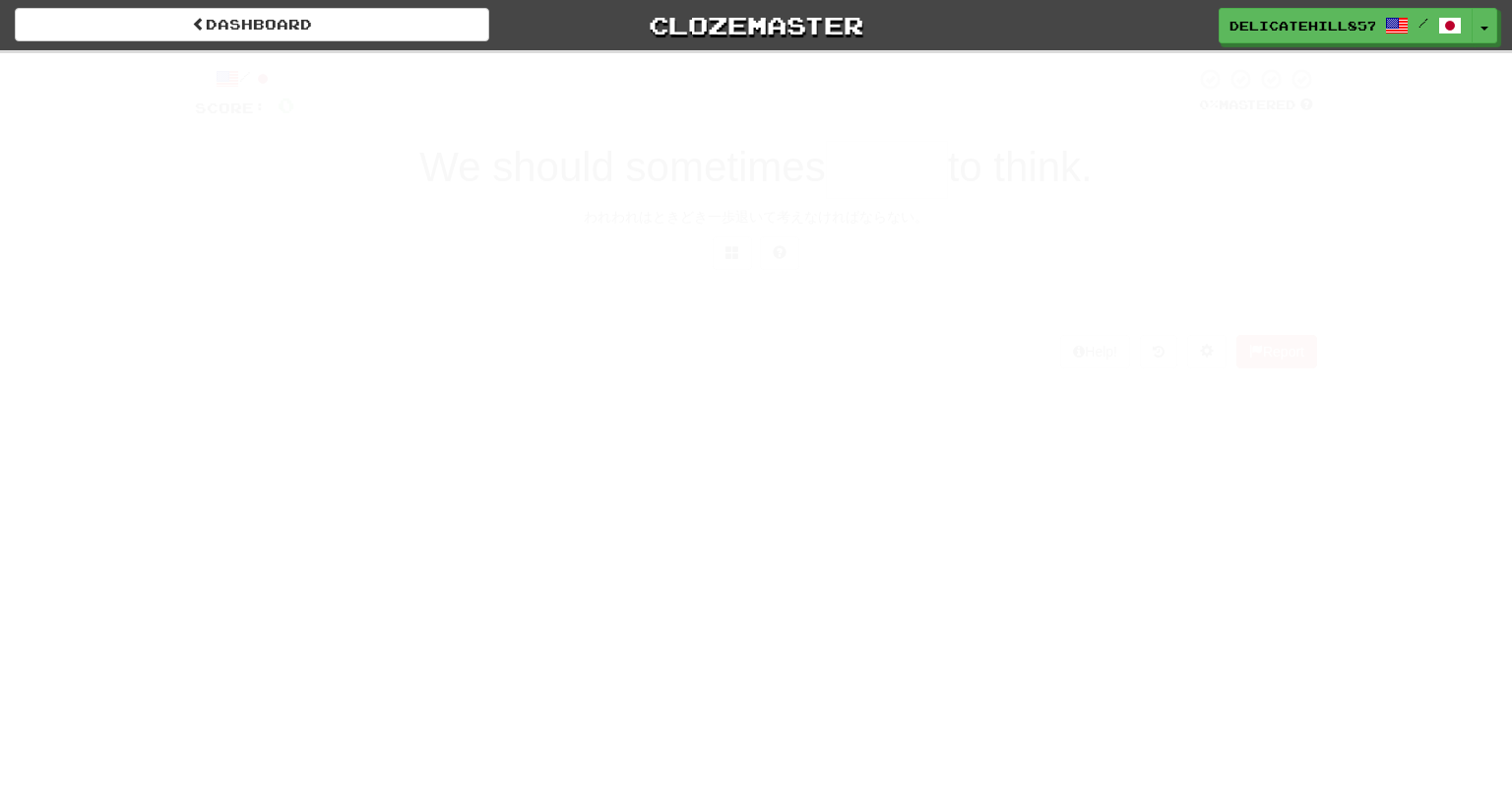 scroll, scrollTop: 0, scrollLeft: 0, axis: both 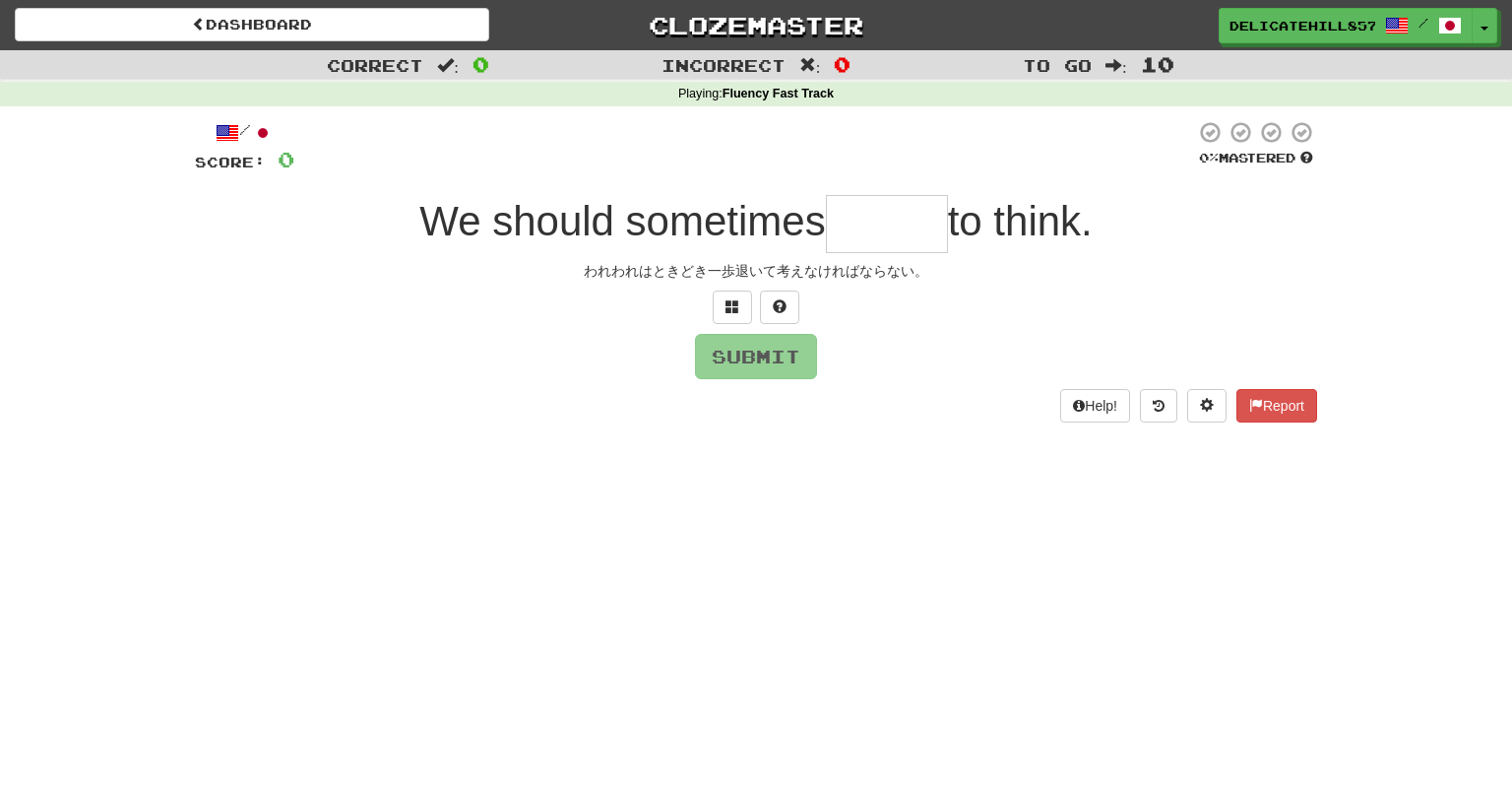 type on "*" 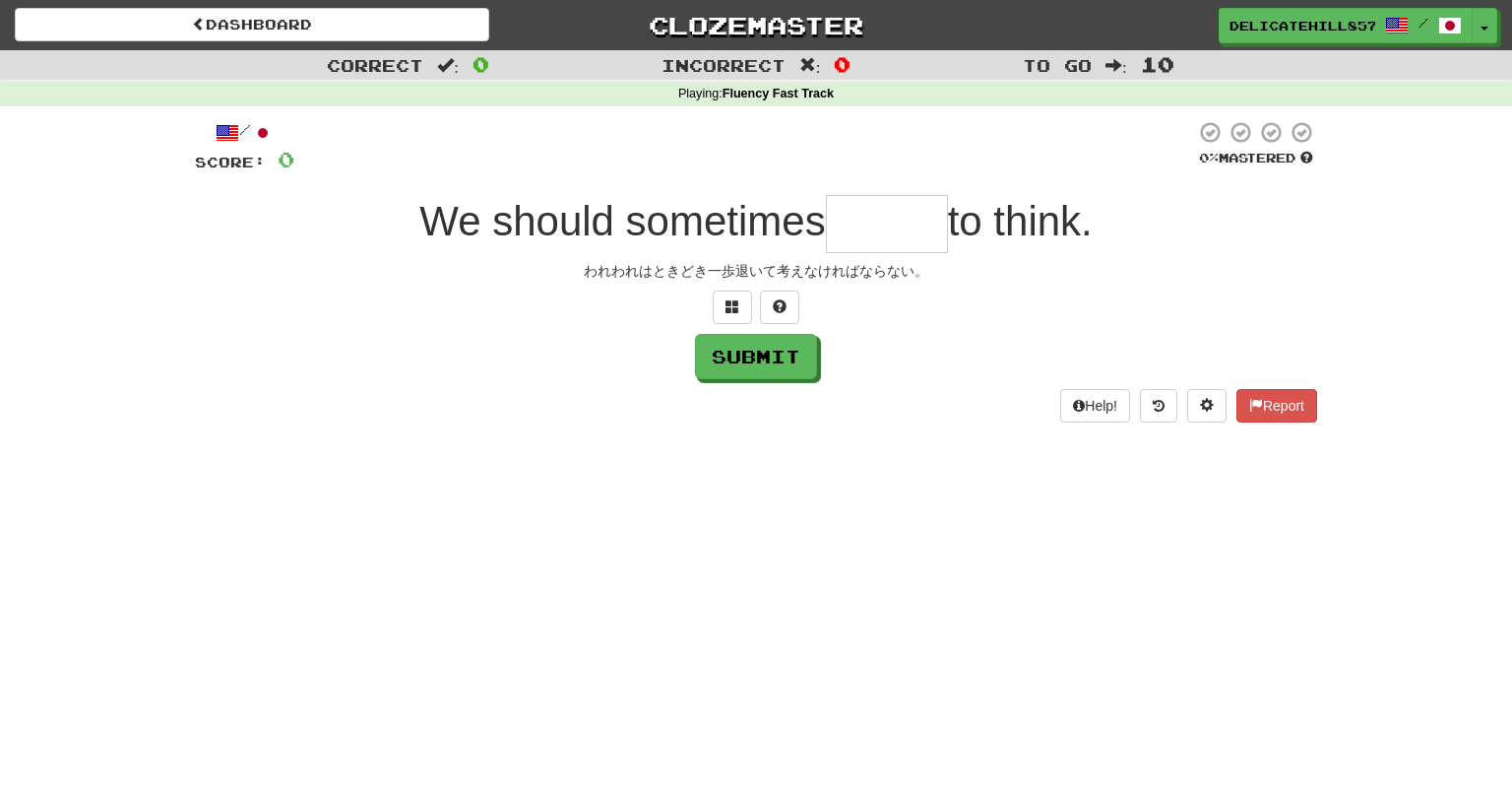 type on "*****" 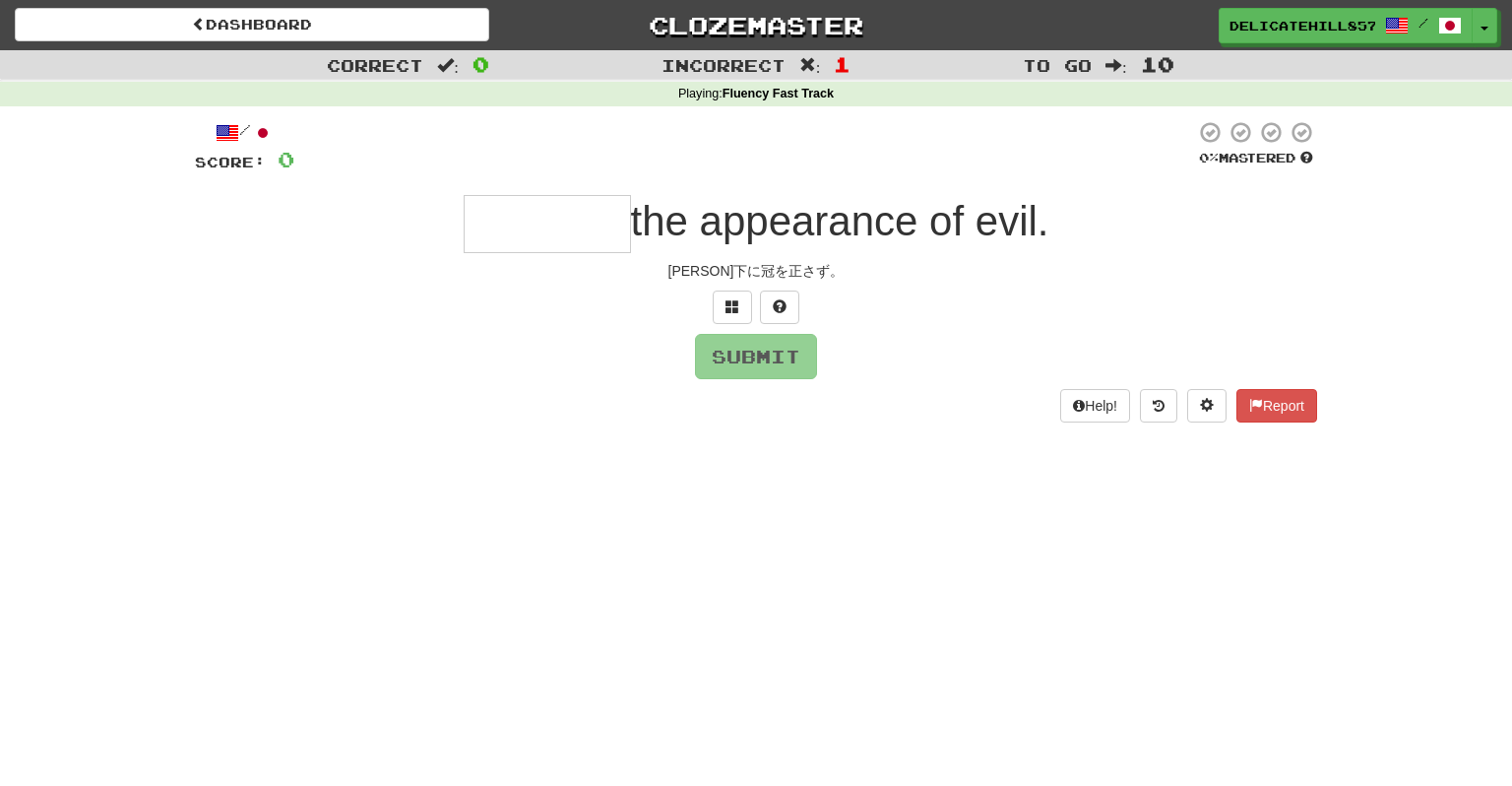 type on "********" 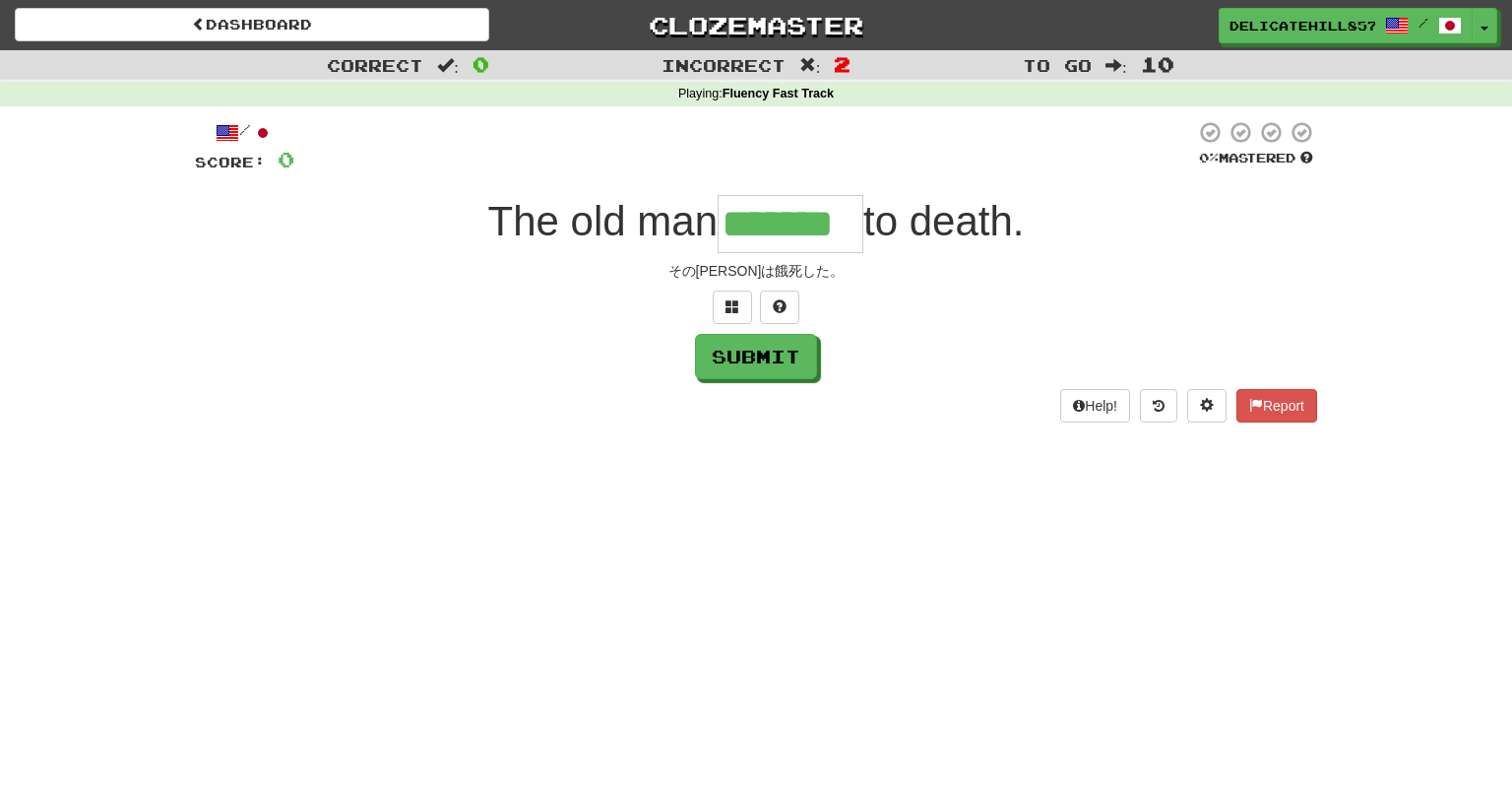 type on "*******" 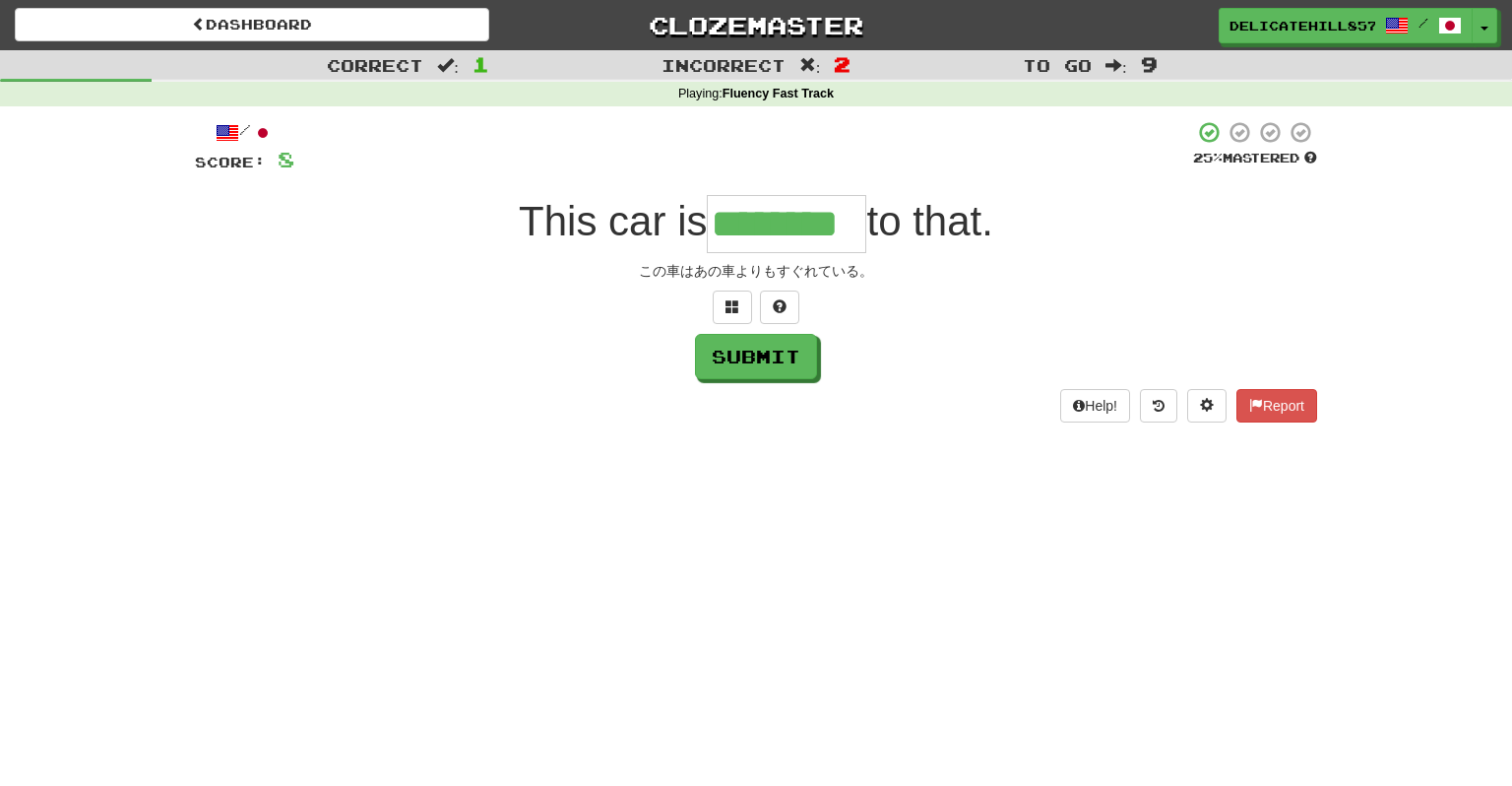 type on "********" 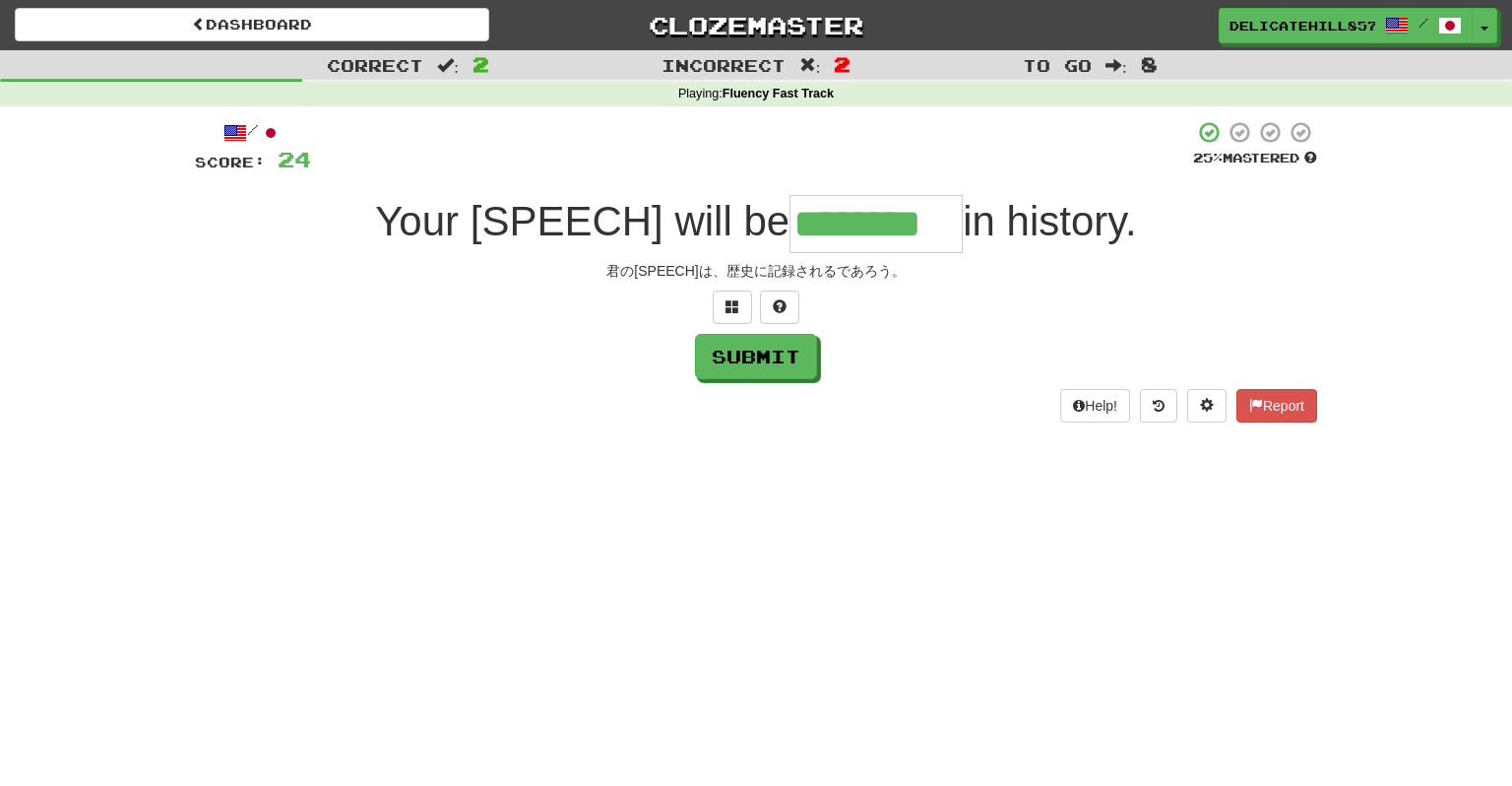 type on "********" 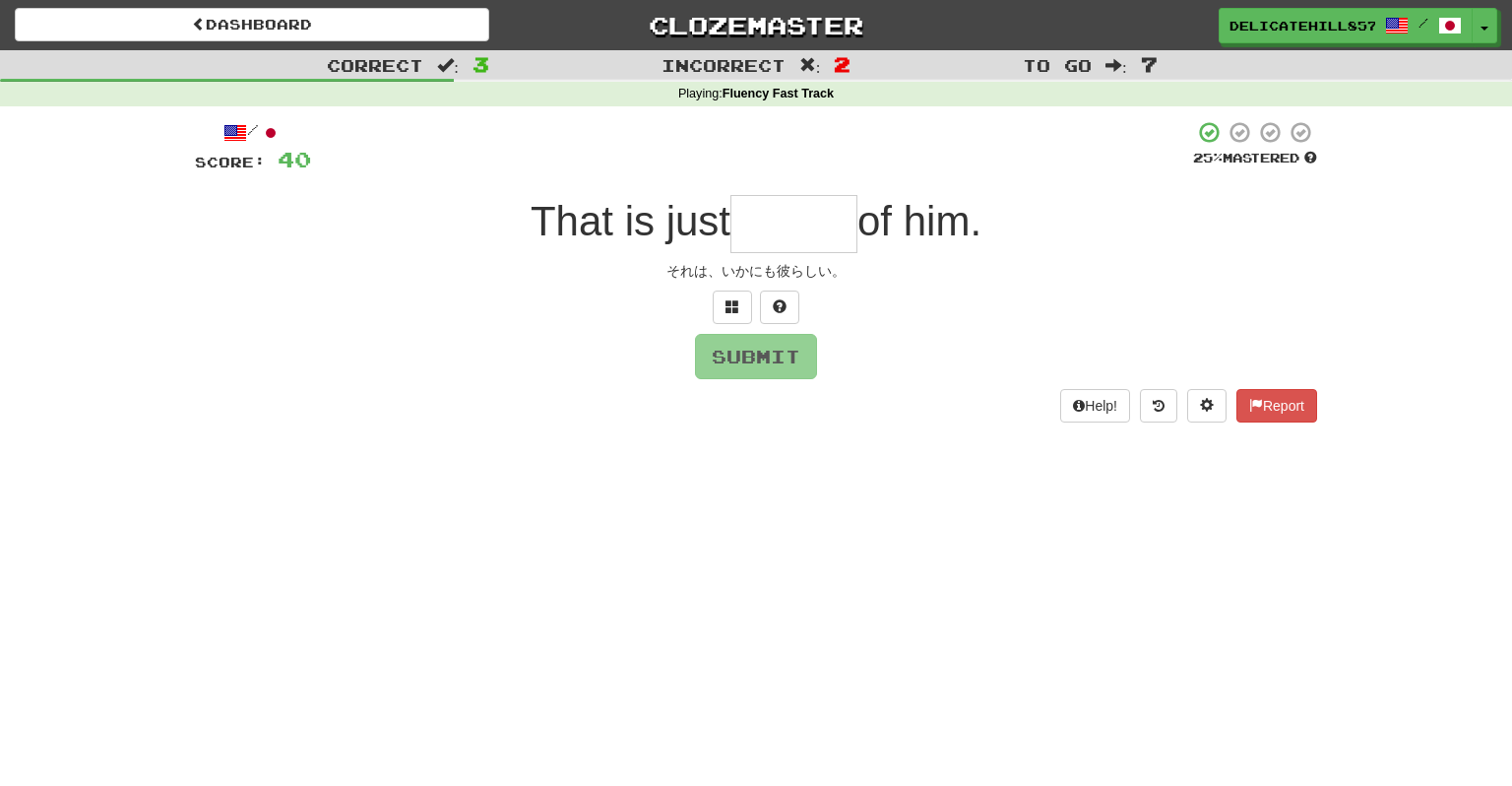 type on "*******" 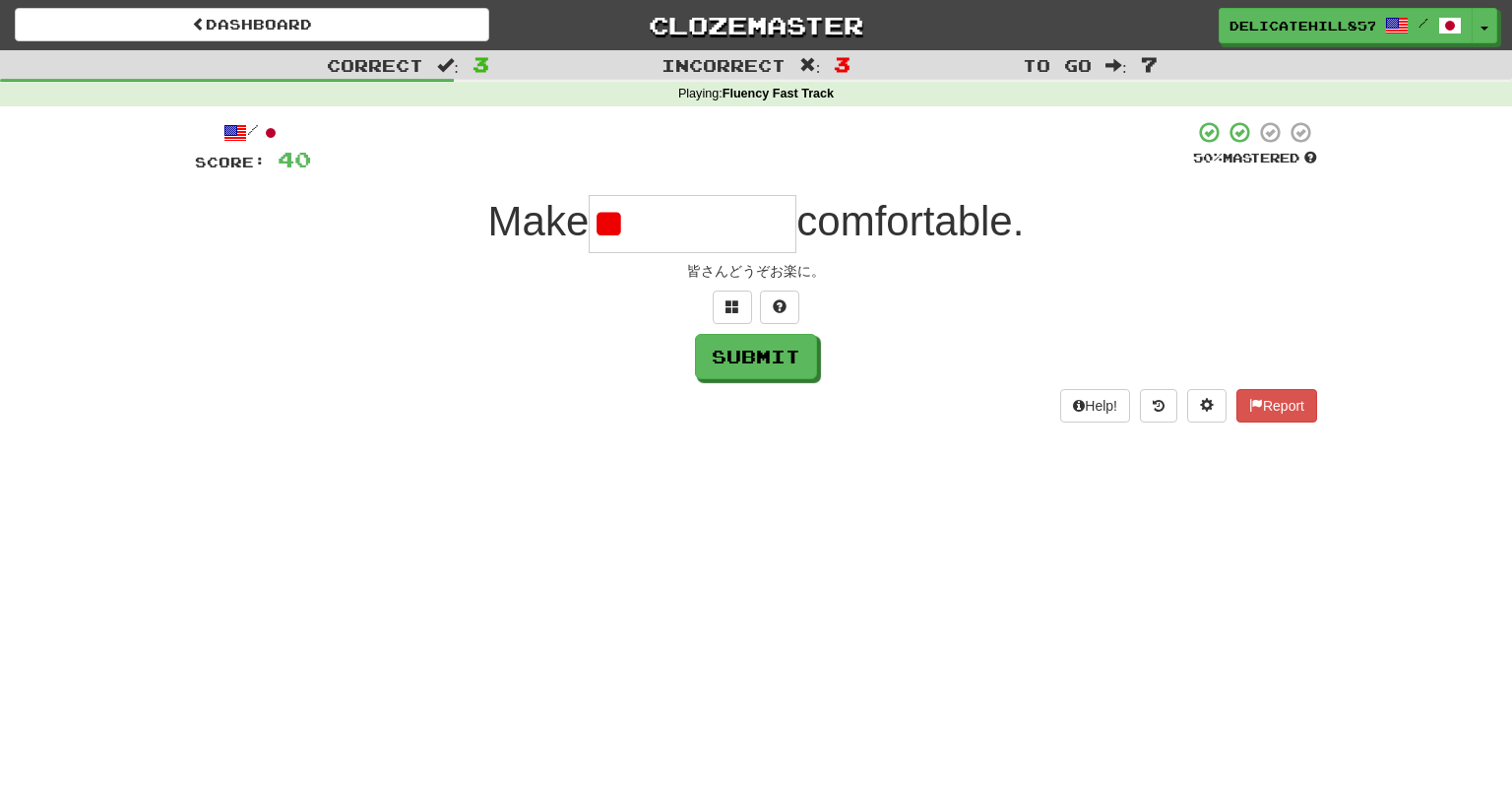 type on "*" 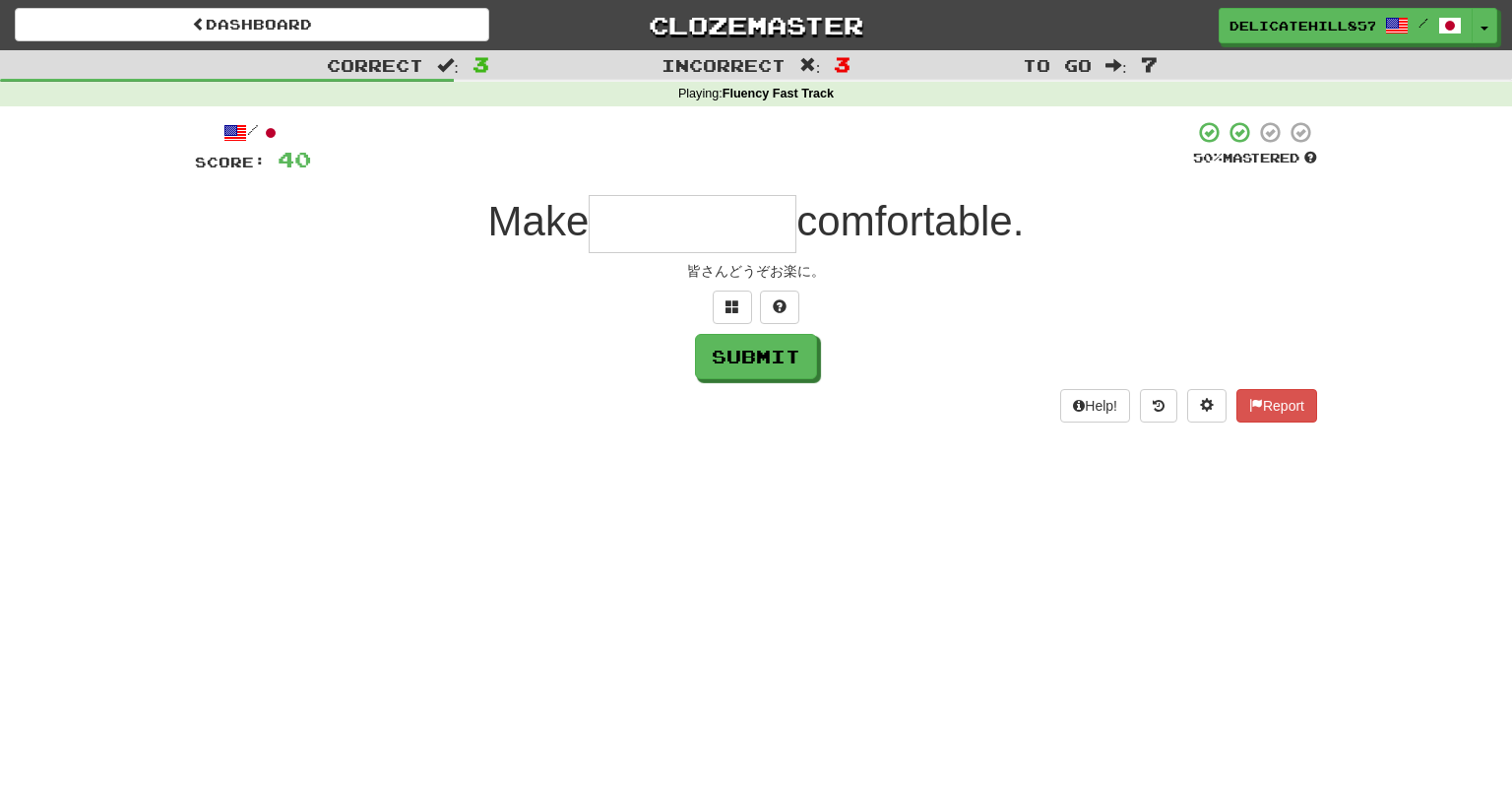 type on "**********" 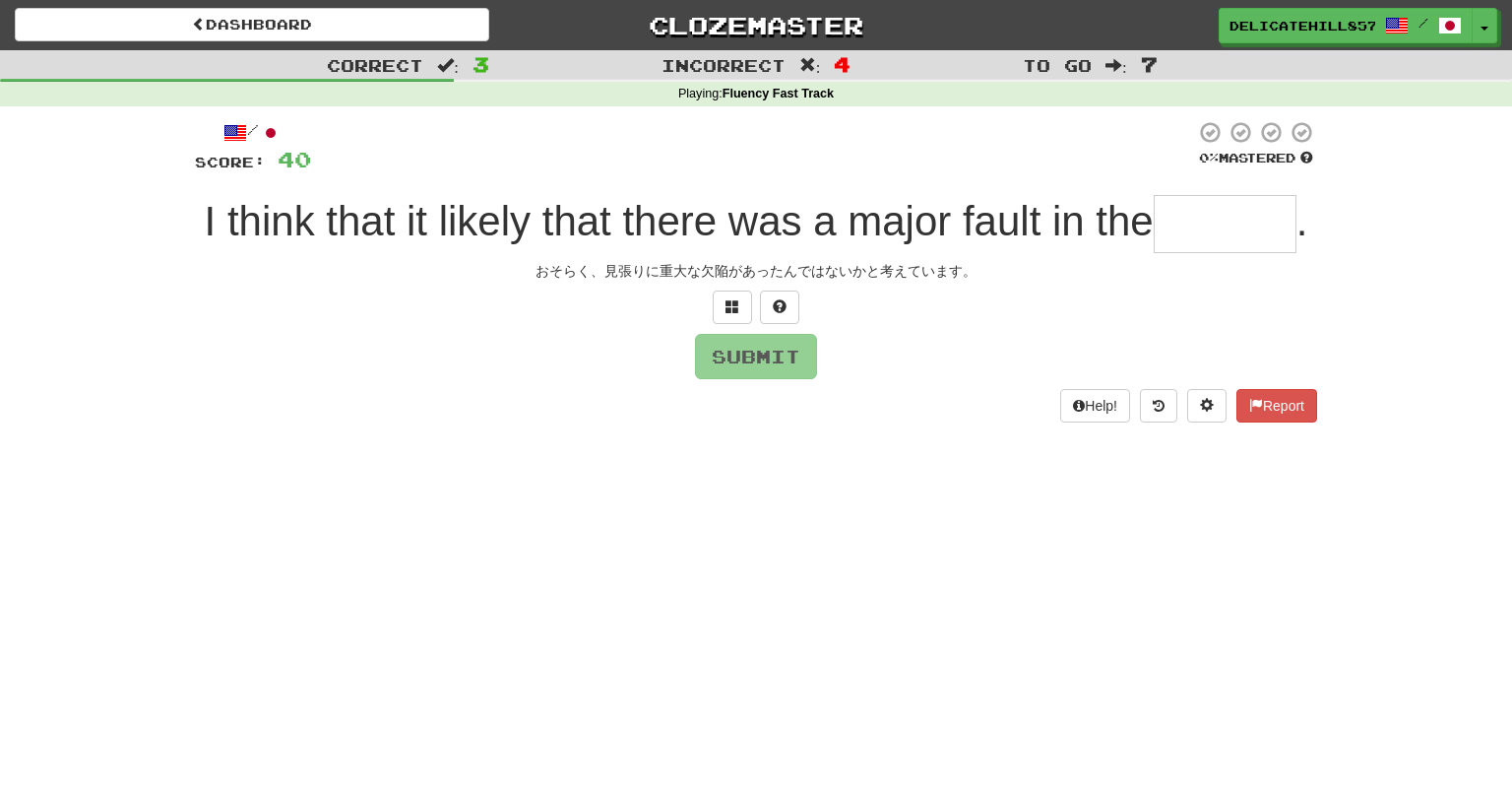 type on "*" 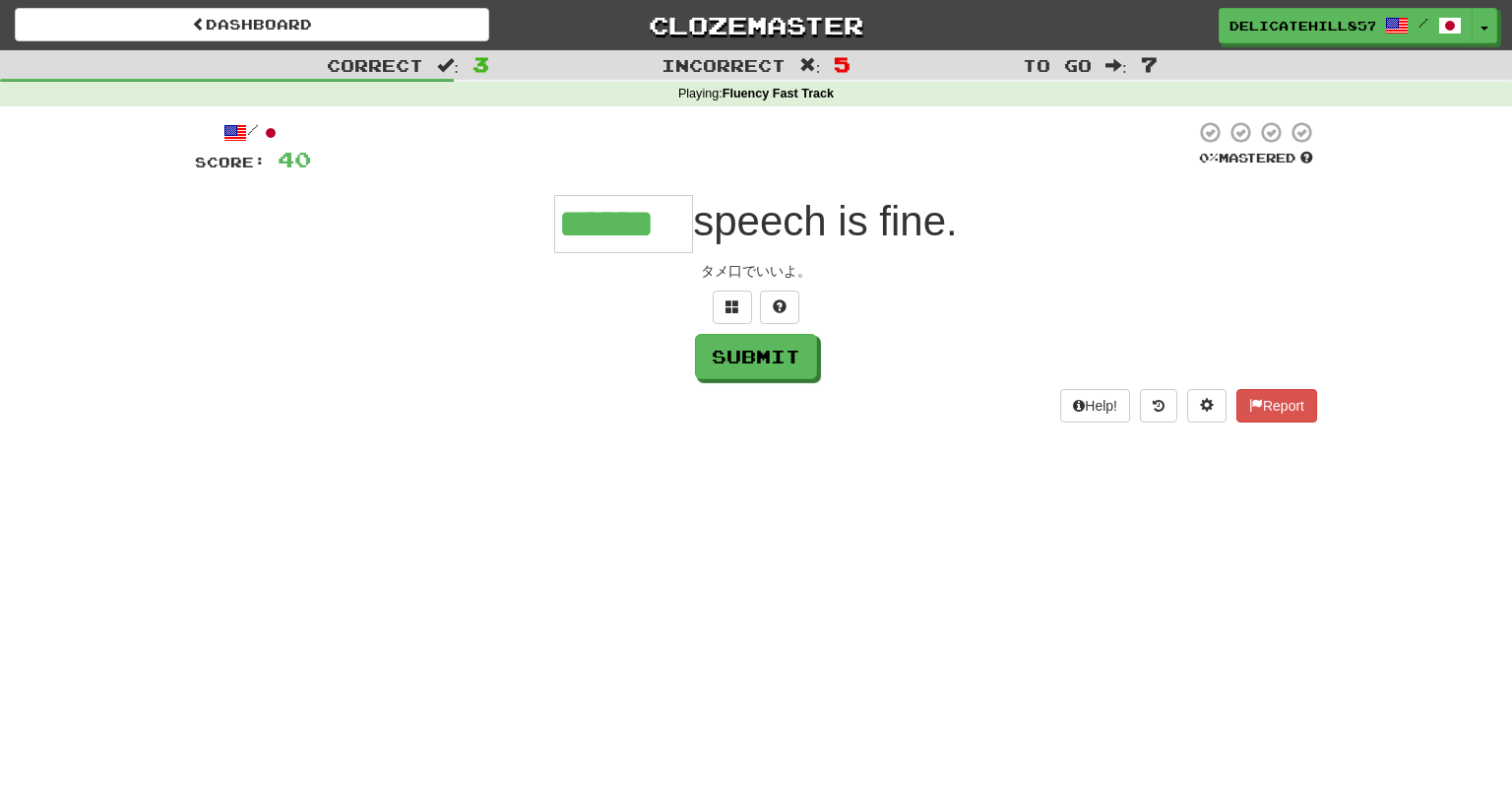 type on "******" 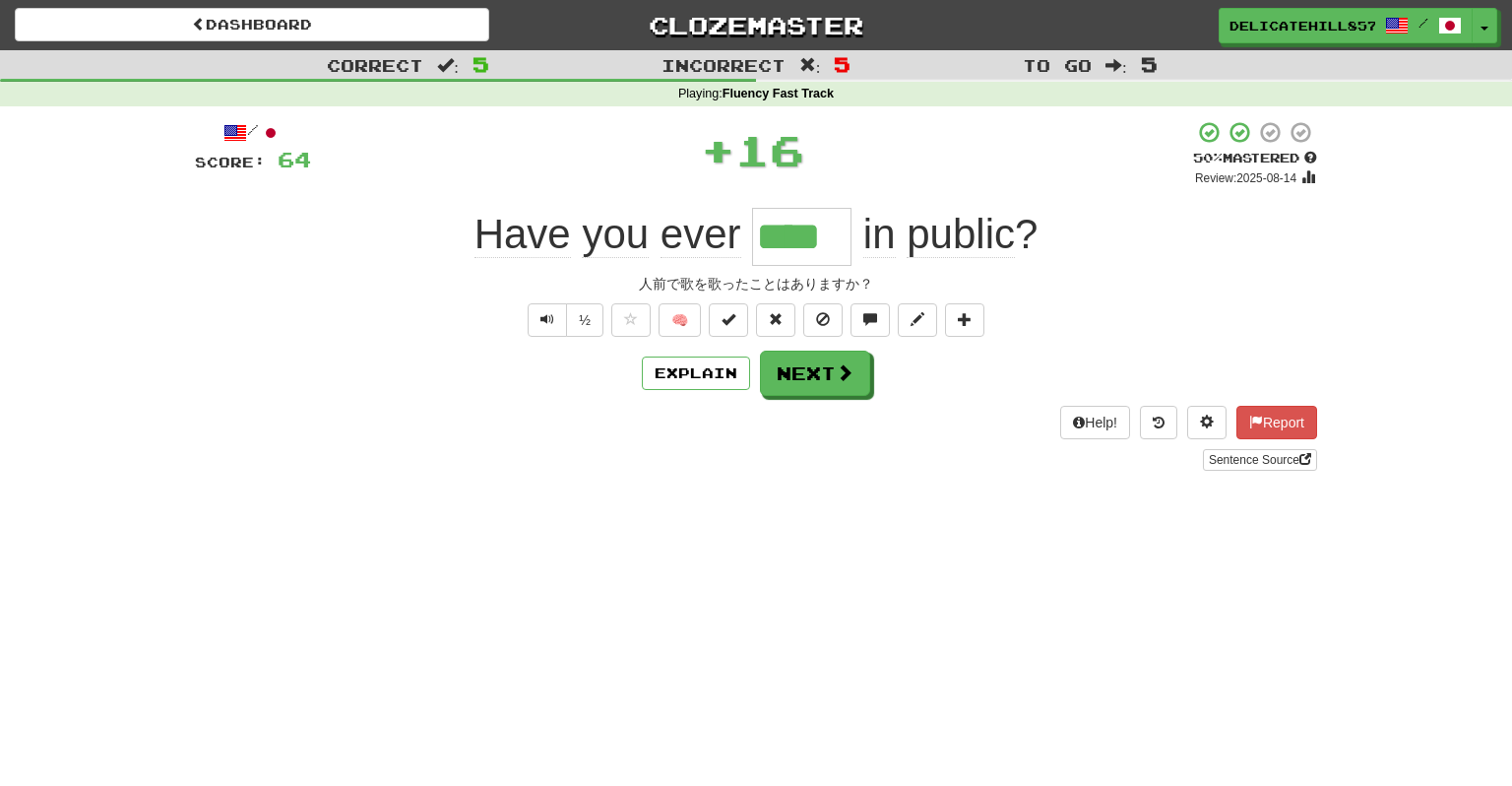 type on "****" 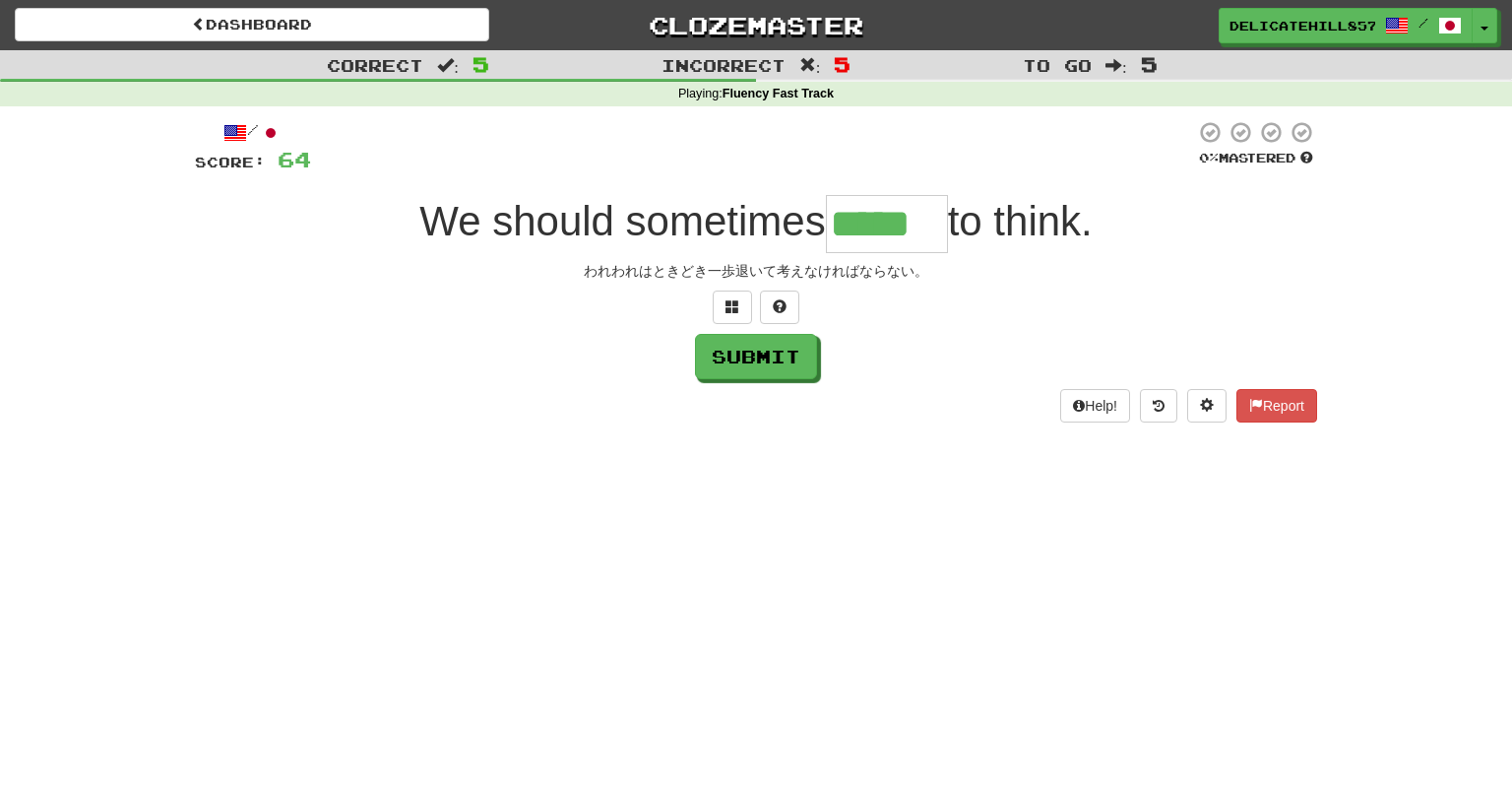 type on "*****" 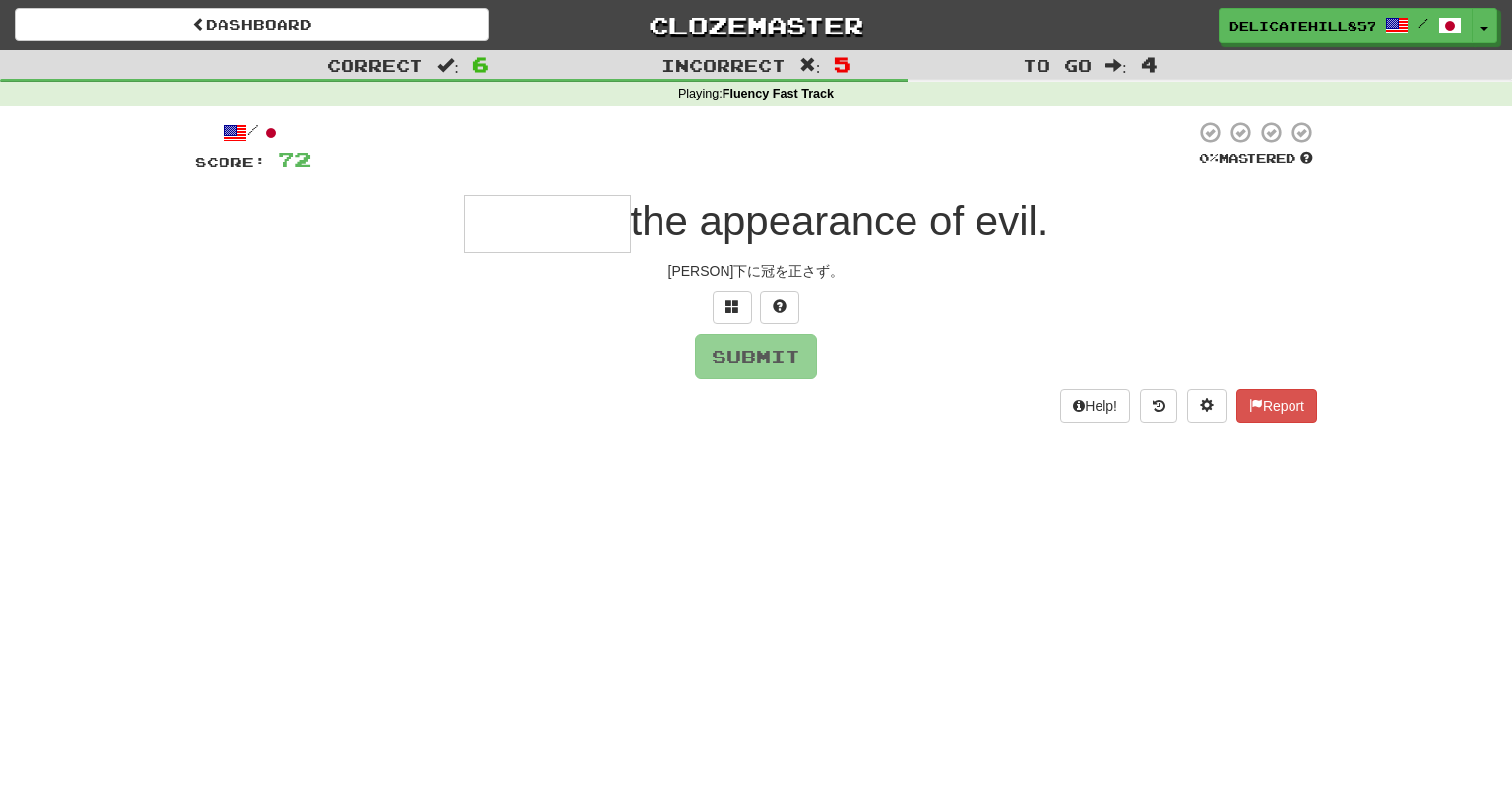 type on "********" 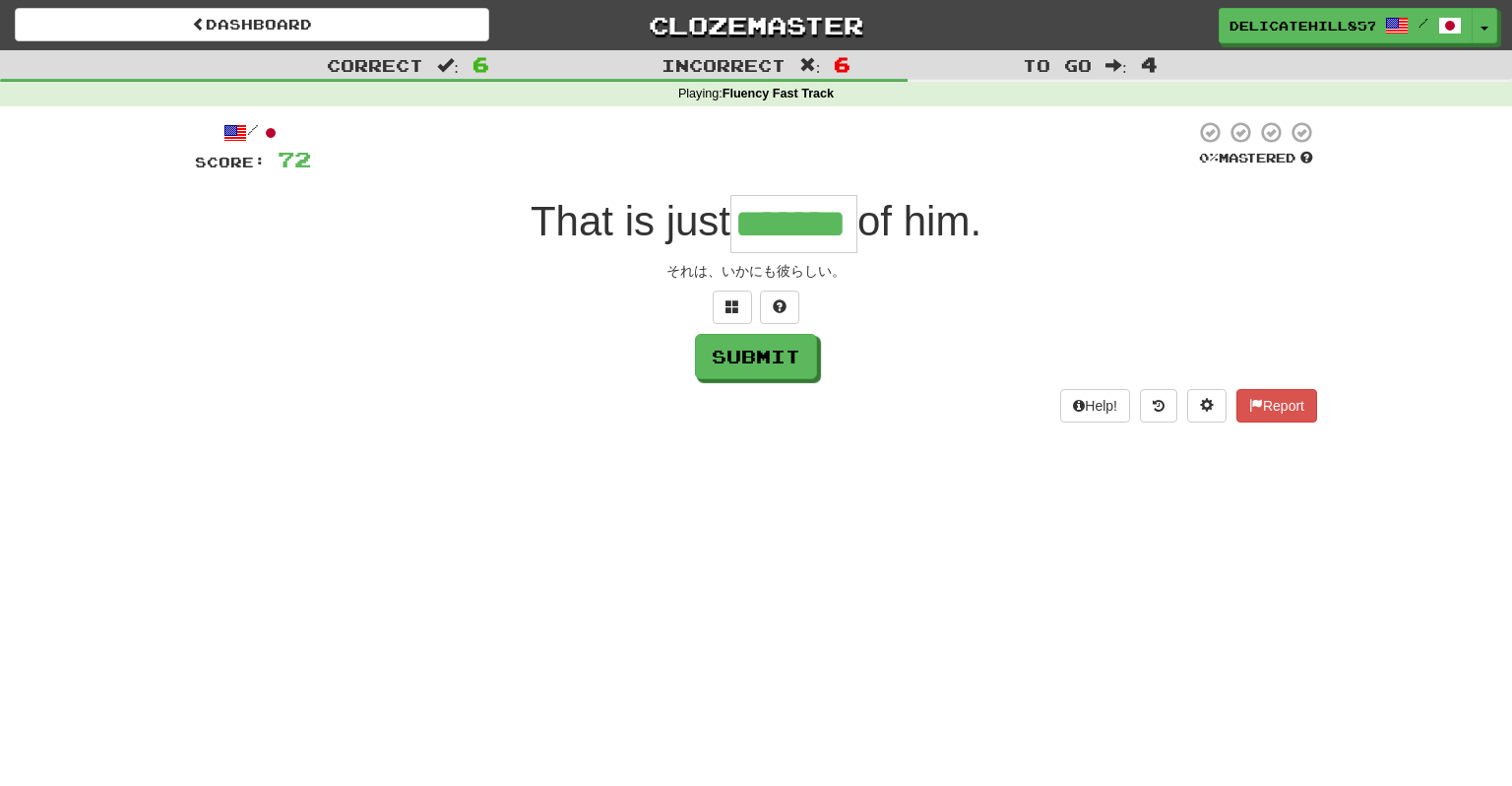 type on "*******" 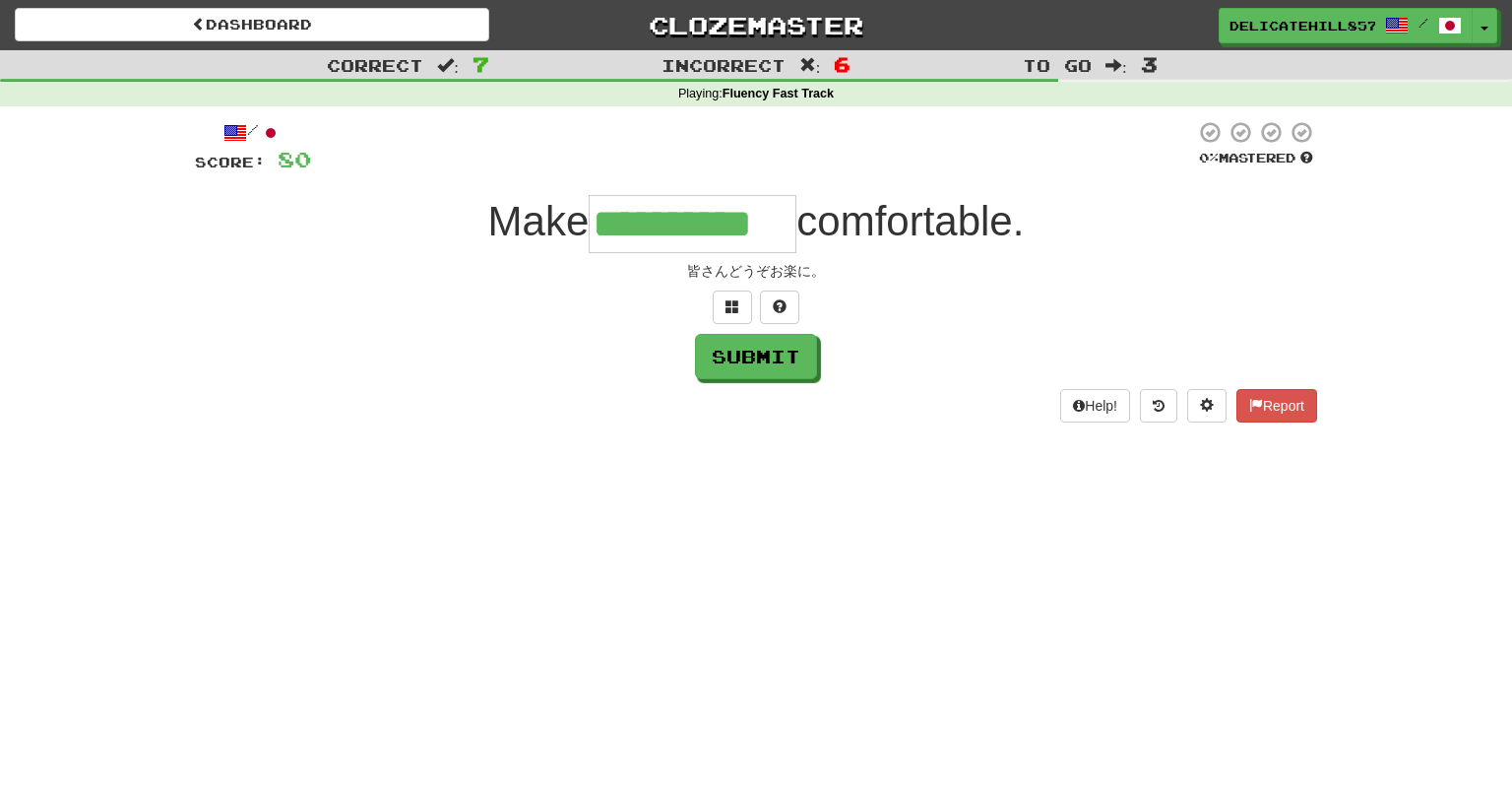 type on "**********" 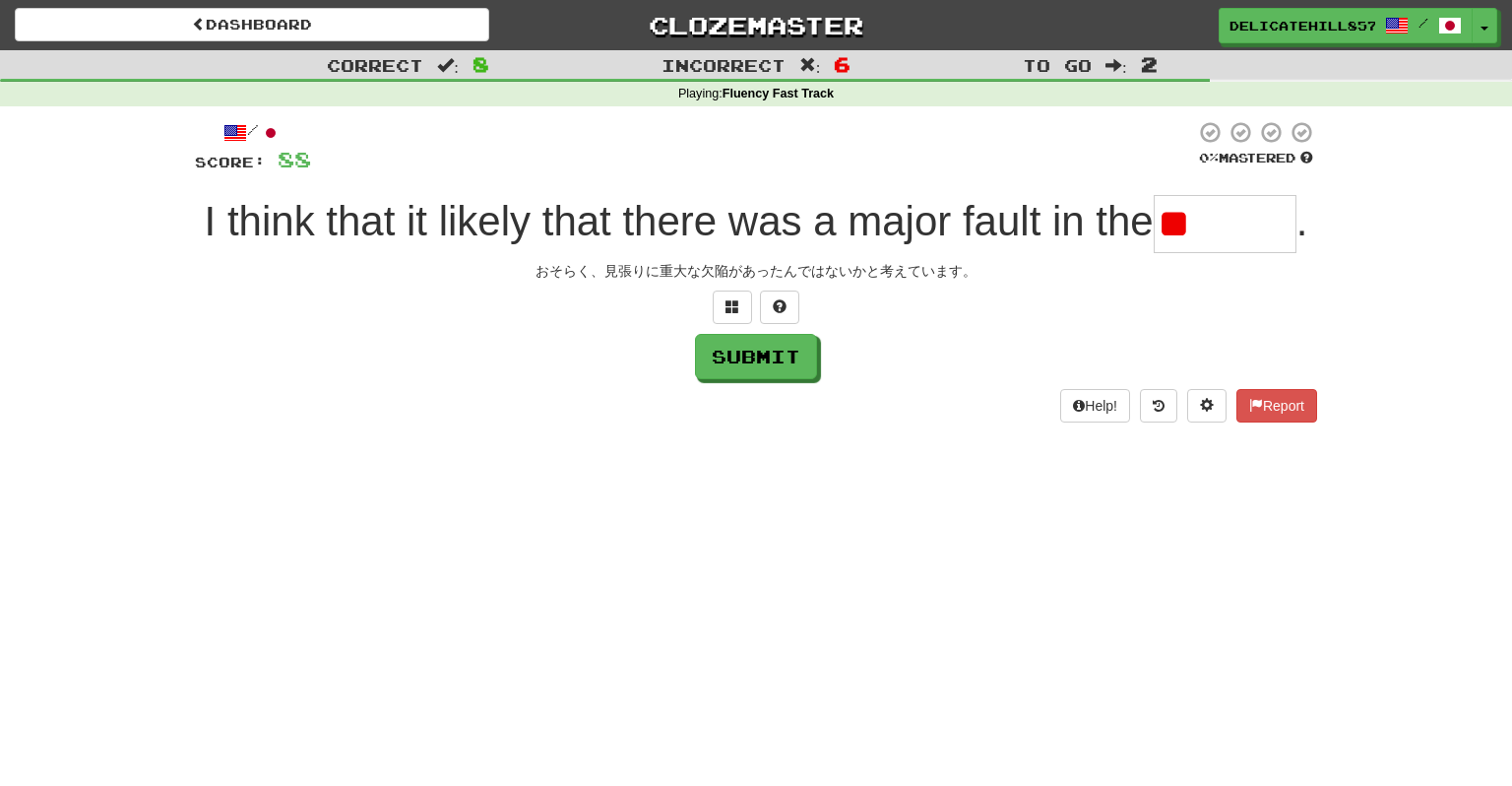 type on "*" 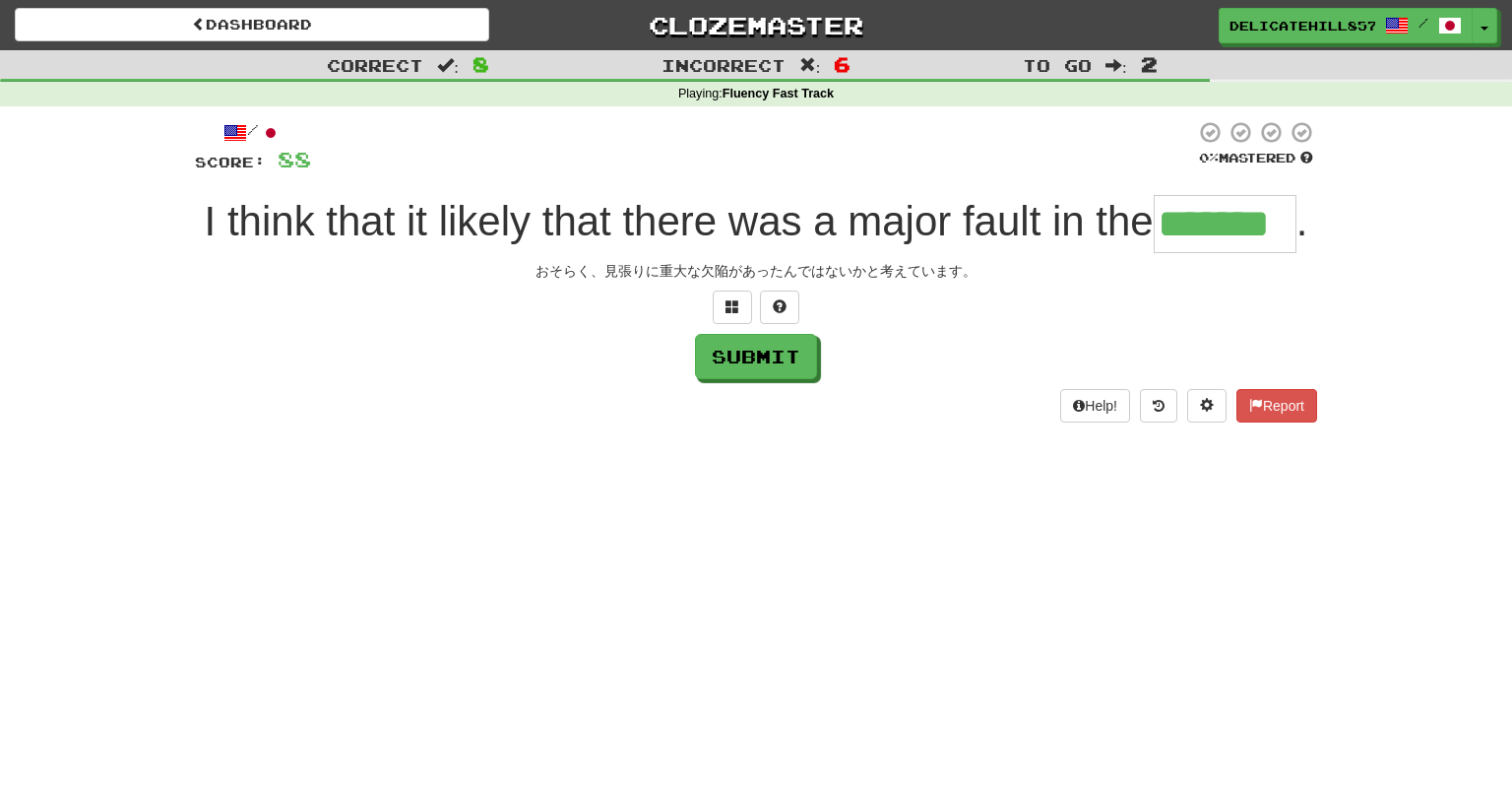 type on "*******" 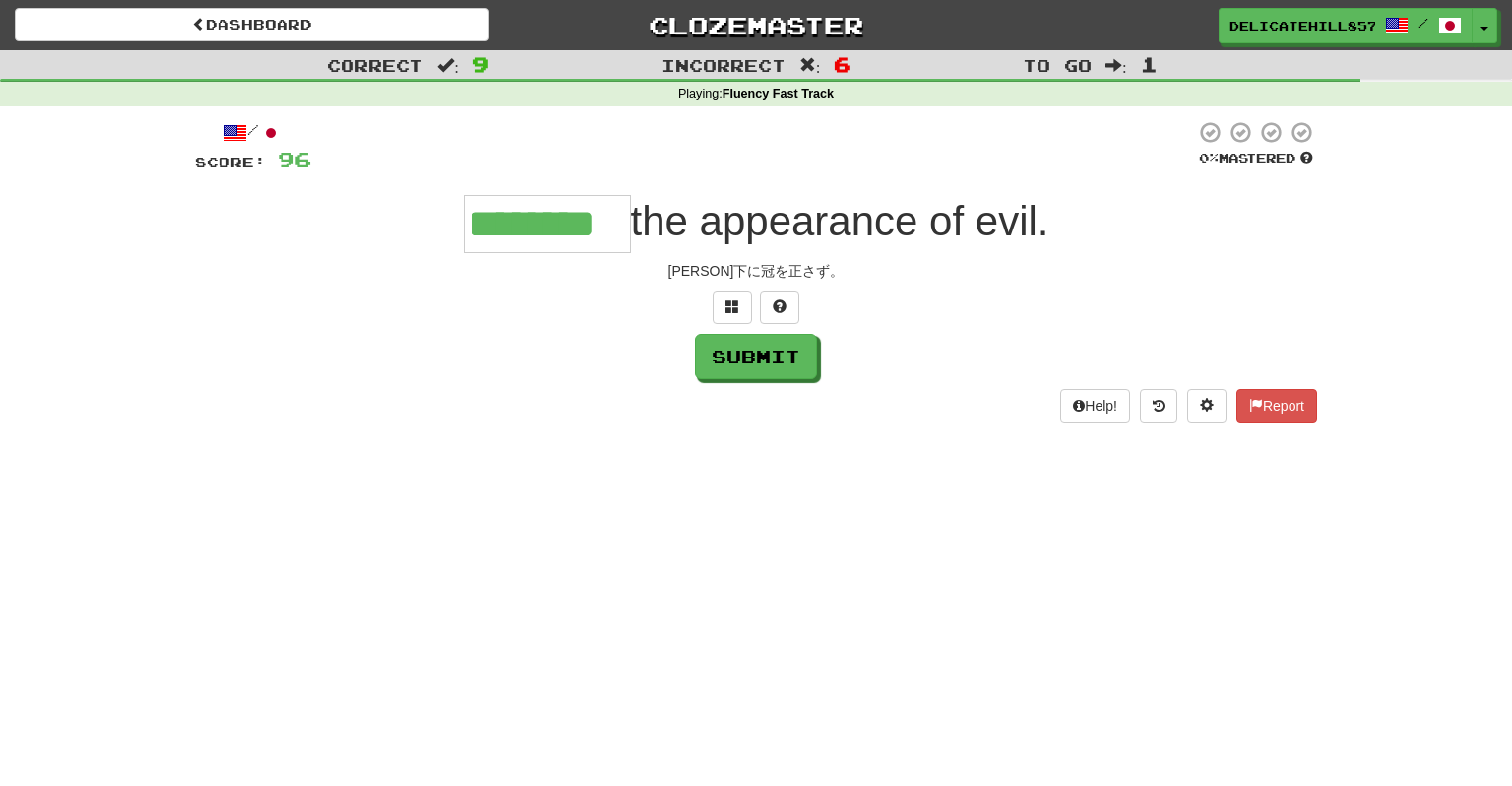 type on "********" 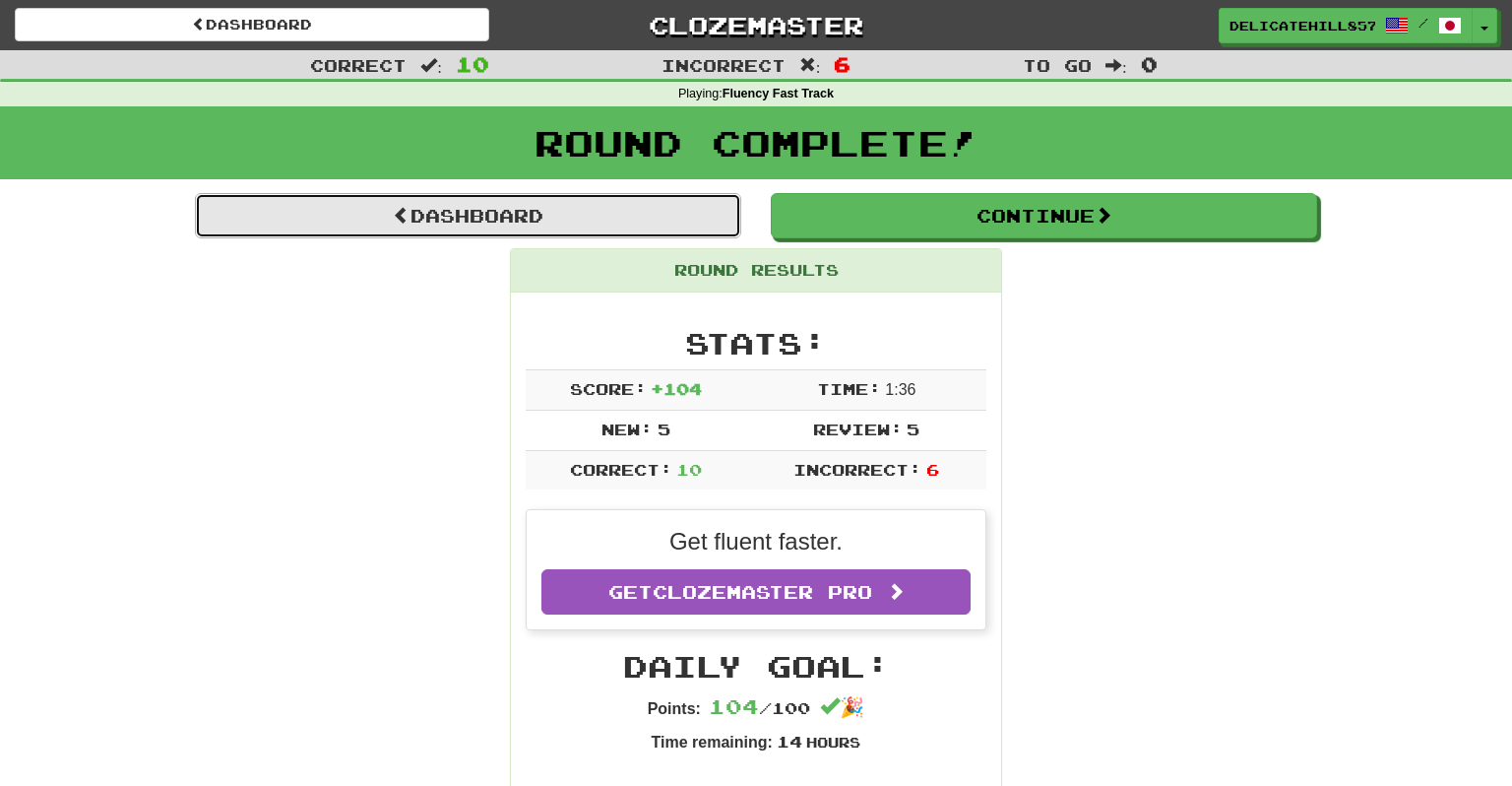 click on "Dashboard" at bounding box center (468, 216) 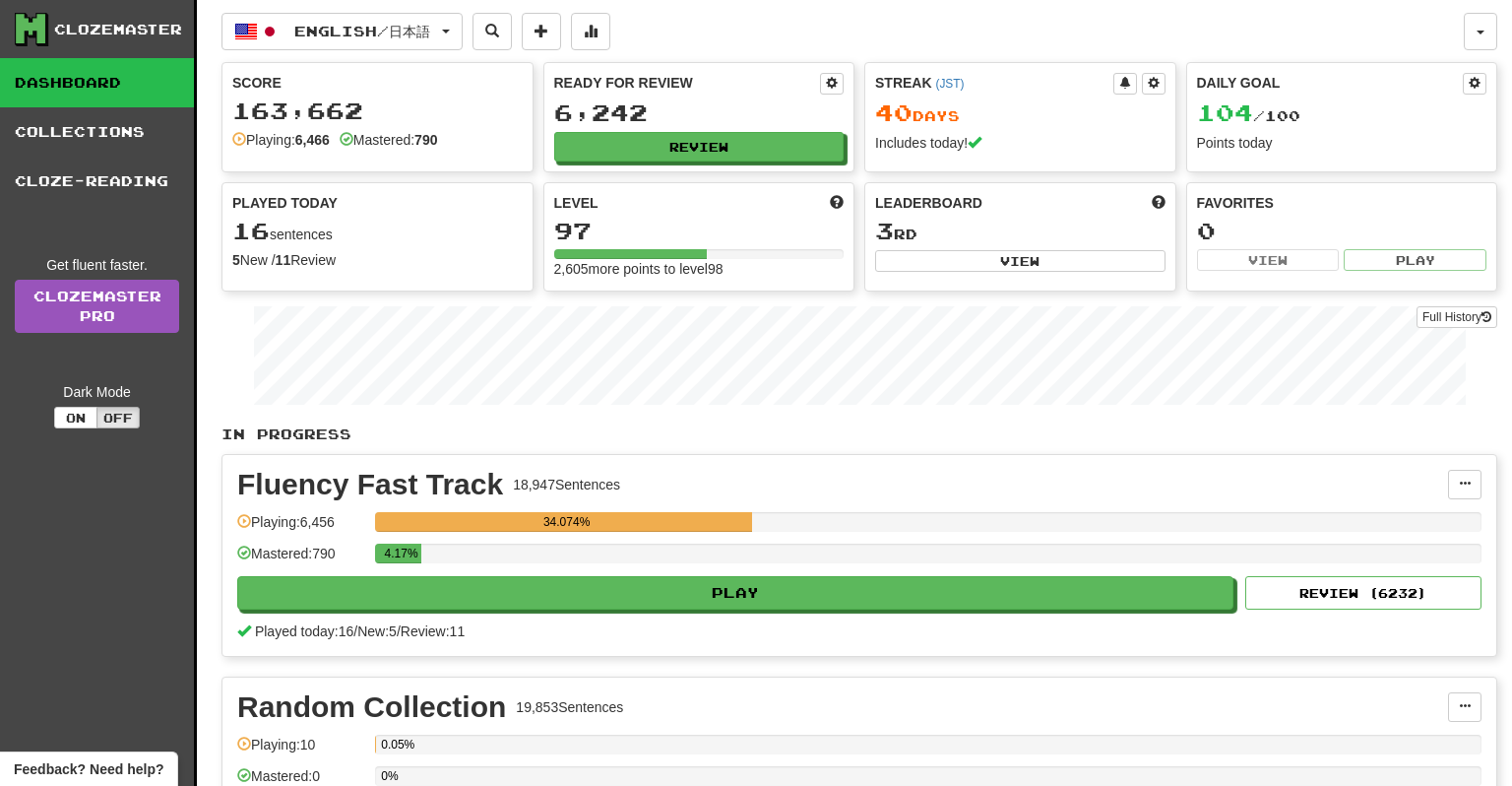 scroll, scrollTop: 0, scrollLeft: 0, axis: both 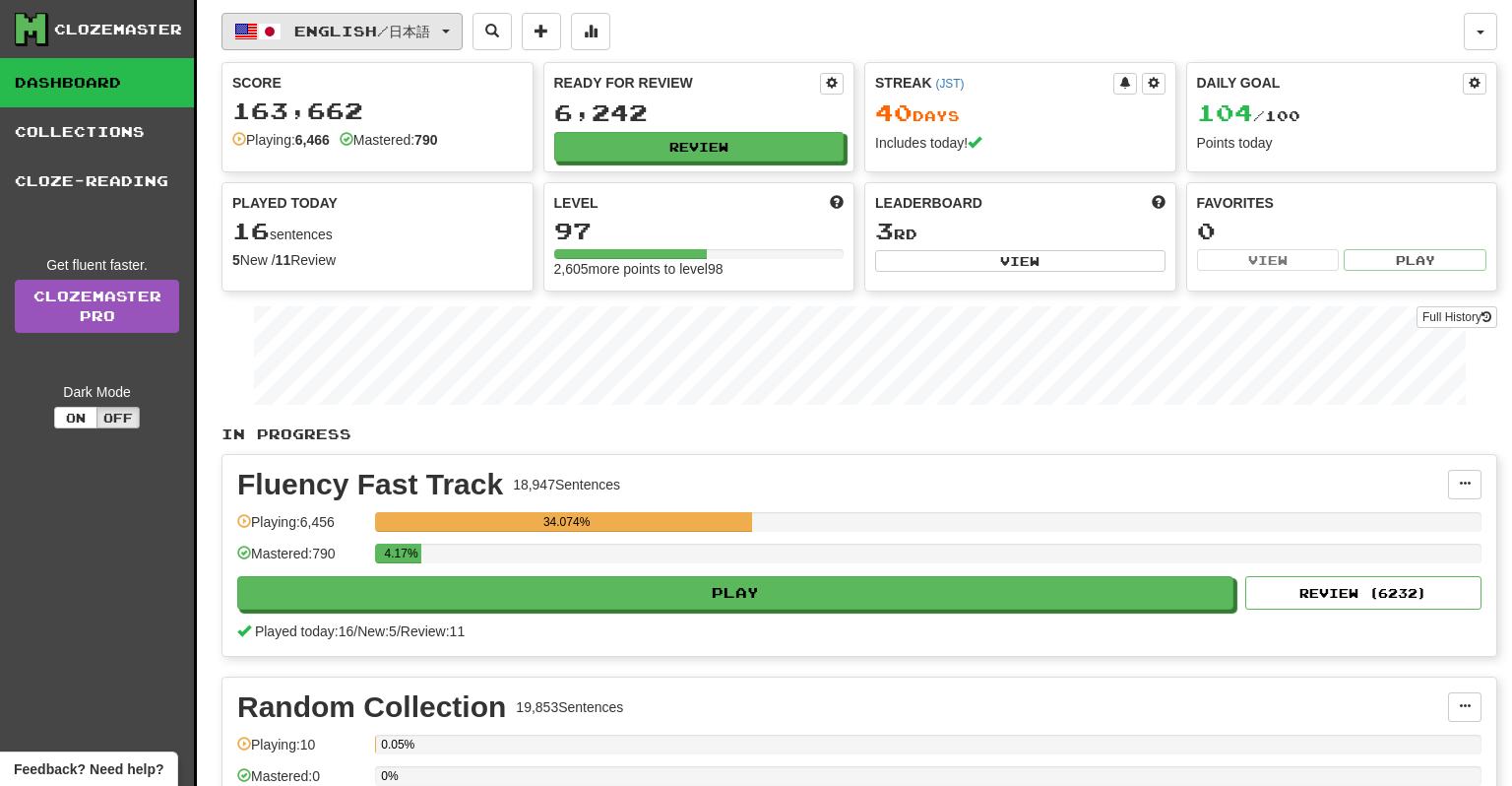 click on "English  /  日本語" at bounding box center (362, 31) 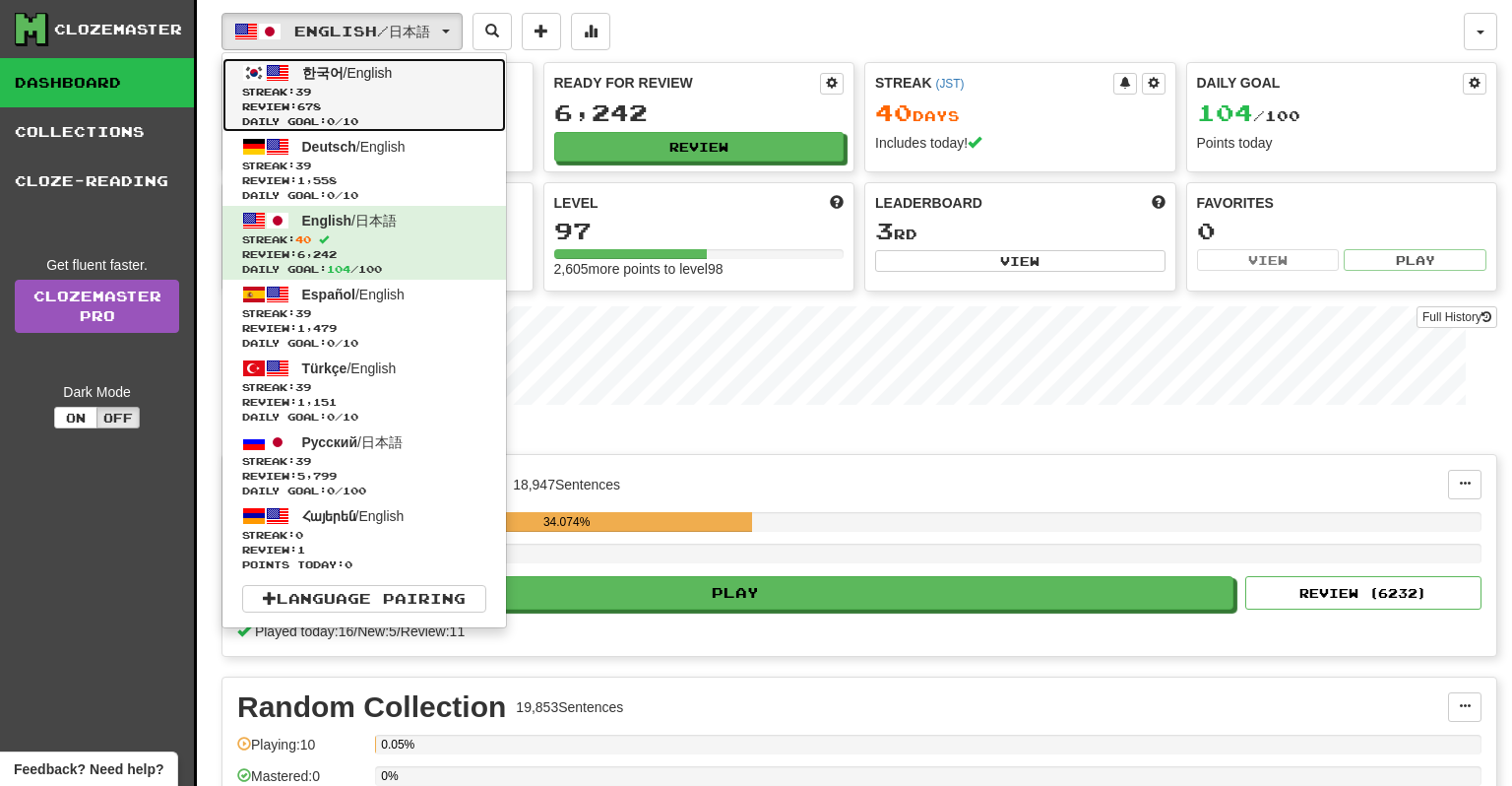 click on "한국어  /  English Streak:  39   Review:  678 Daily Goal:  0  /  10" at bounding box center (364, 95) 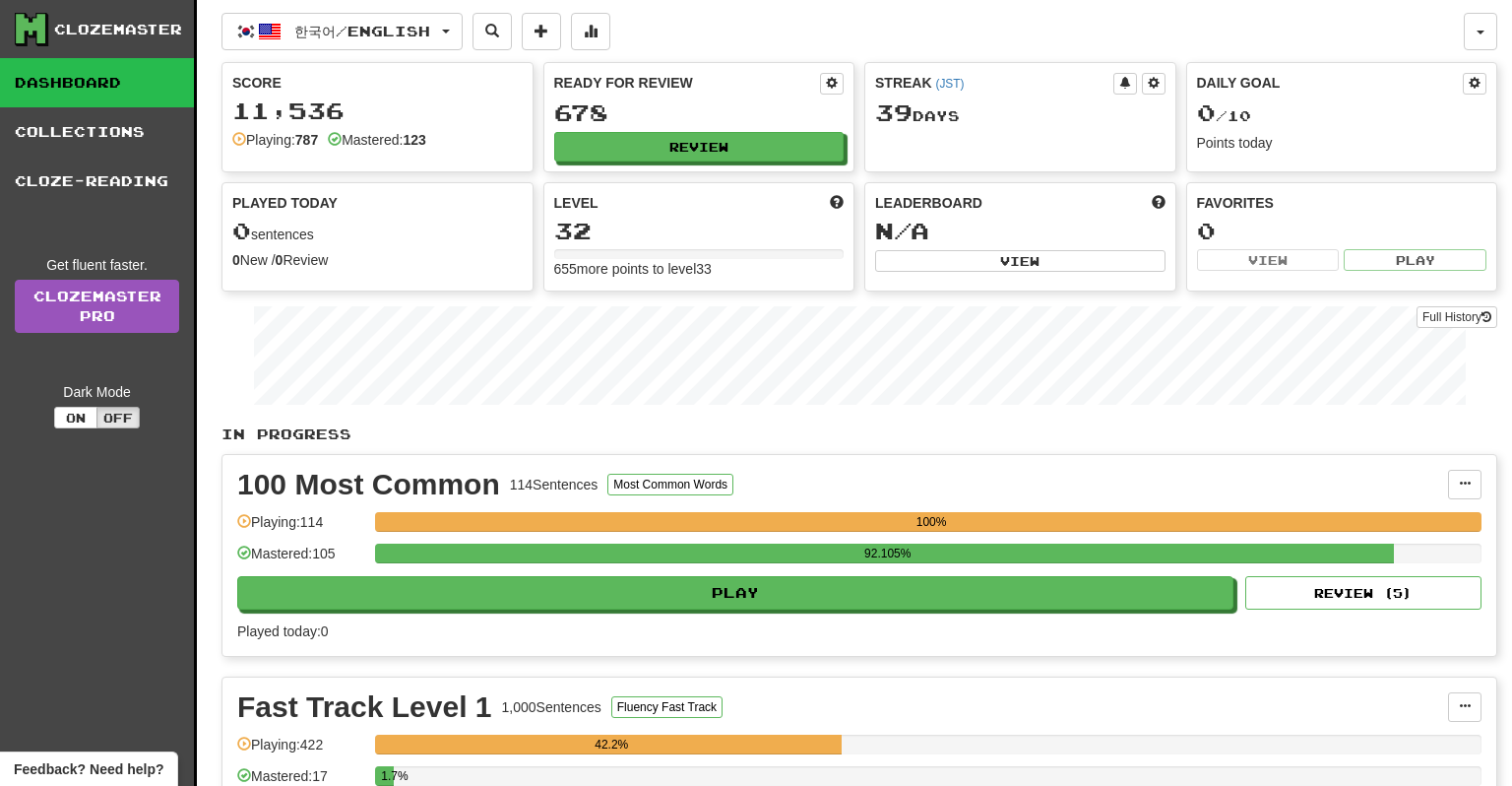 scroll, scrollTop: 0, scrollLeft: 0, axis: both 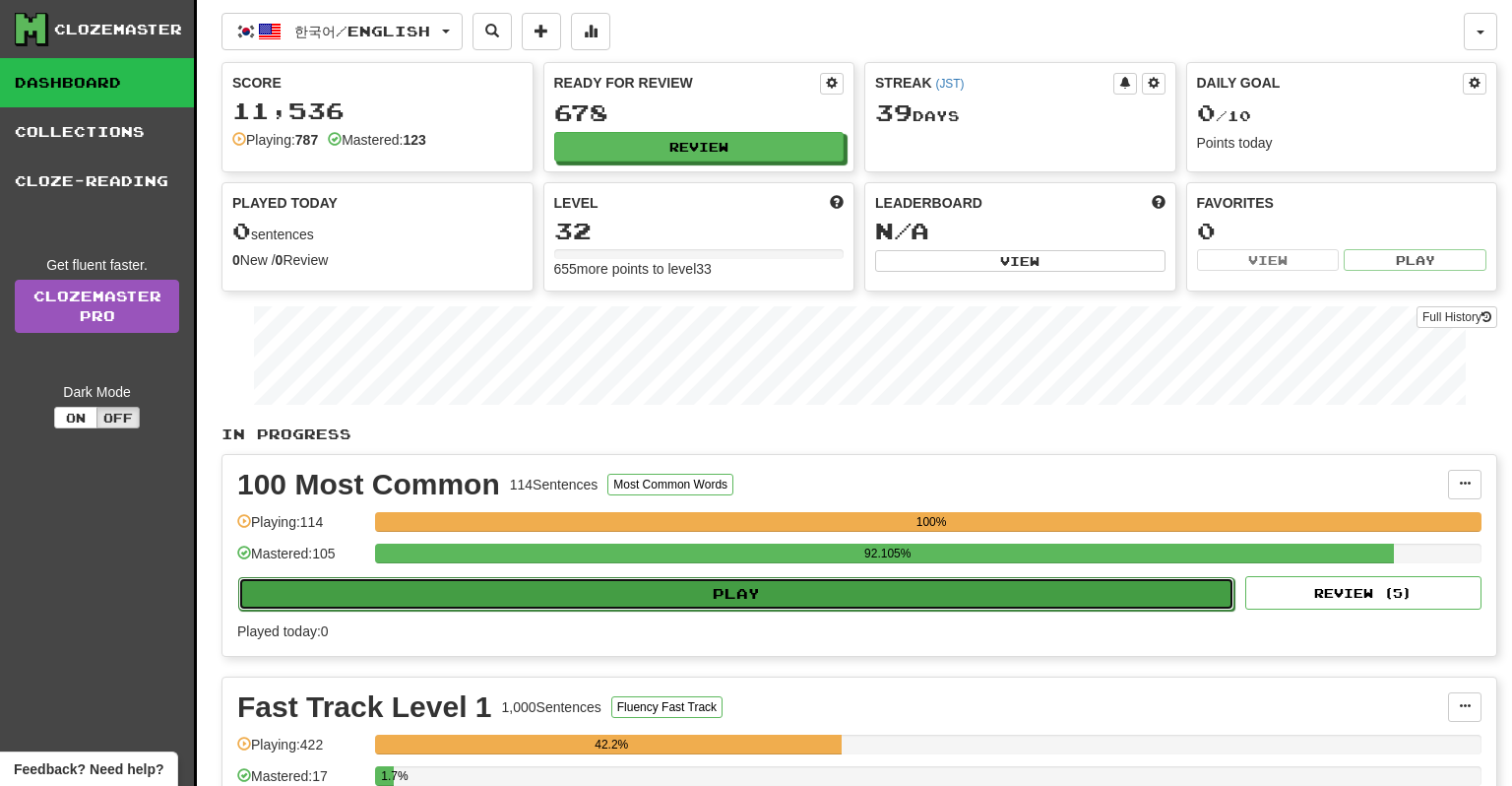 click on "Play" 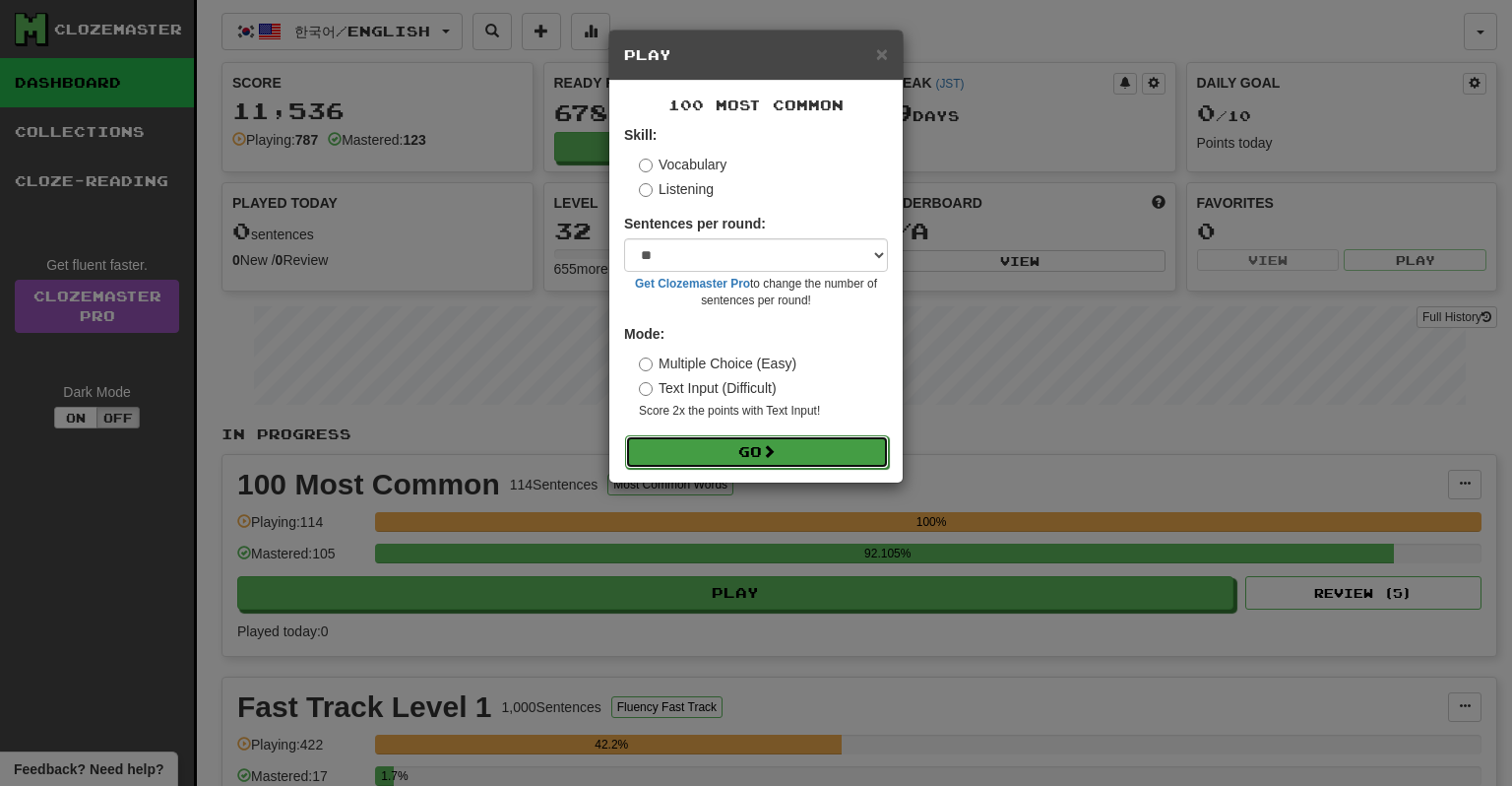 click on "Go" at bounding box center (757, 452) 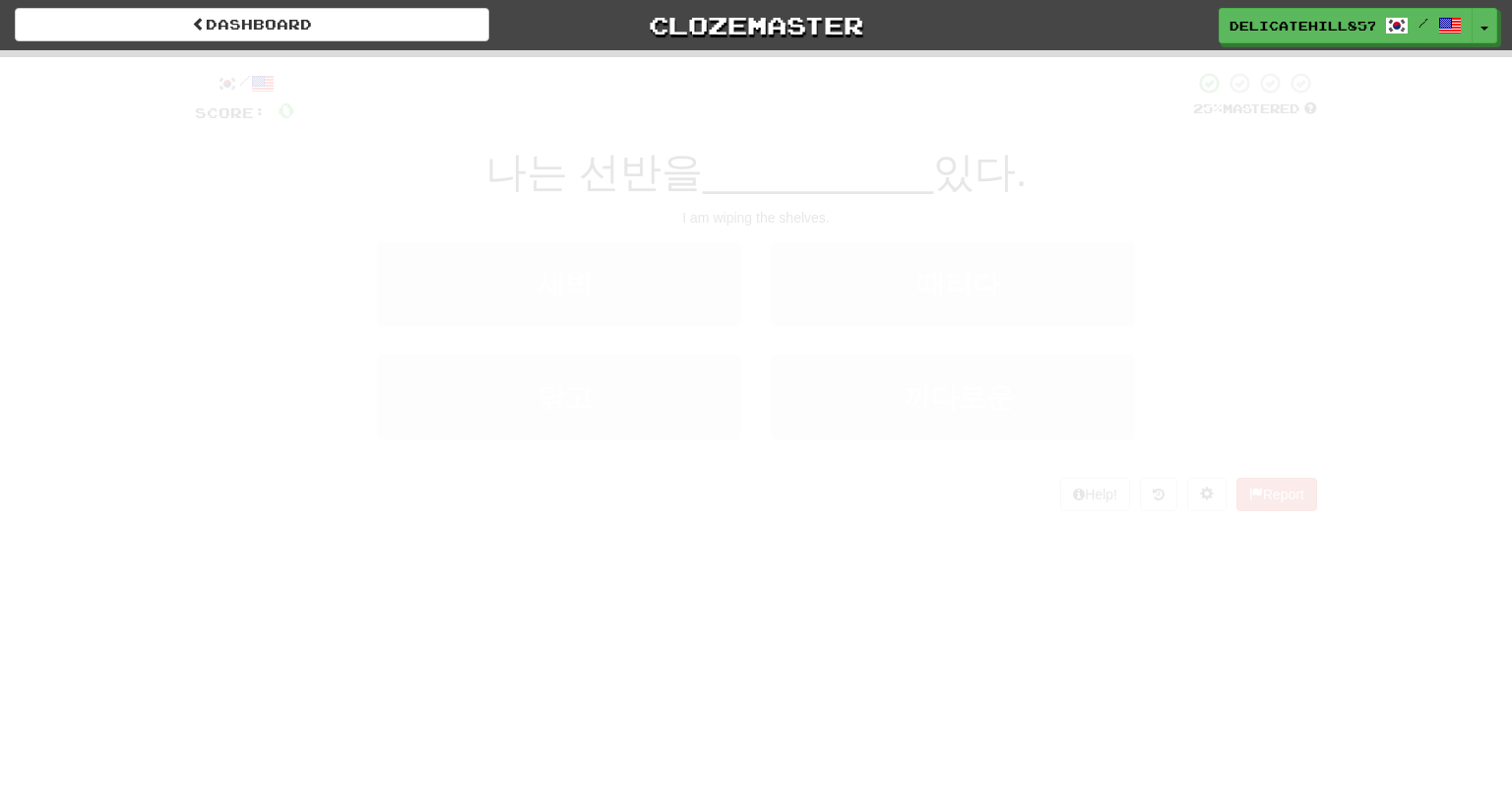 scroll, scrollTop: 0, scrollLeft: 0, axis: both 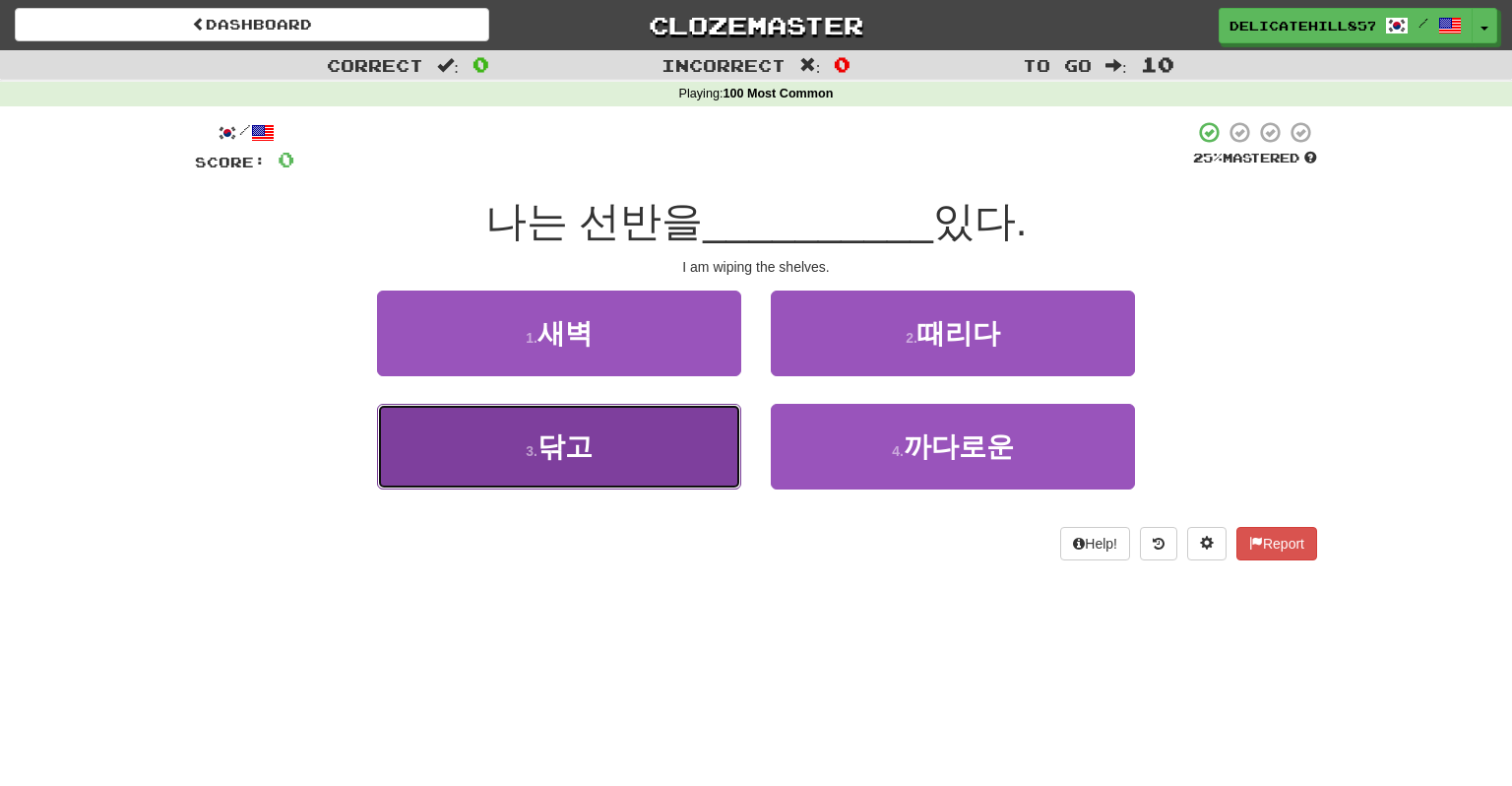 click on "3 .  닦고" at bounding box center (559, 446) 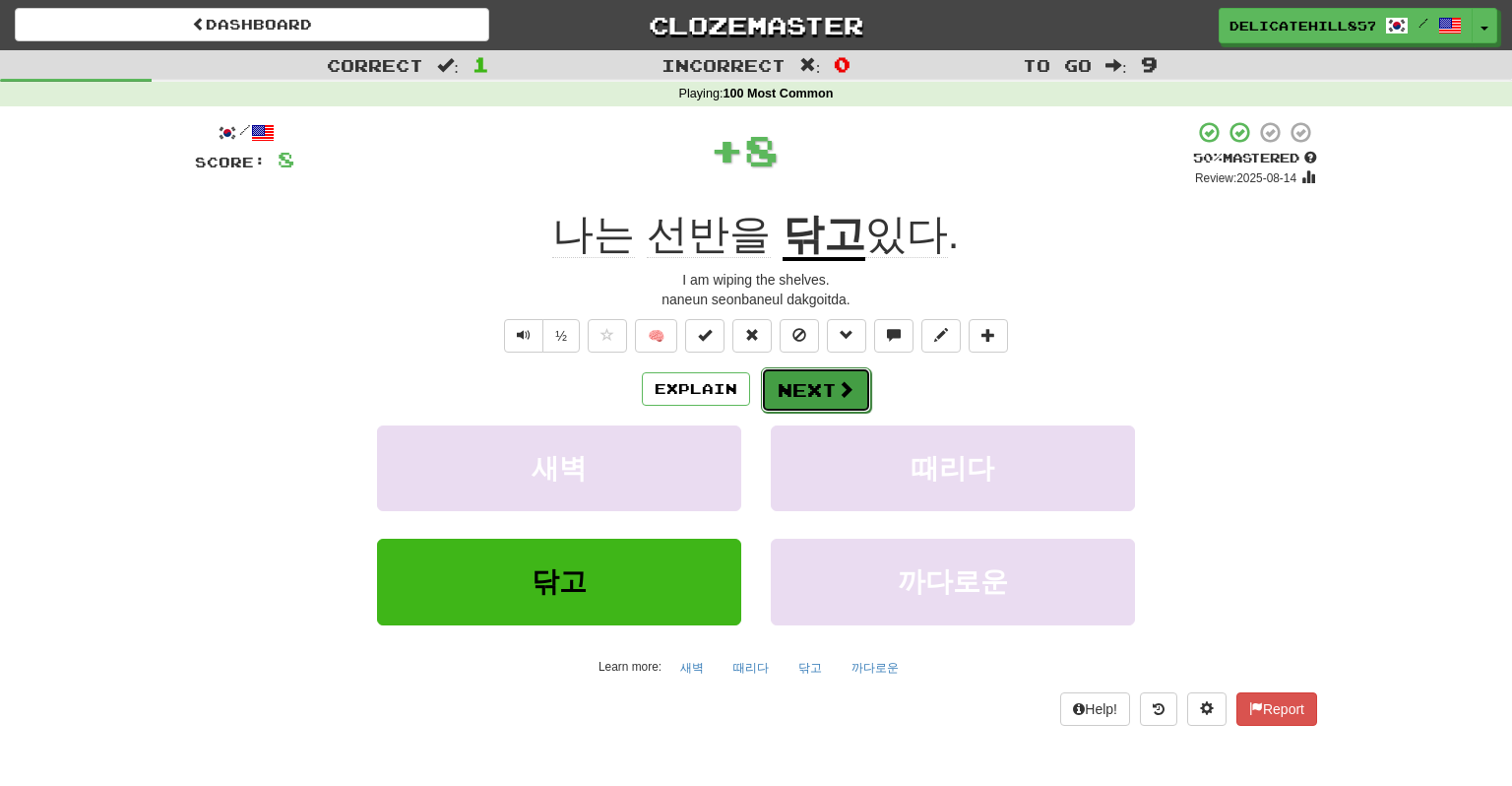 click on "Next" at bounding box center [816, 390] 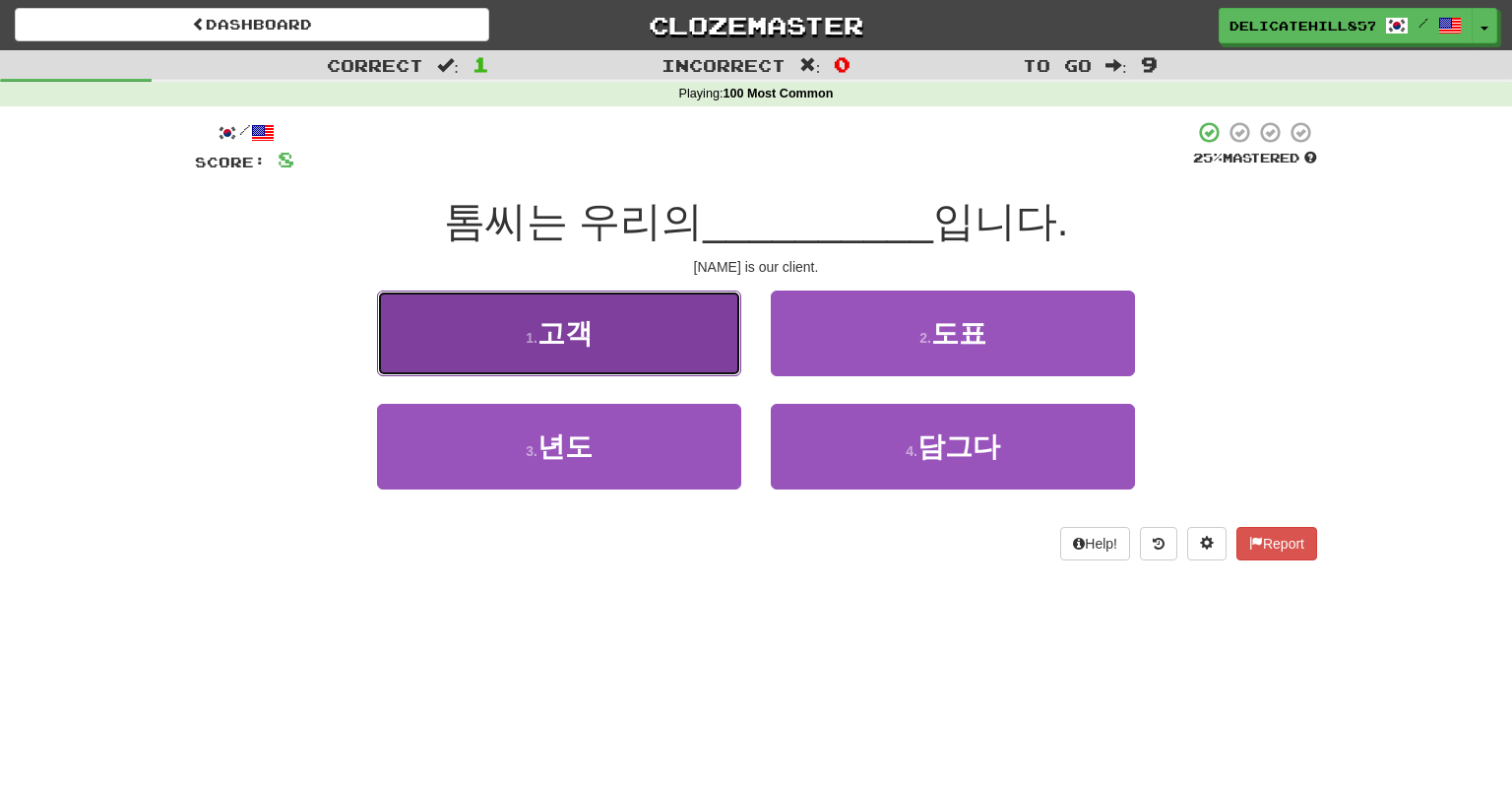 click on "1 .  고객" at bounding box center (559, 333) 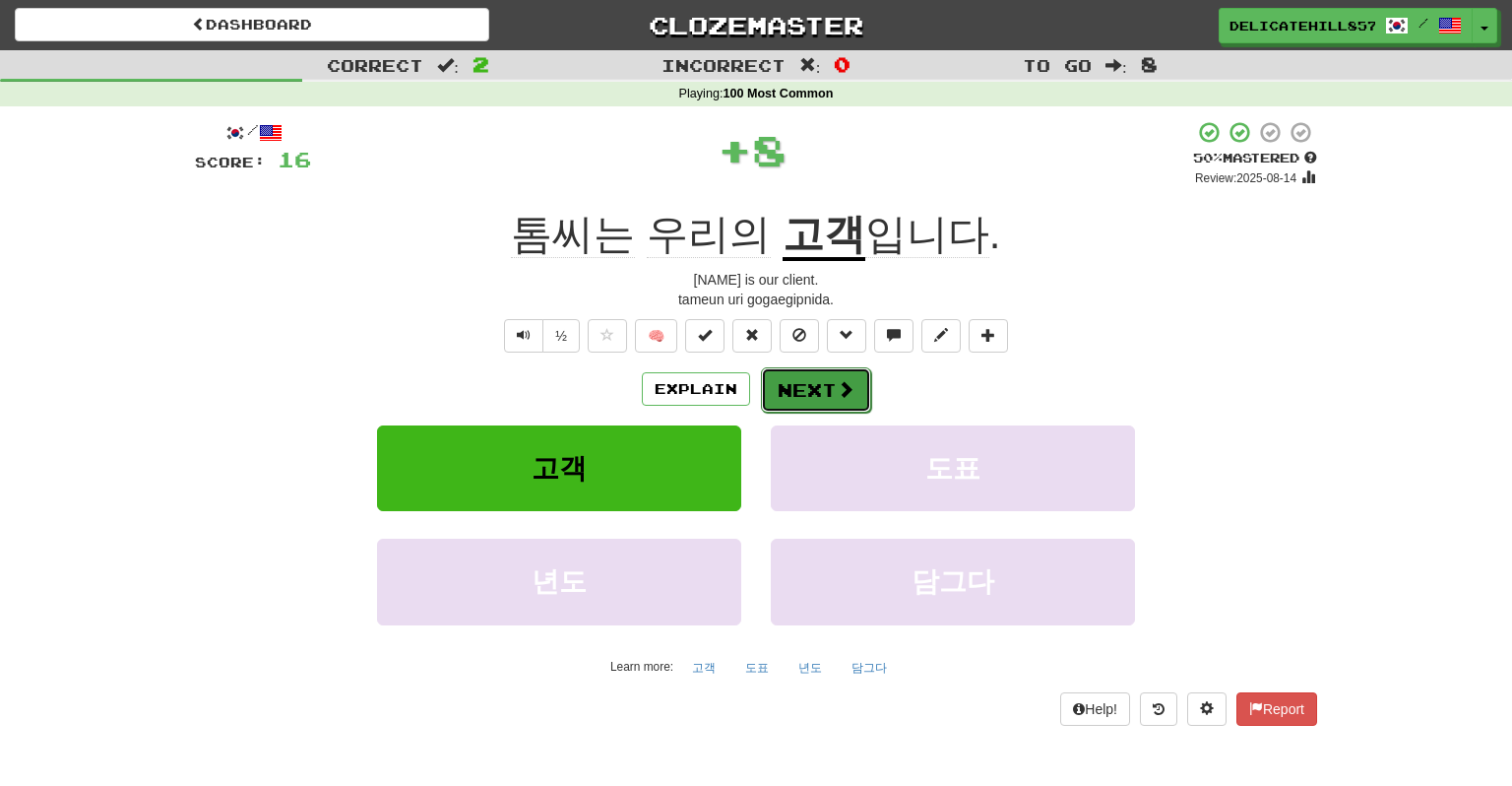 click on "Next" at bounding box center (816, 390) 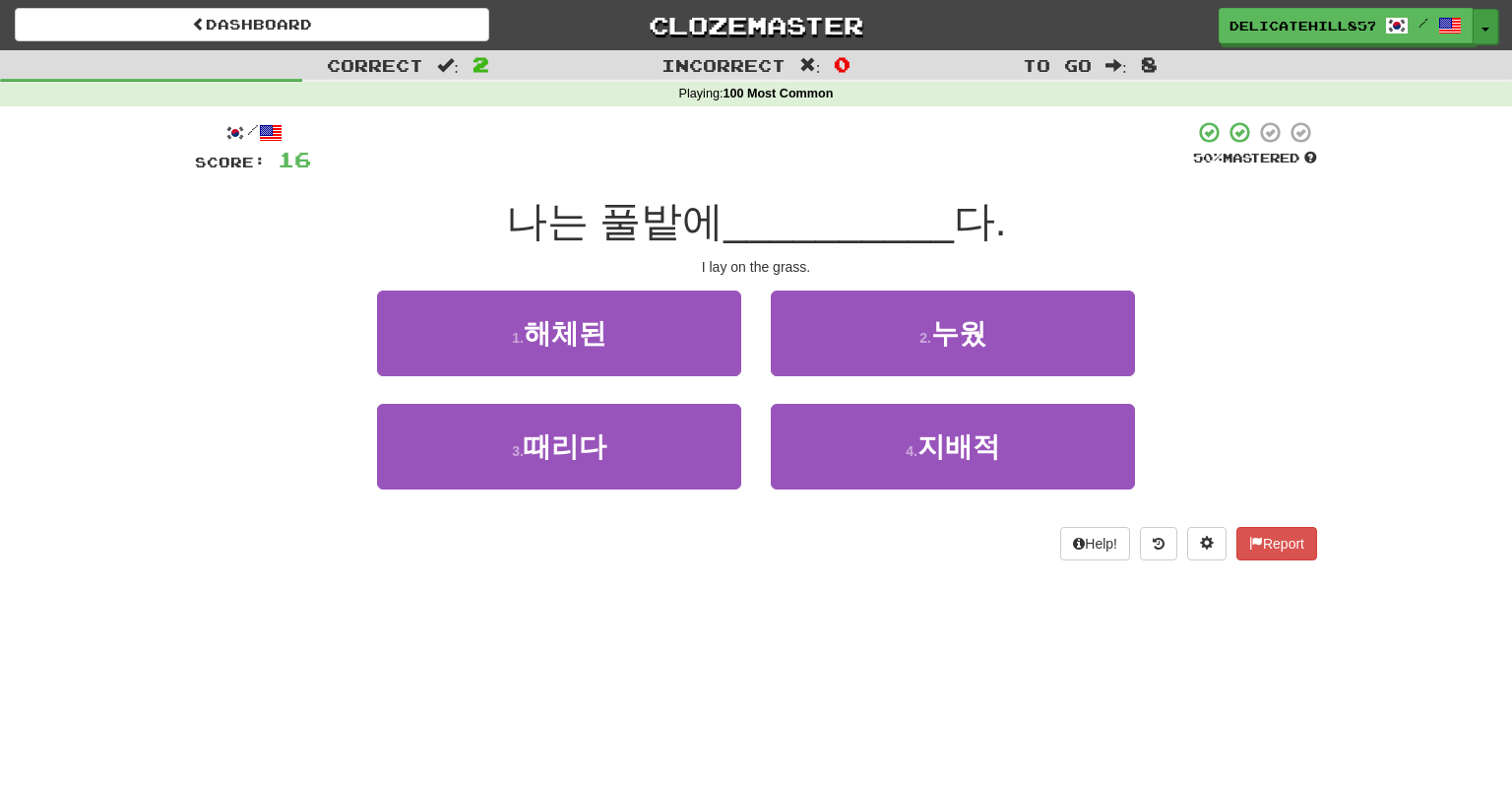 click on "Toggle Dropdown" at bounding box center (1485, 27) 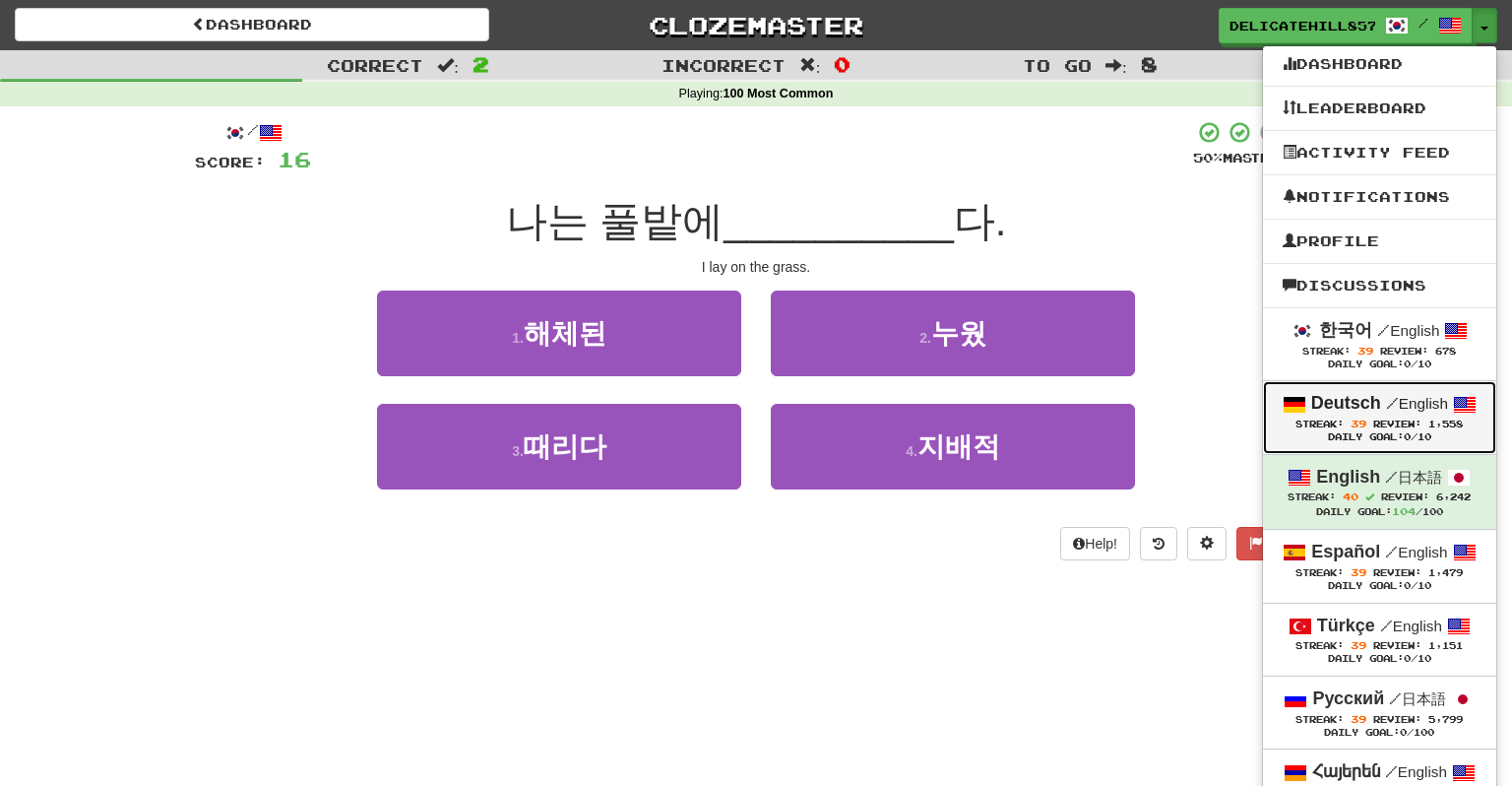 click on "Deutsch
/
English
Streak:
39
Review:
1,558
Daily Goal:  0 /10" at bounding box center [1379, 417] 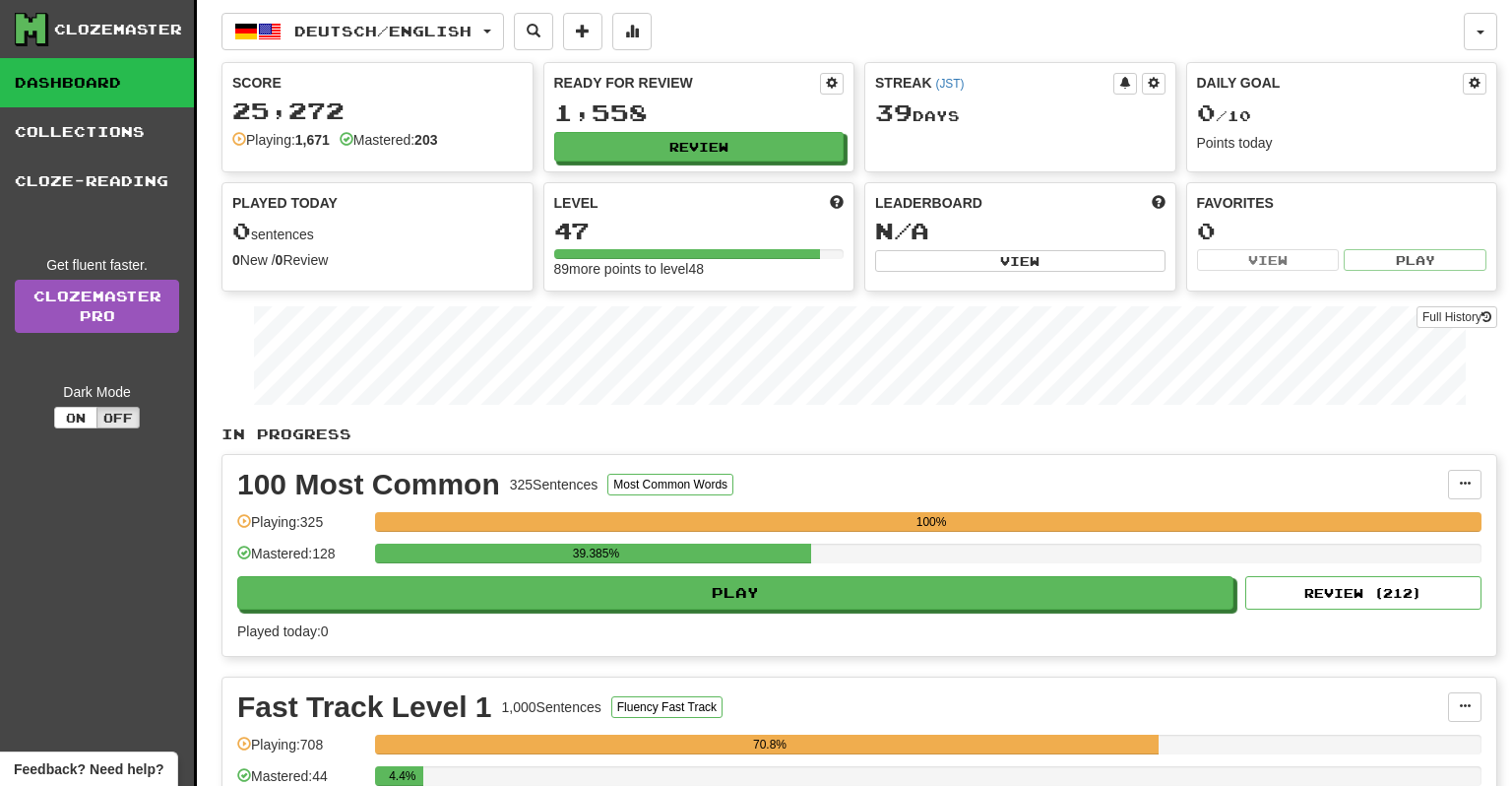 scroll, scrollTop: 0, scrollLeft: 0, axis: both 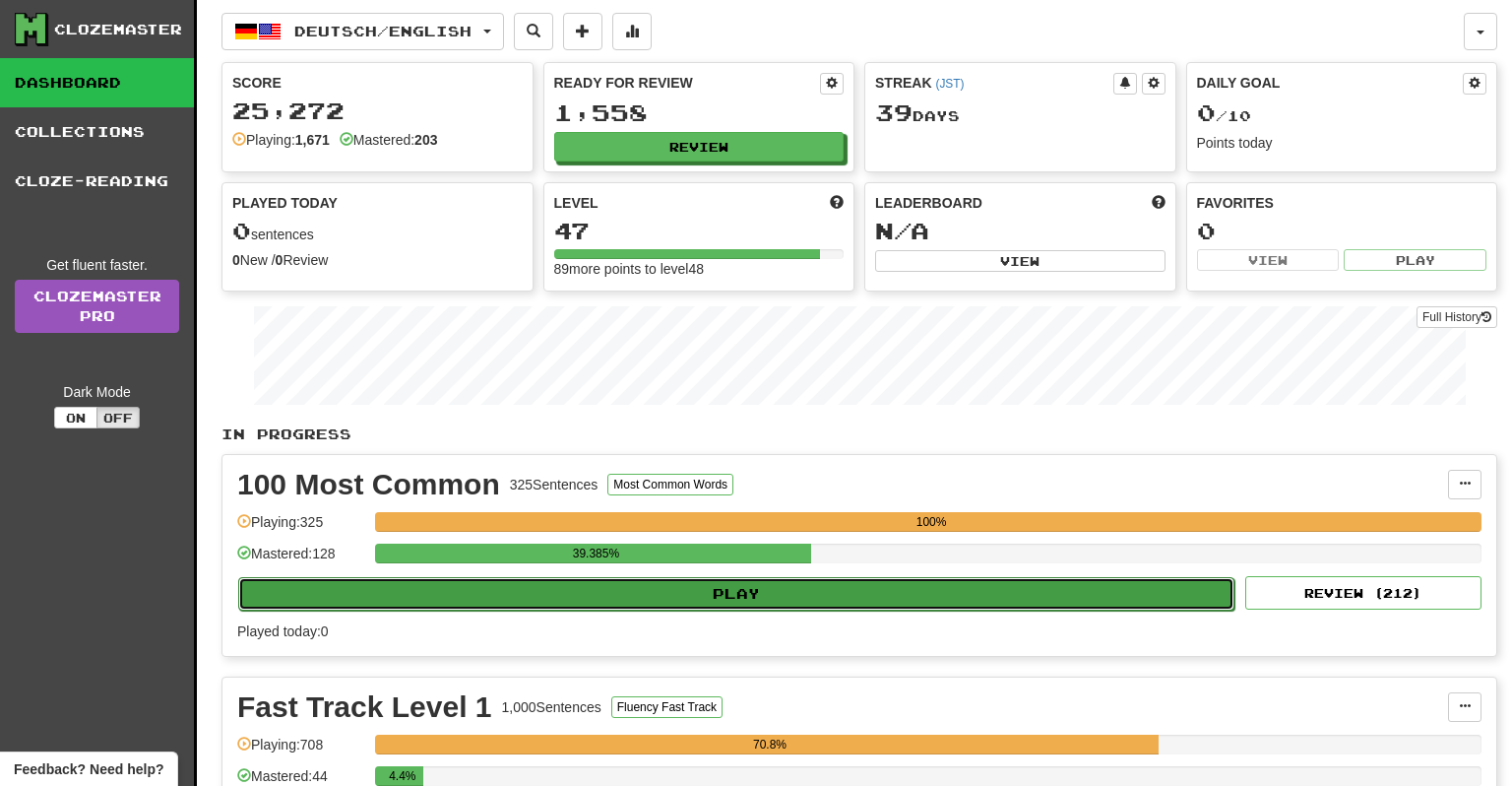 click on "Play" 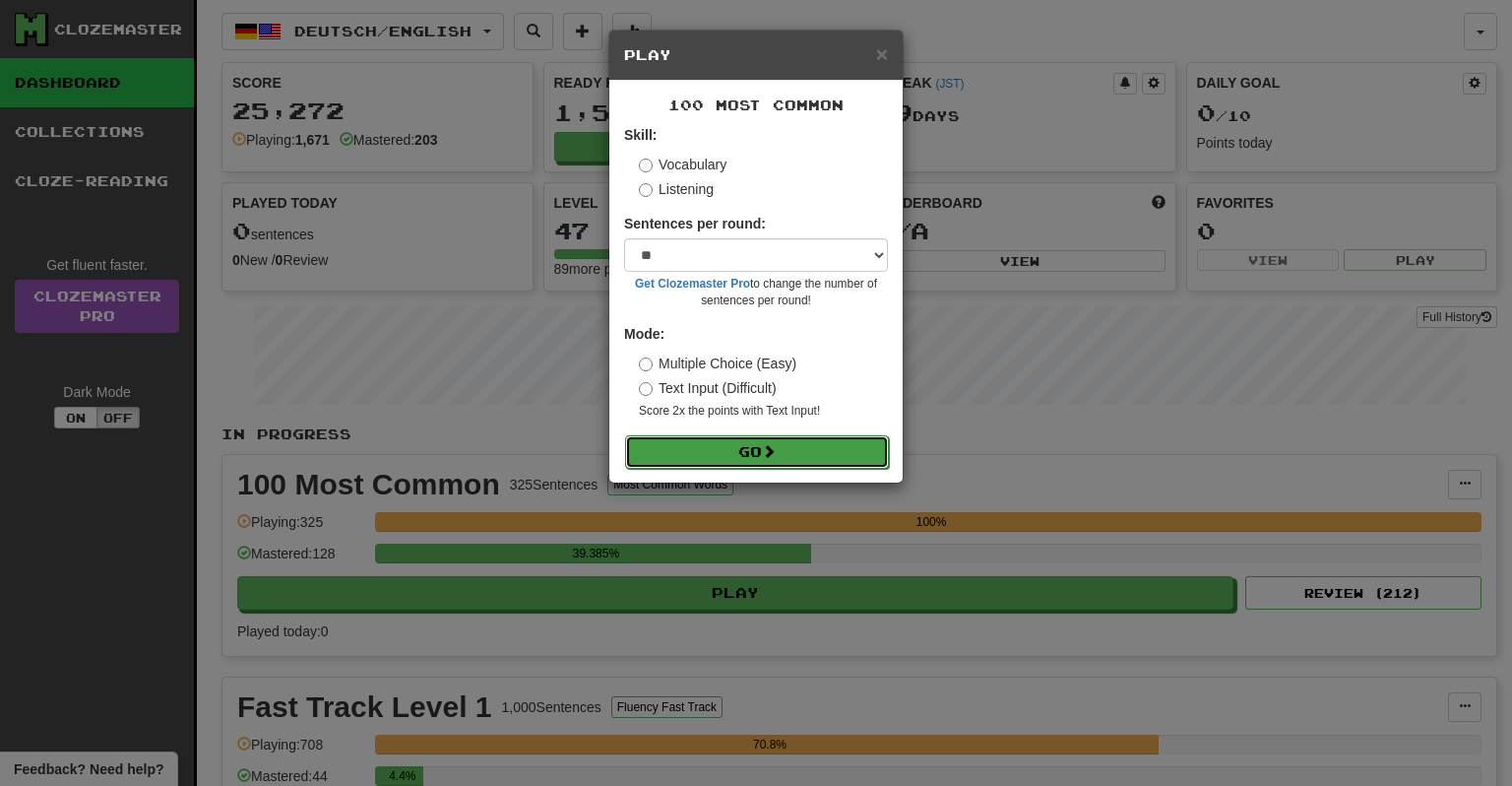 click on "Go" at bounding box center (757, 452) 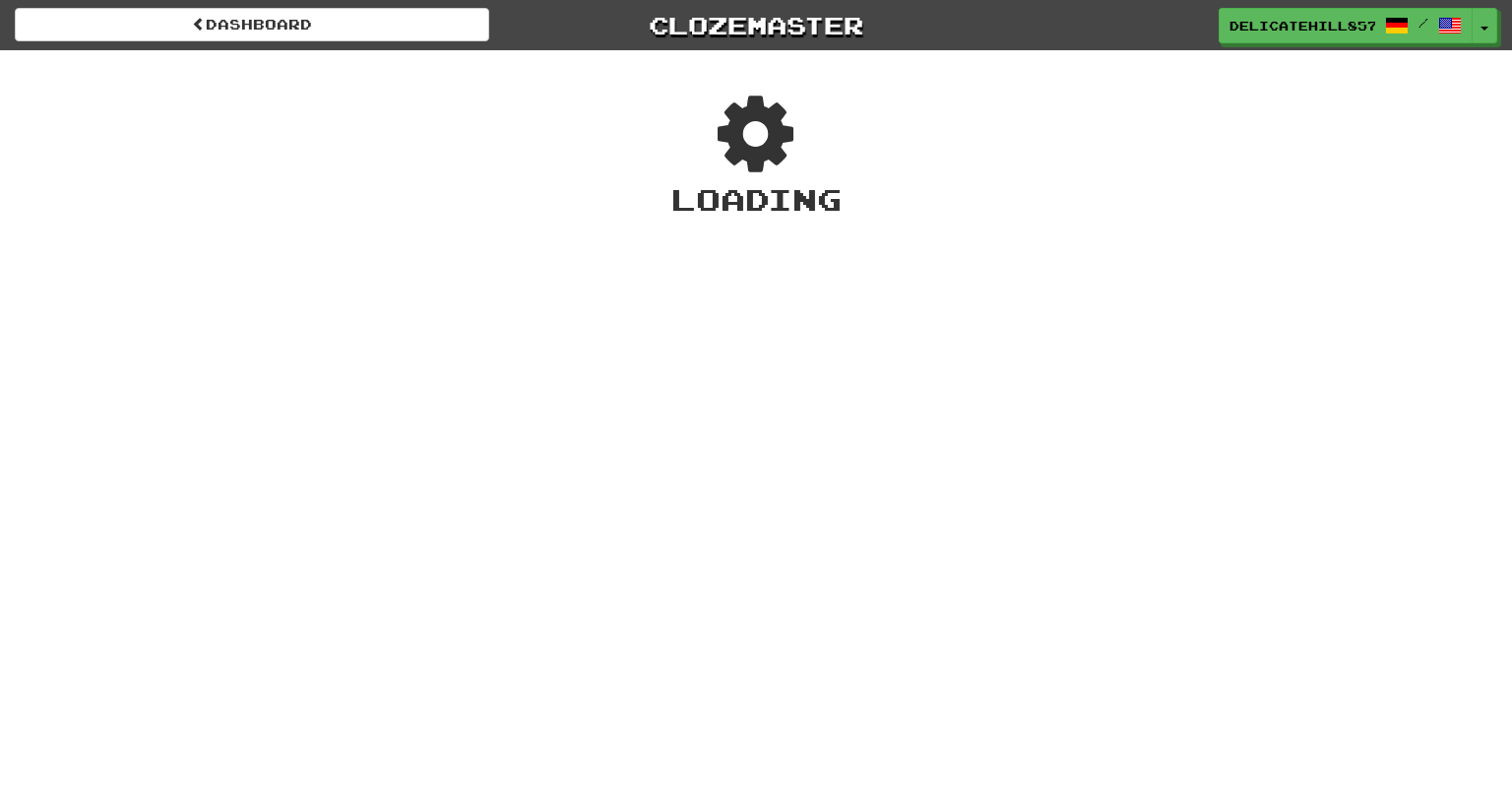 scroll, scrollTop: 0, scrollLeft: 0, axis: both 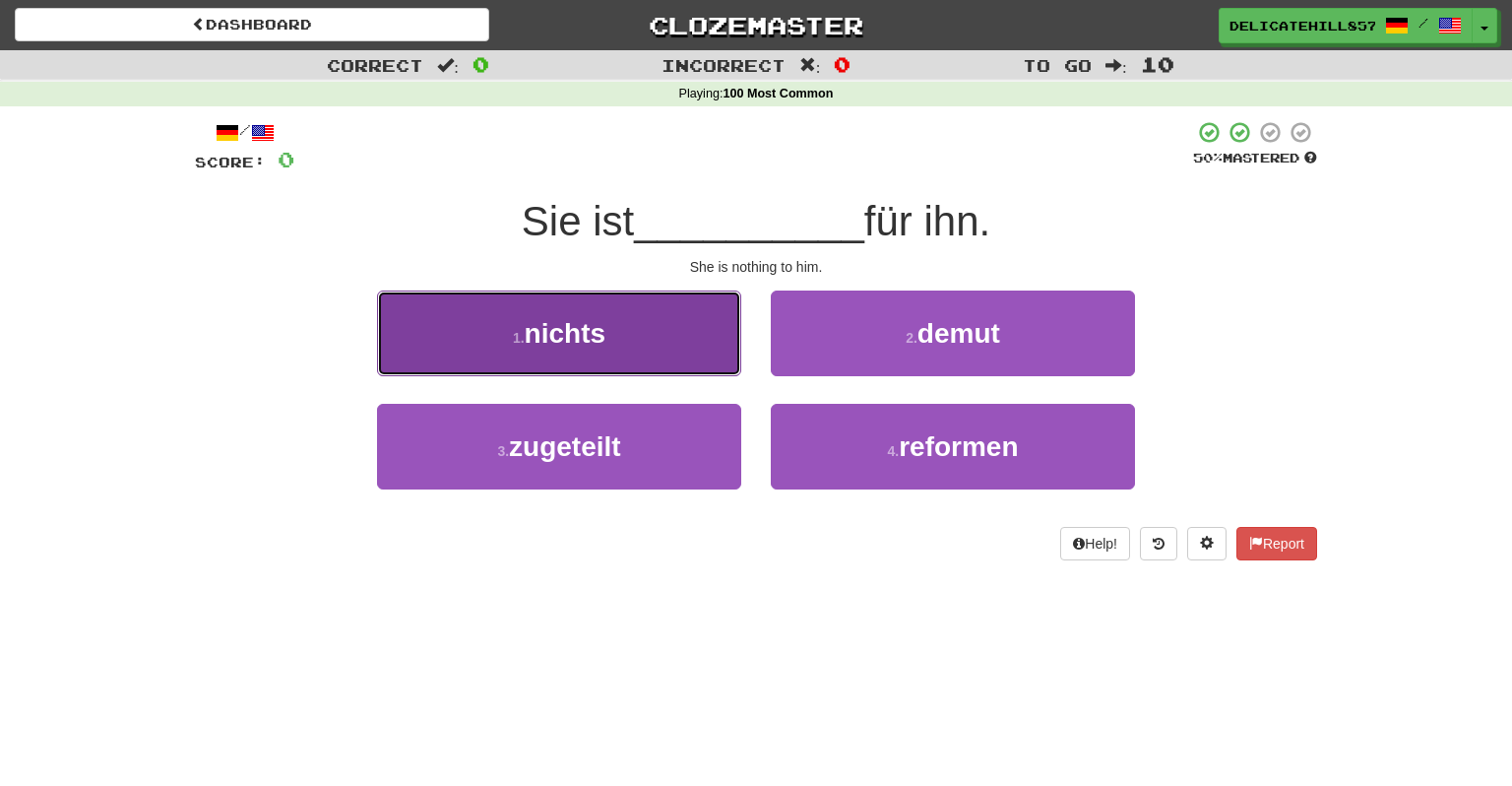 click on "1 .  nichts" at bounding box center [559, 333] 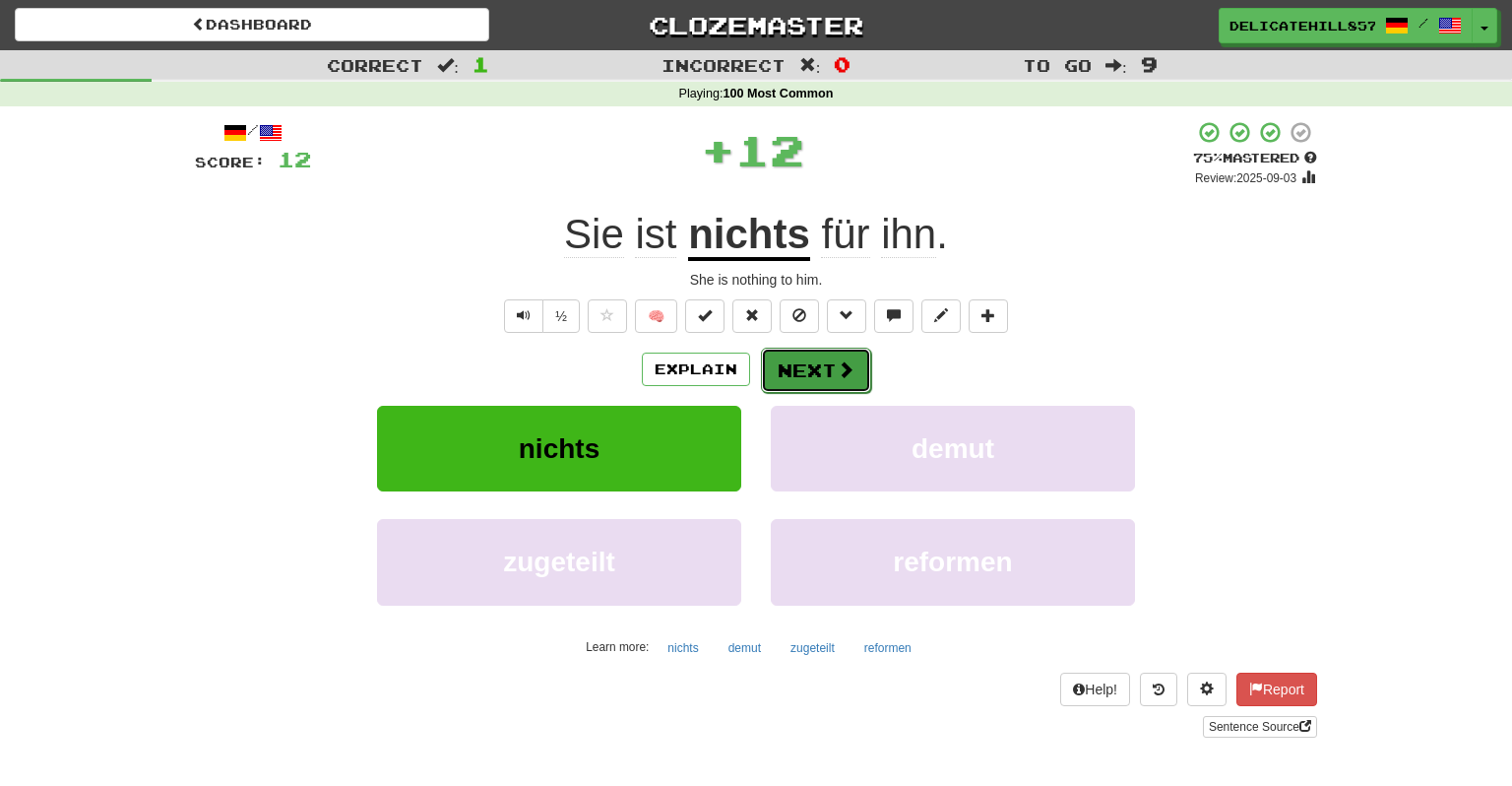 click on "Next" at bounding box center [816, 370] 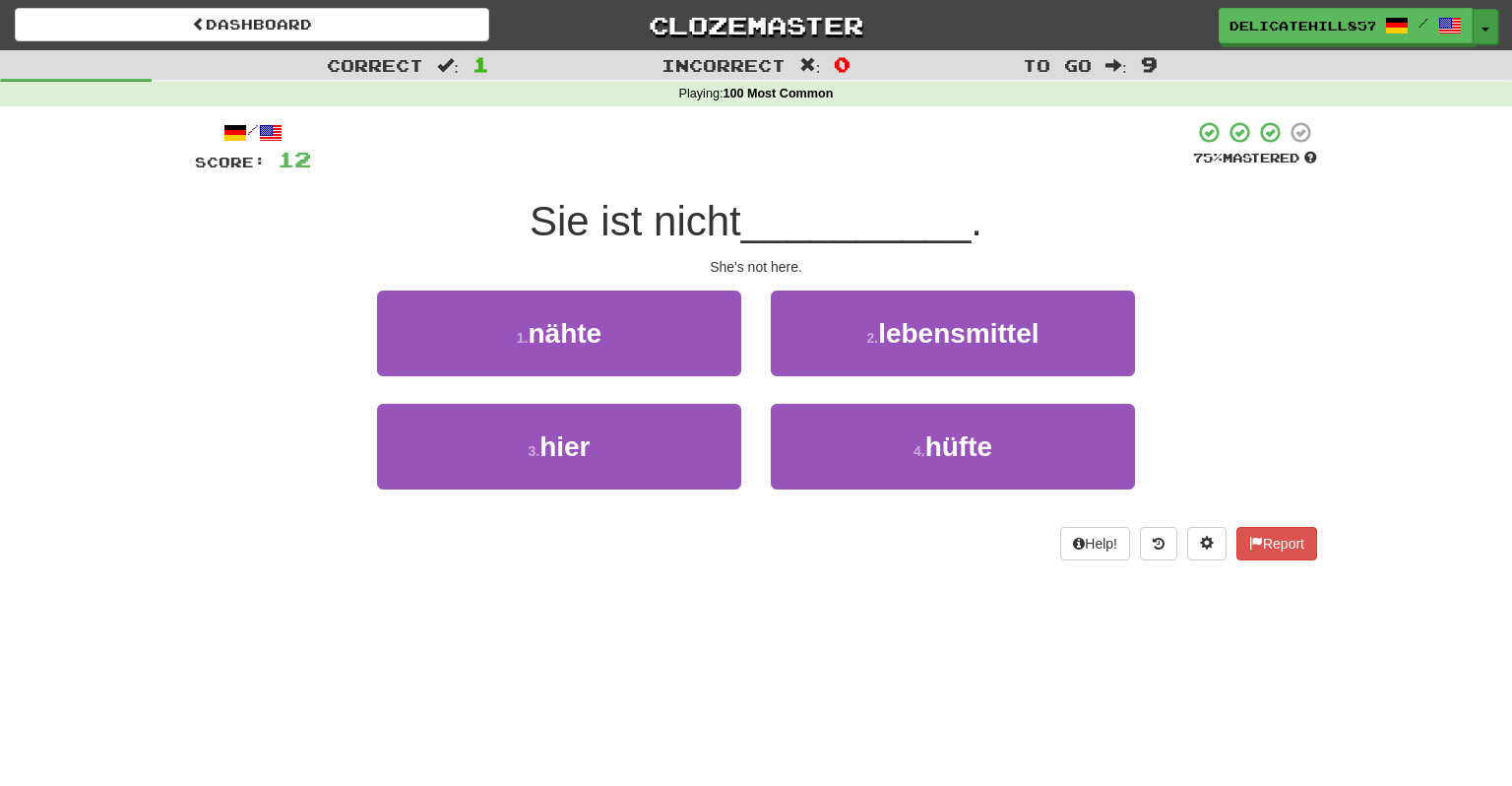 click on "Toggle Dropdown" at bounding box center [1485, 27] 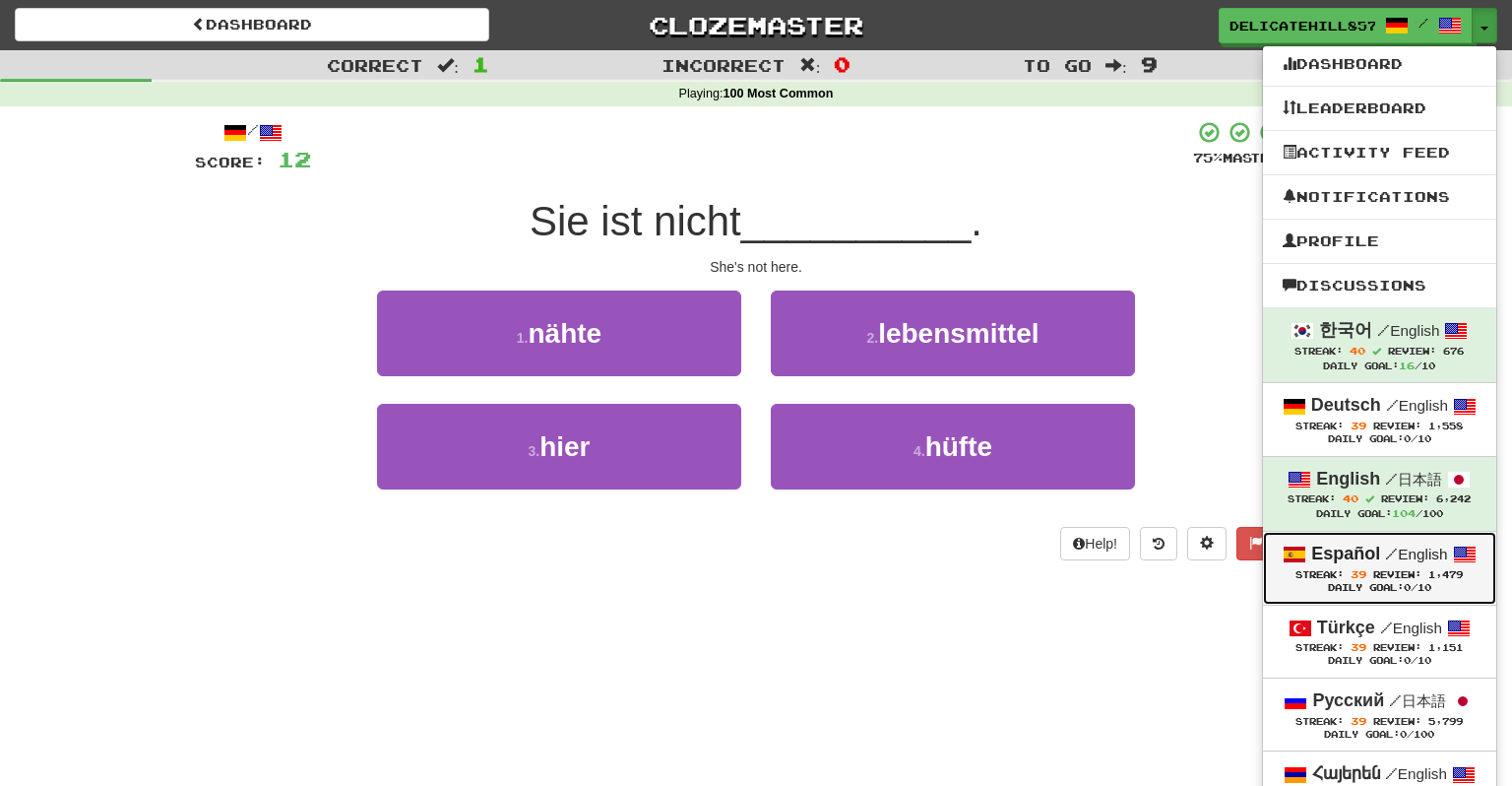 click on "Español" at bounding box center [1346, 554] 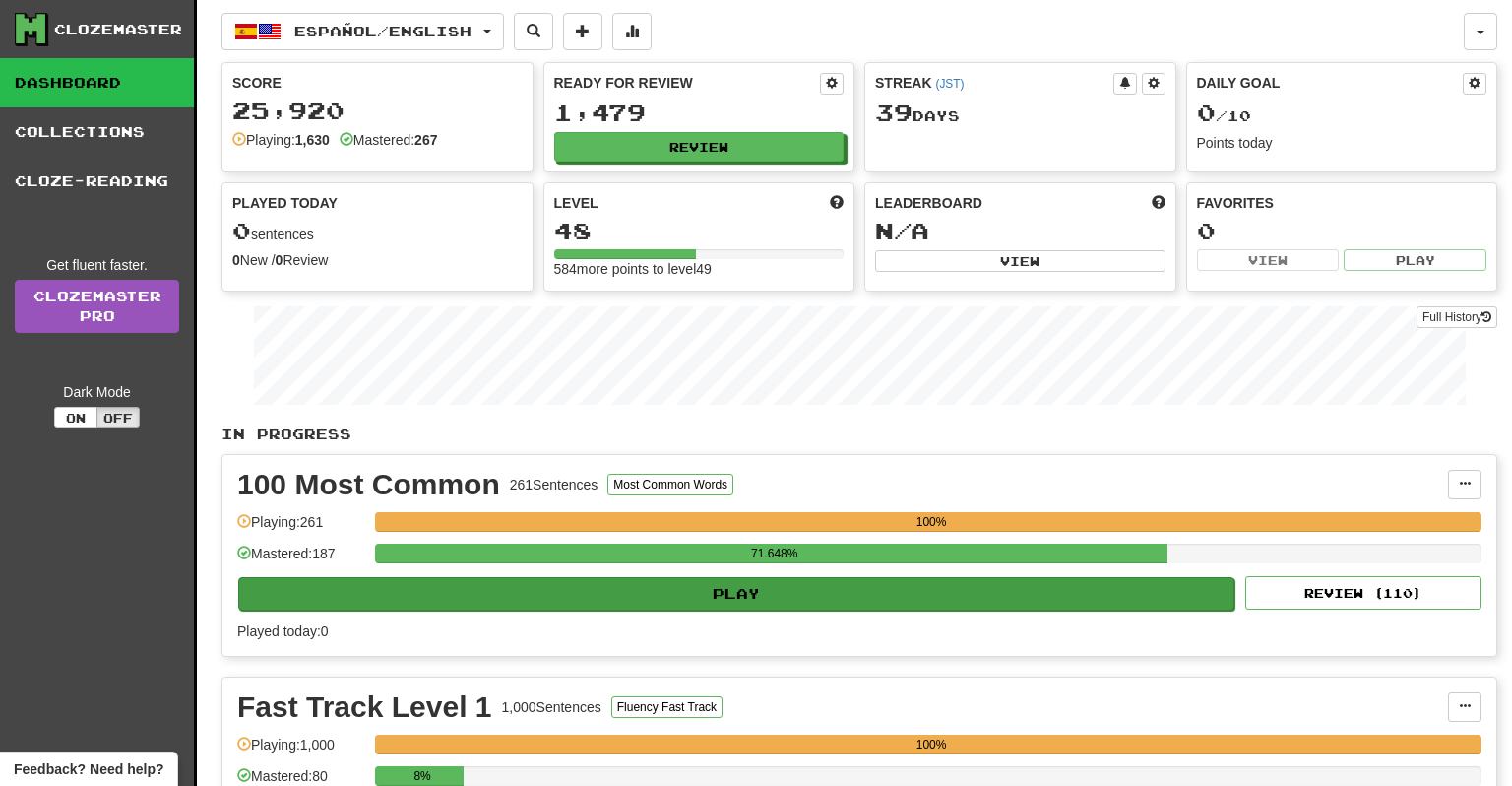 scroll, scrollTop: 0, scrollLeft: 0, axis: both 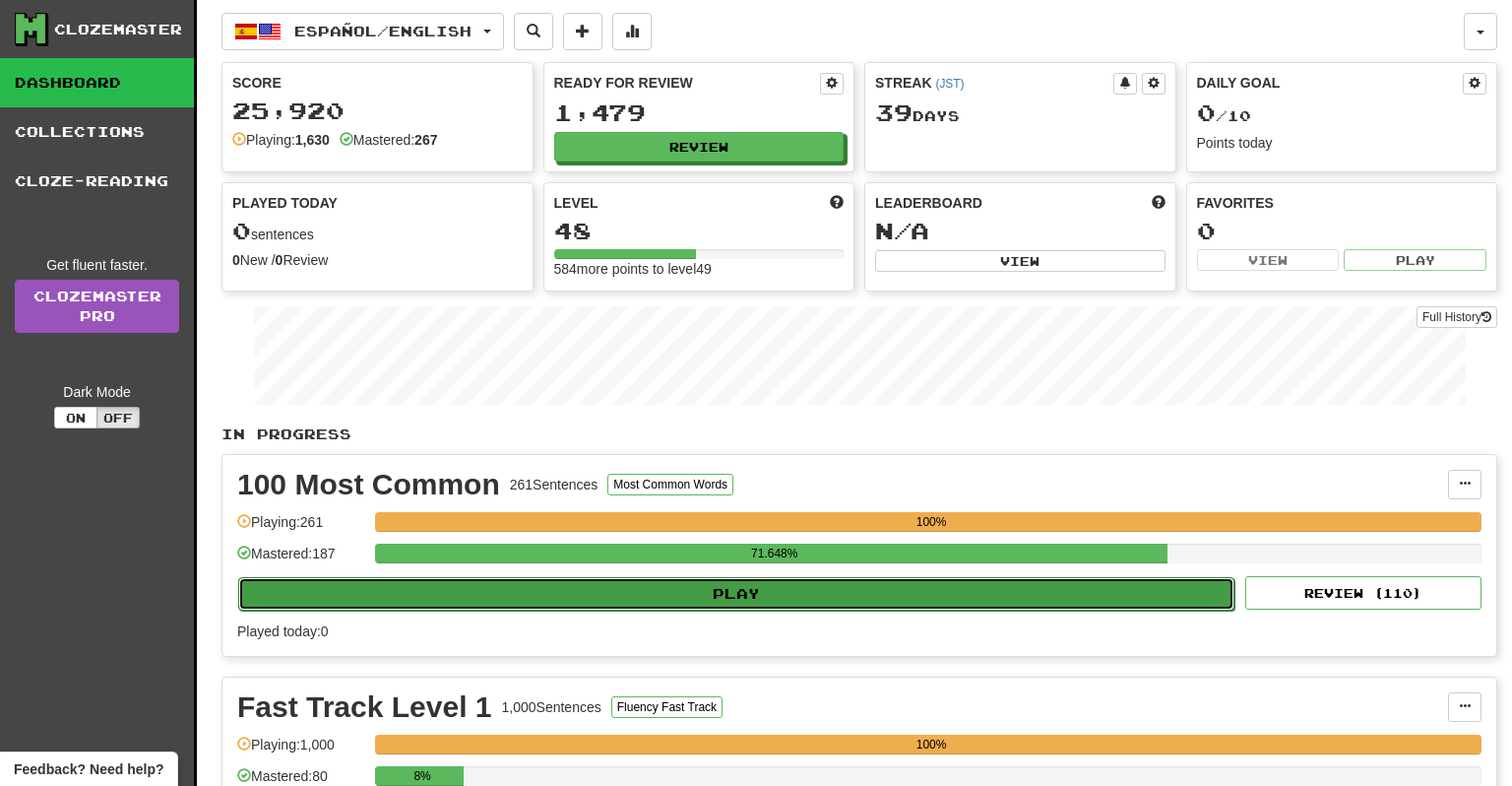 click on "Play" 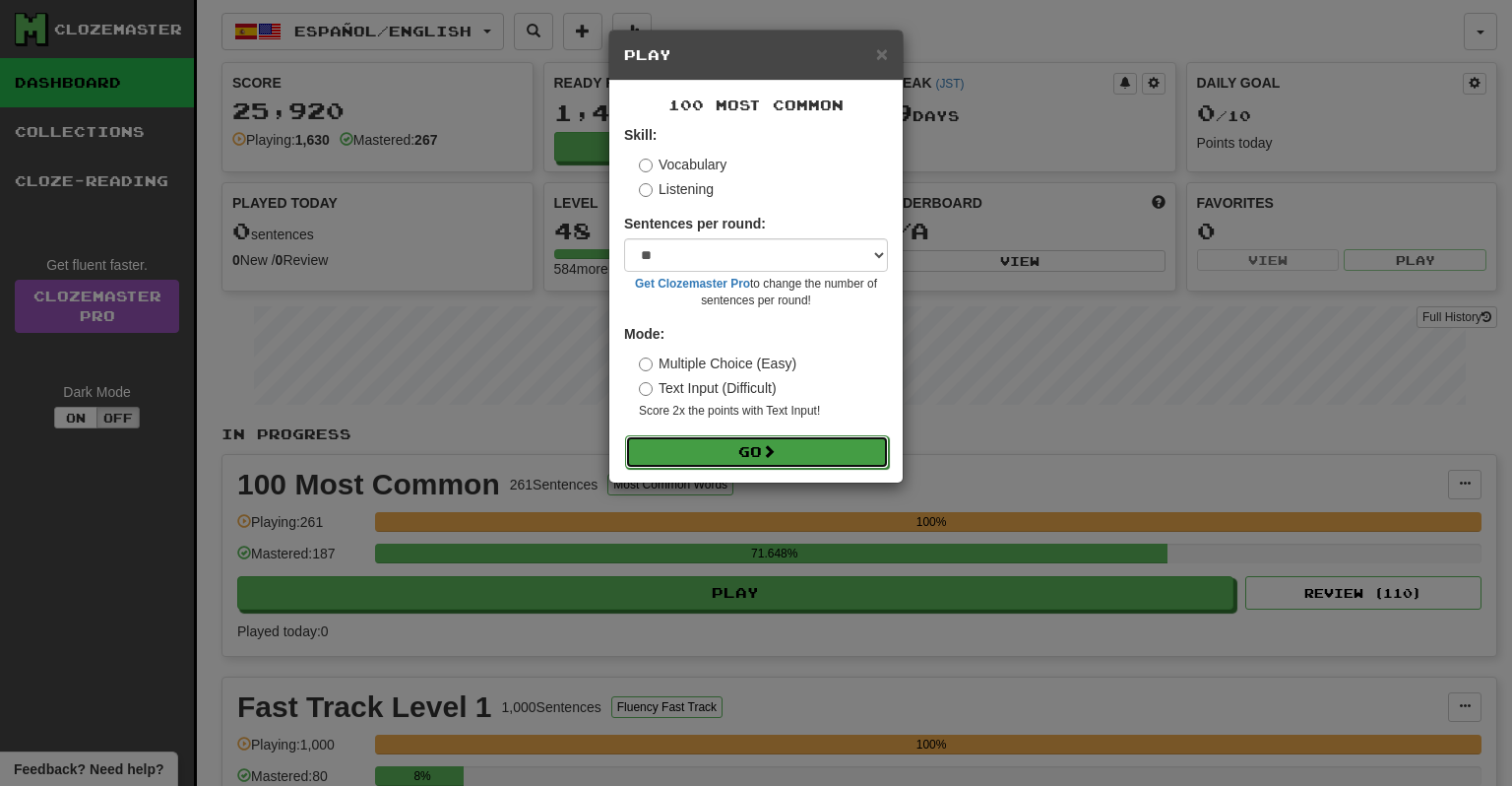 click on "Go" at bounding box center (757, 452) 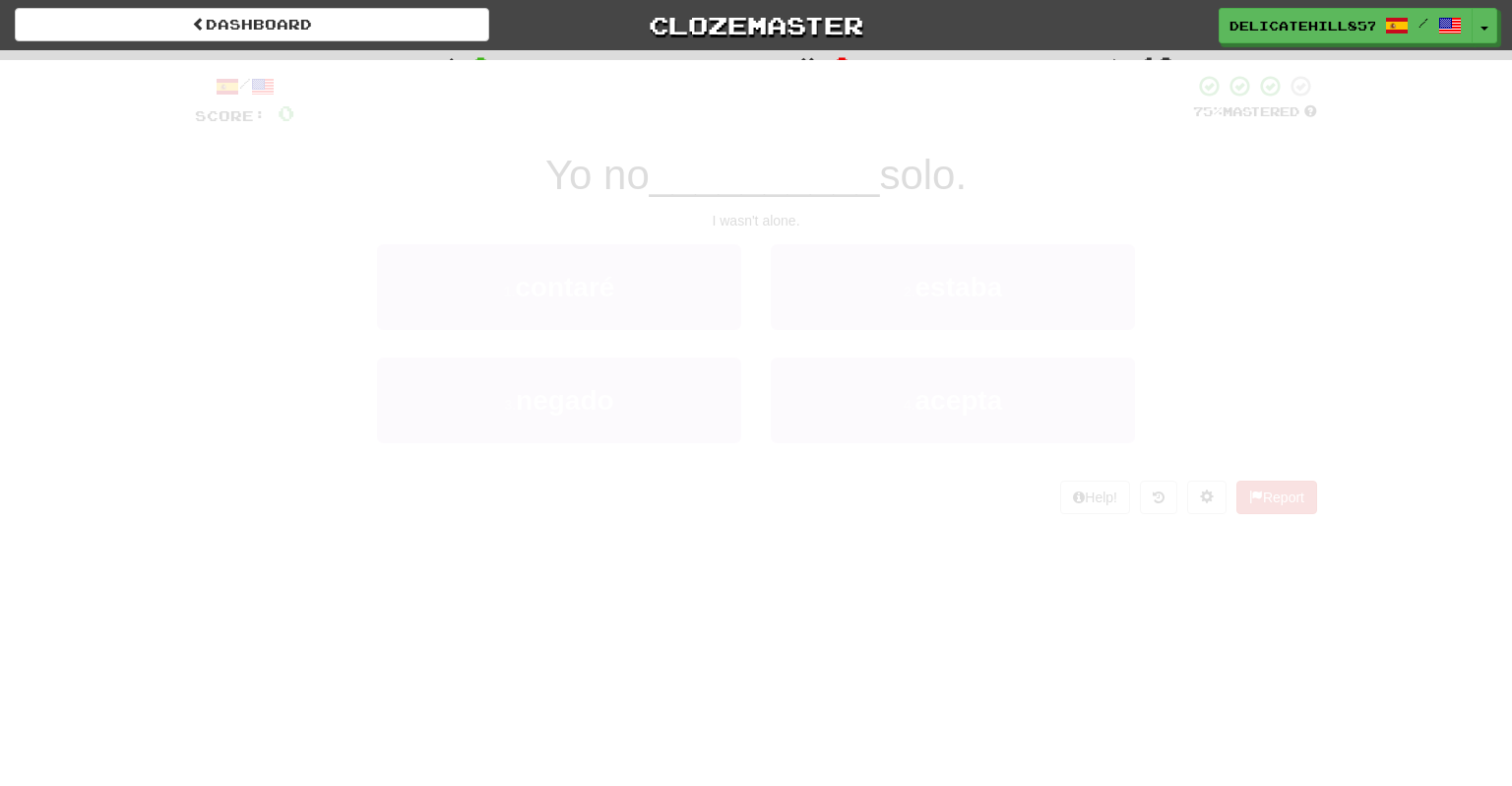 scroll, scrollTop: 0, scrollLeft: 0, axis: both 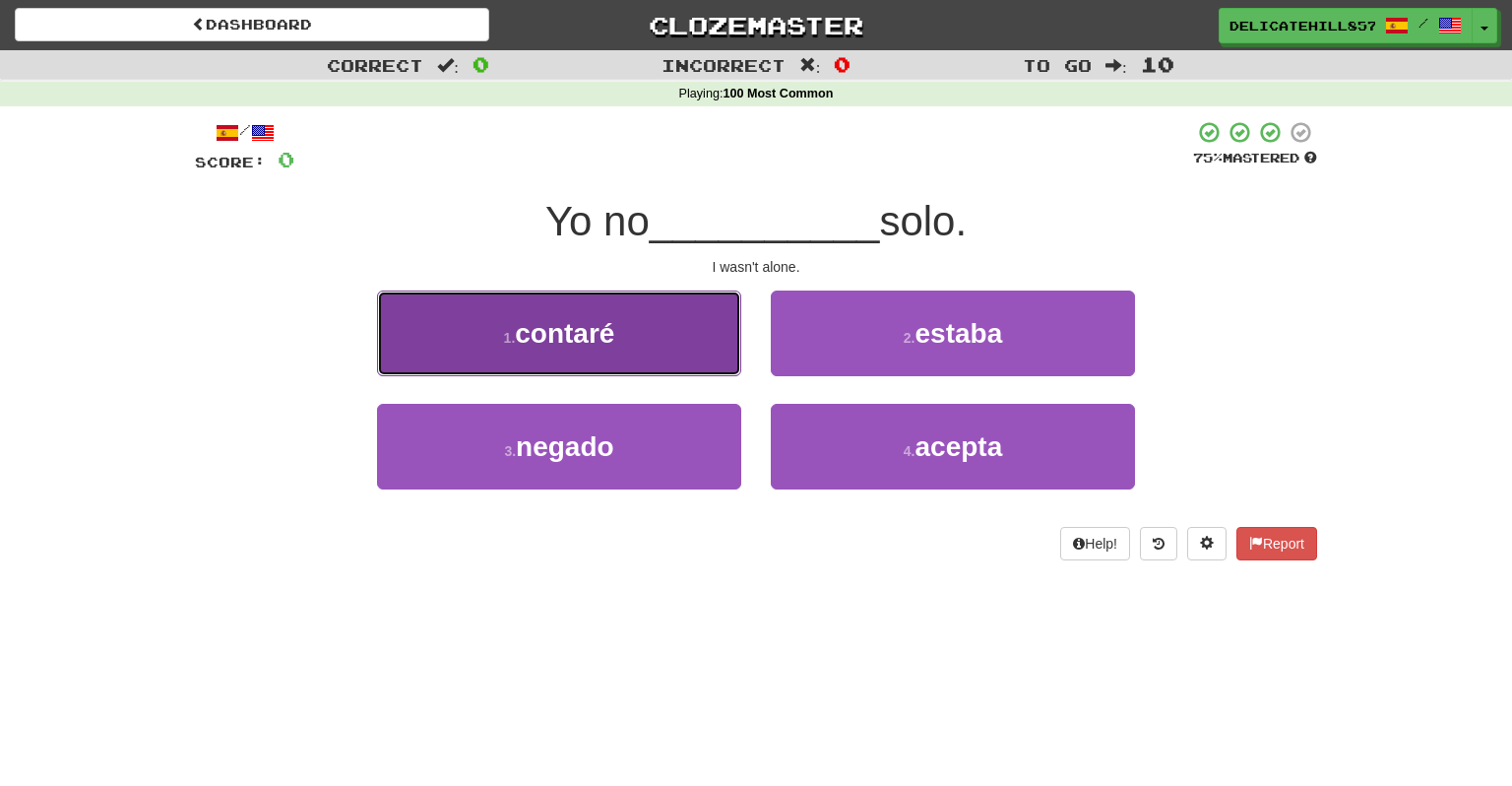 click on "1 .  contaré" at bounding box center (559, 333) 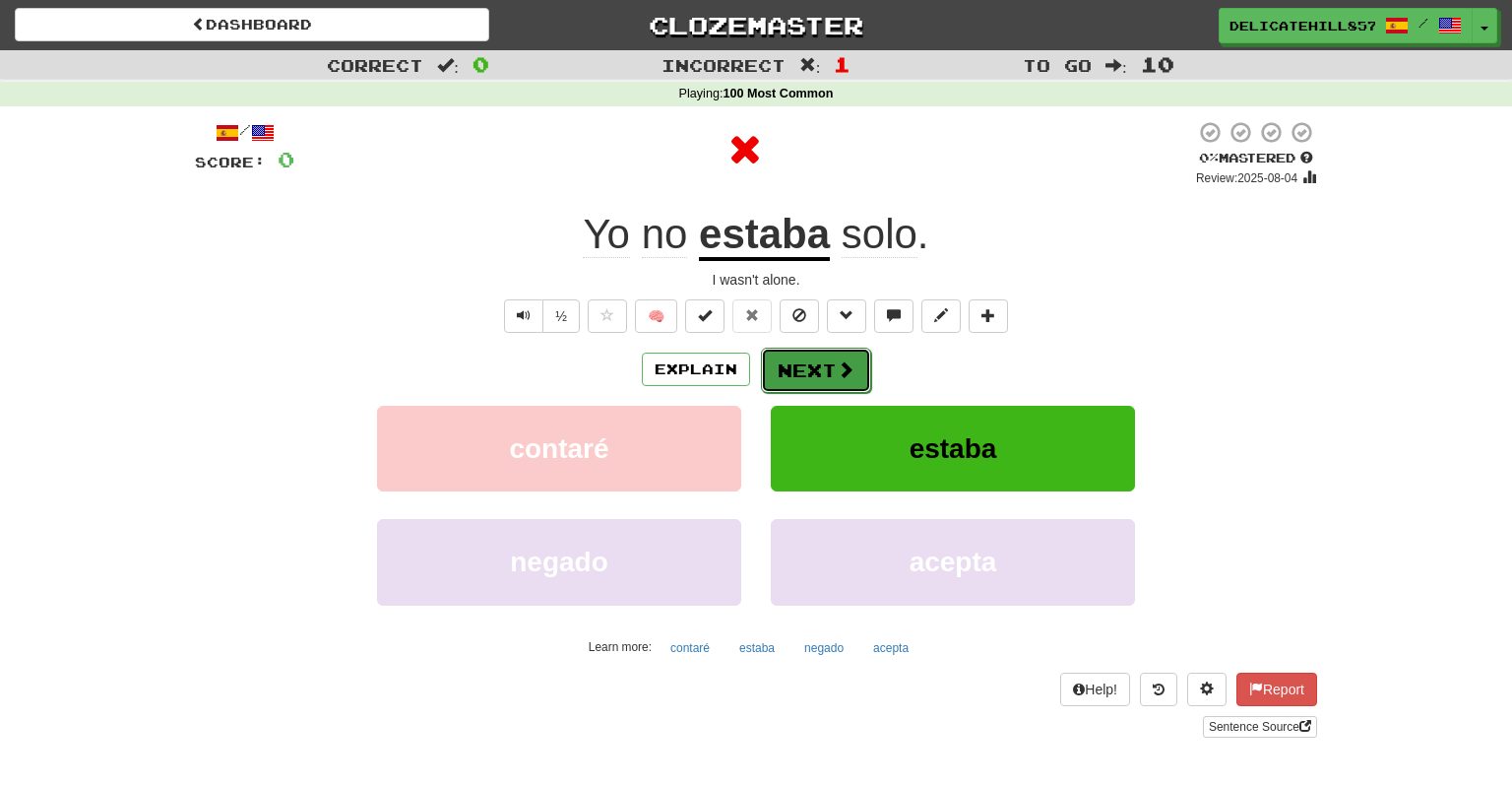 click on "Next" at bounding box center (816, 370) 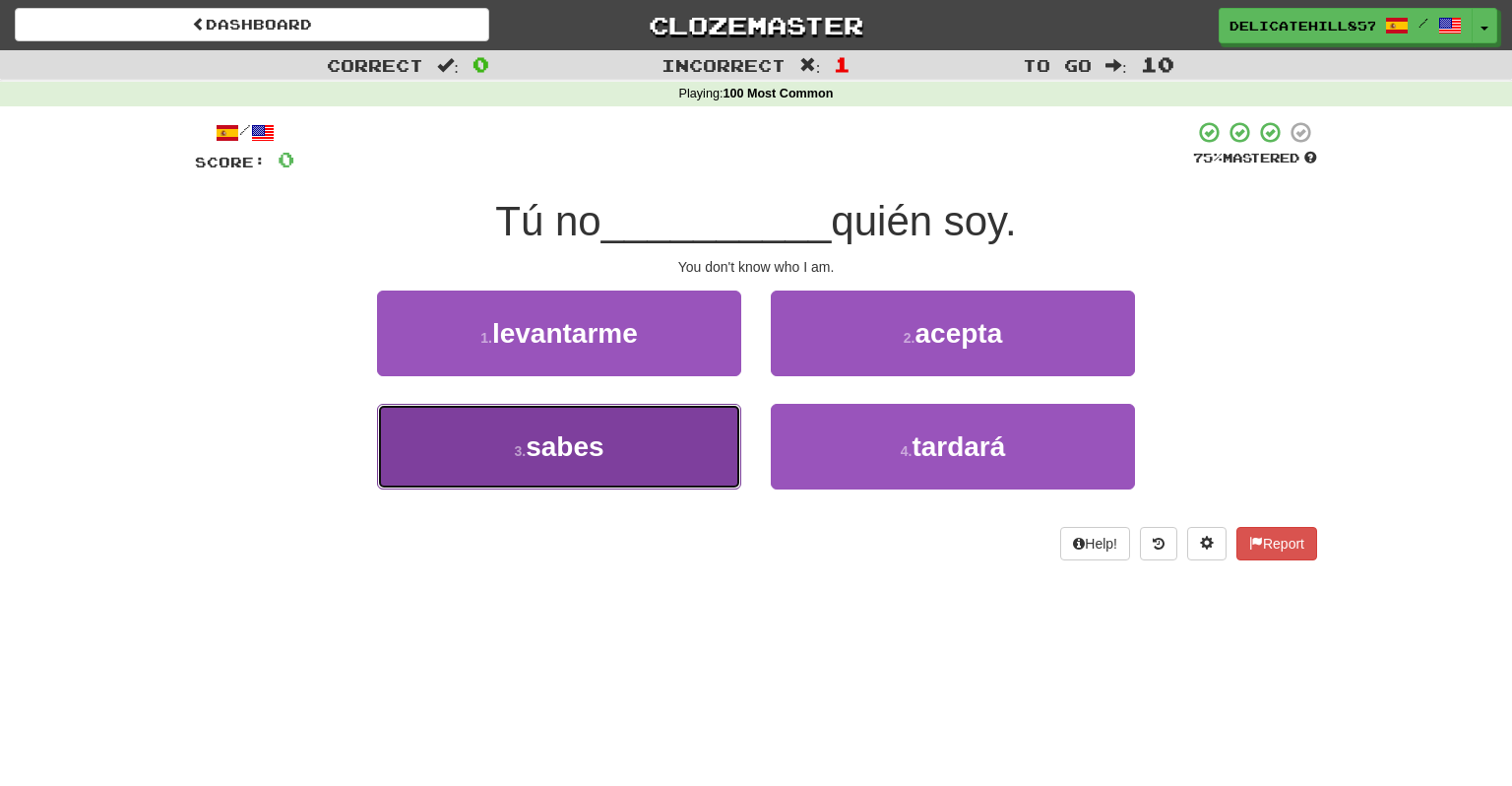 click on "3 .  sabes" at bounding box center (559, 446) 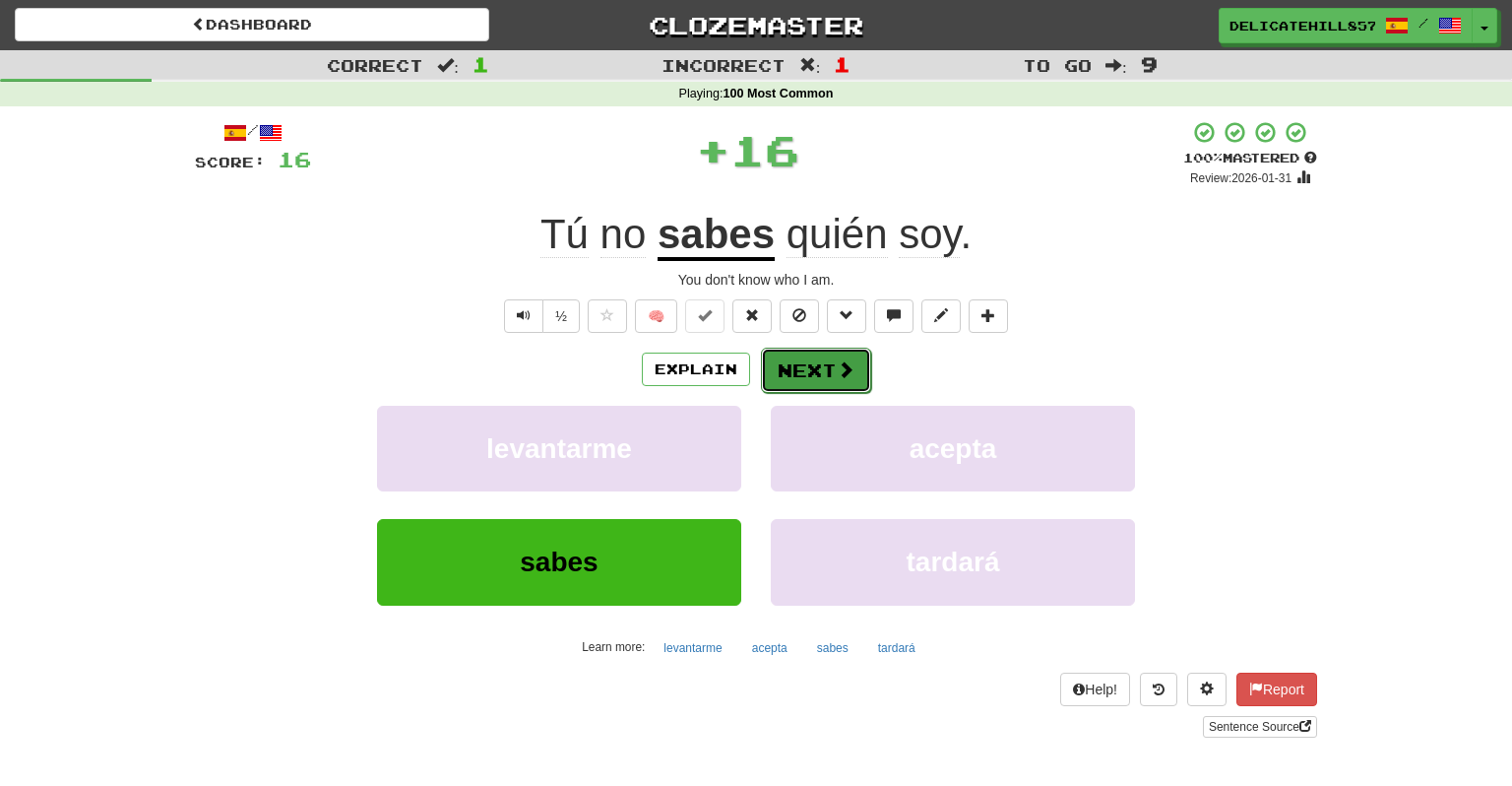 click on "Next" at bounding box center [816, 370] 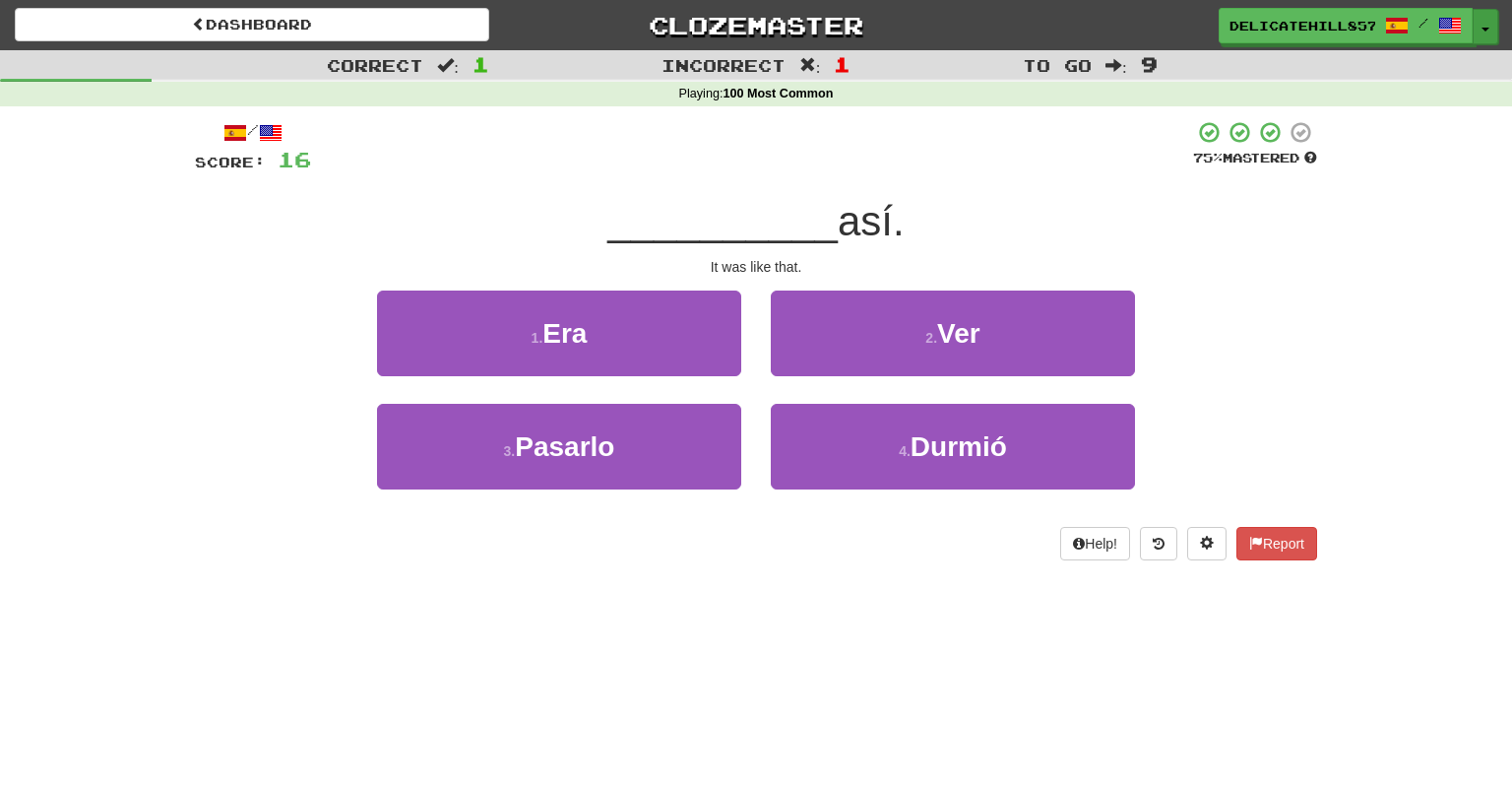 click on "Toggle Dropdown" at bounding box center [1485, 27] 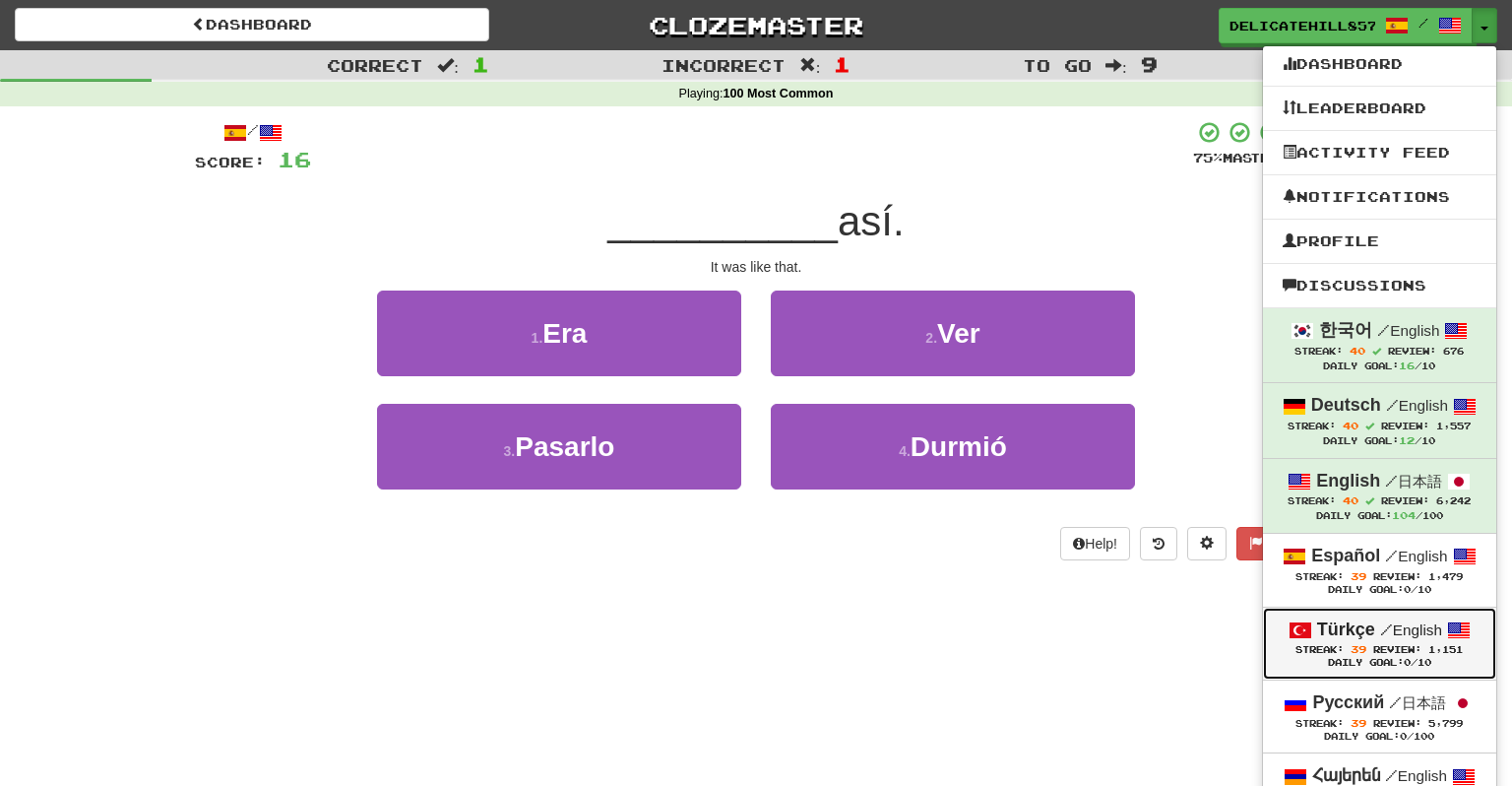 click on "Daily Goal:  0 /10" at bounding box center [1379, 663] 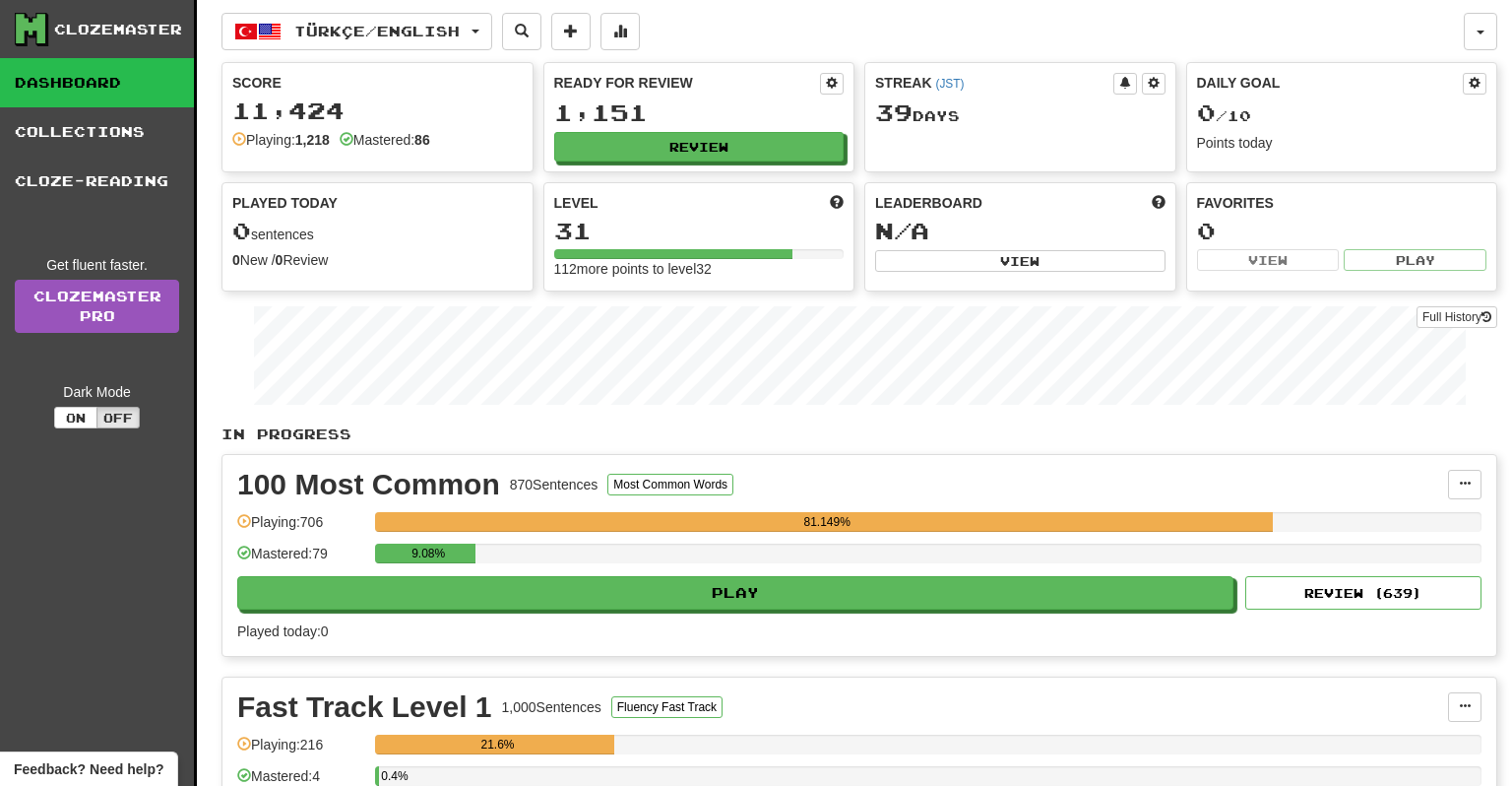scroll, scrollTop: 0, scrollLeft: 0, axis: both 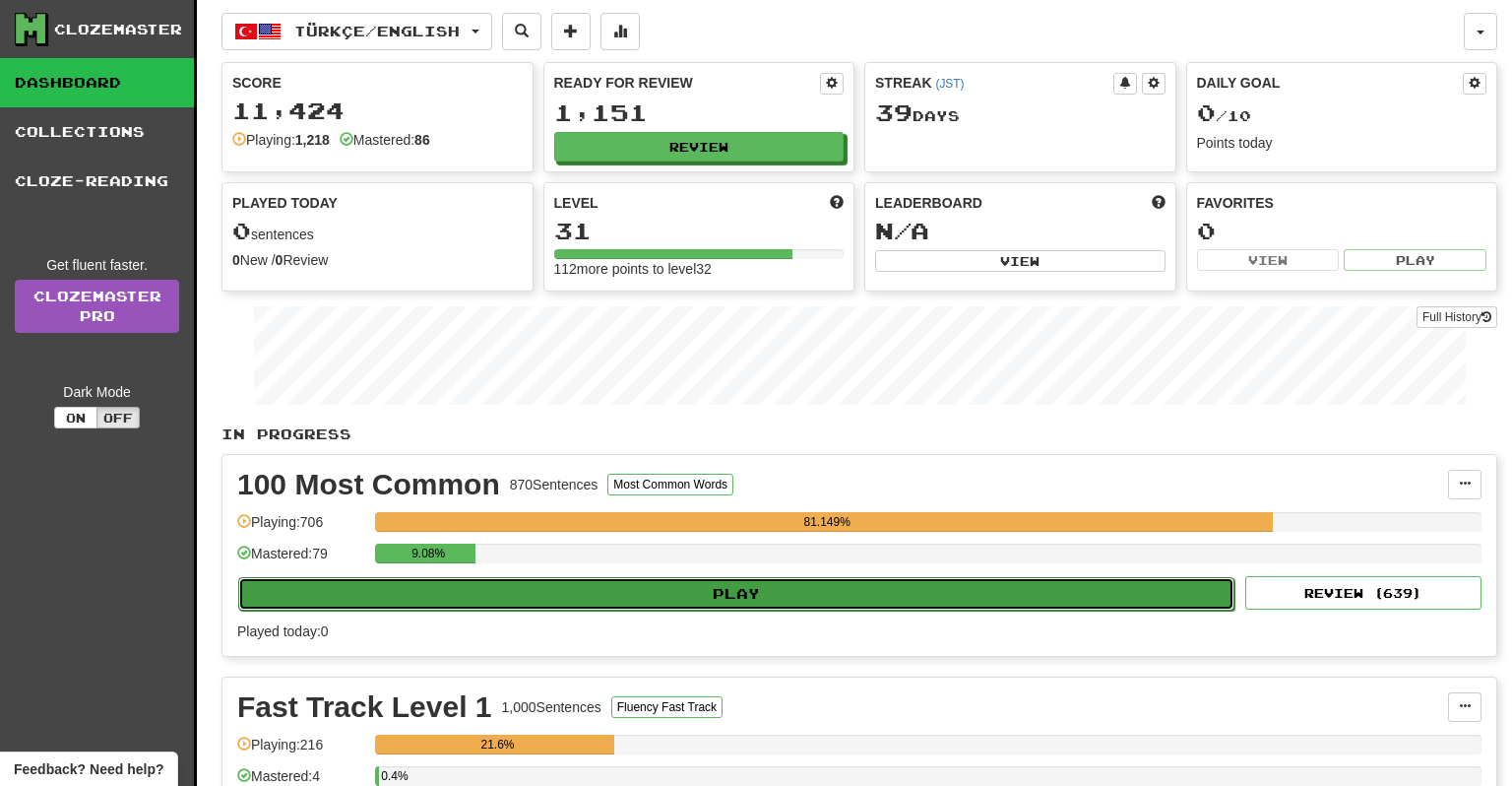 click on "Play" 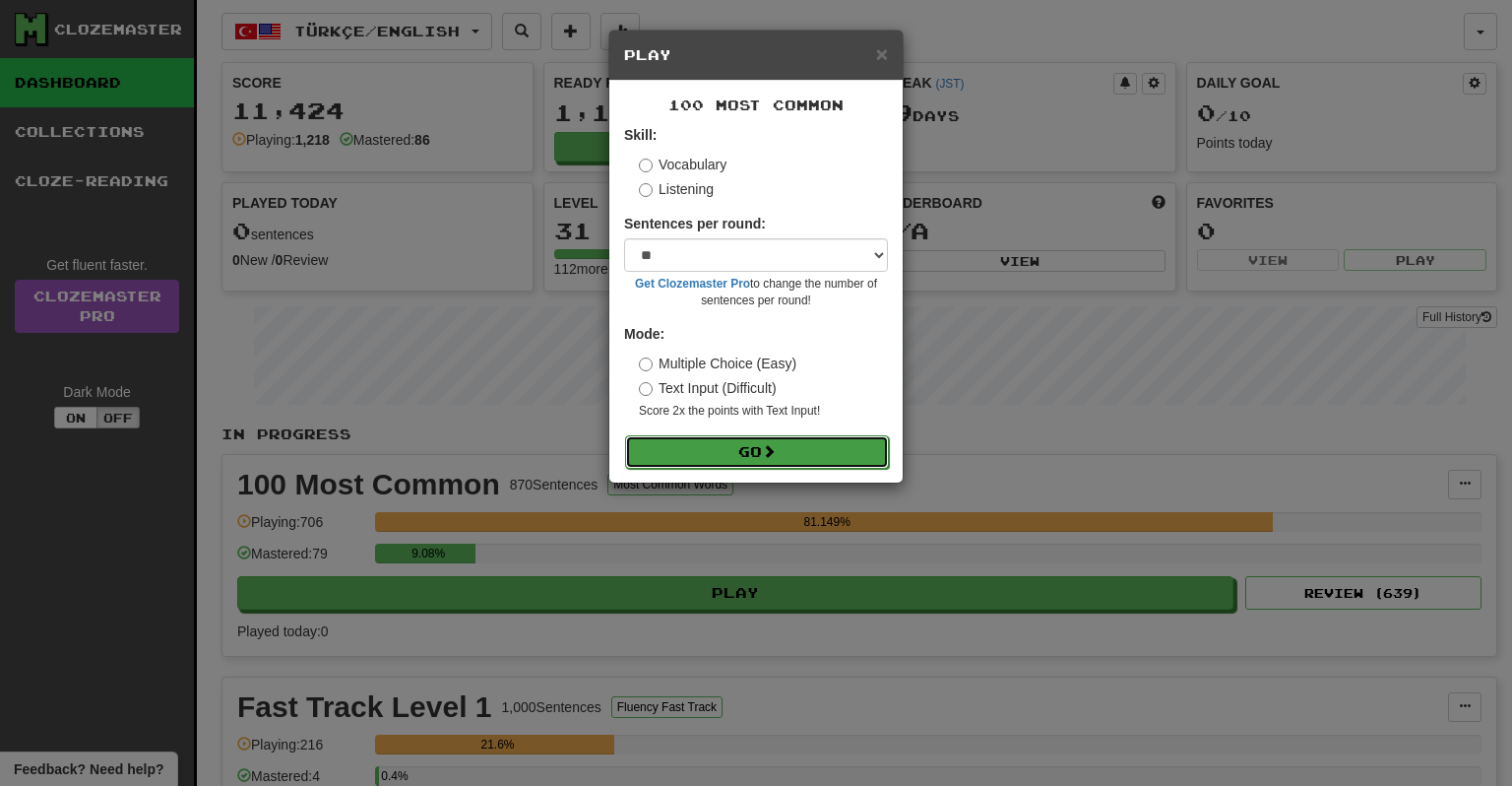click on "Go" at bounding box center (757, 452) 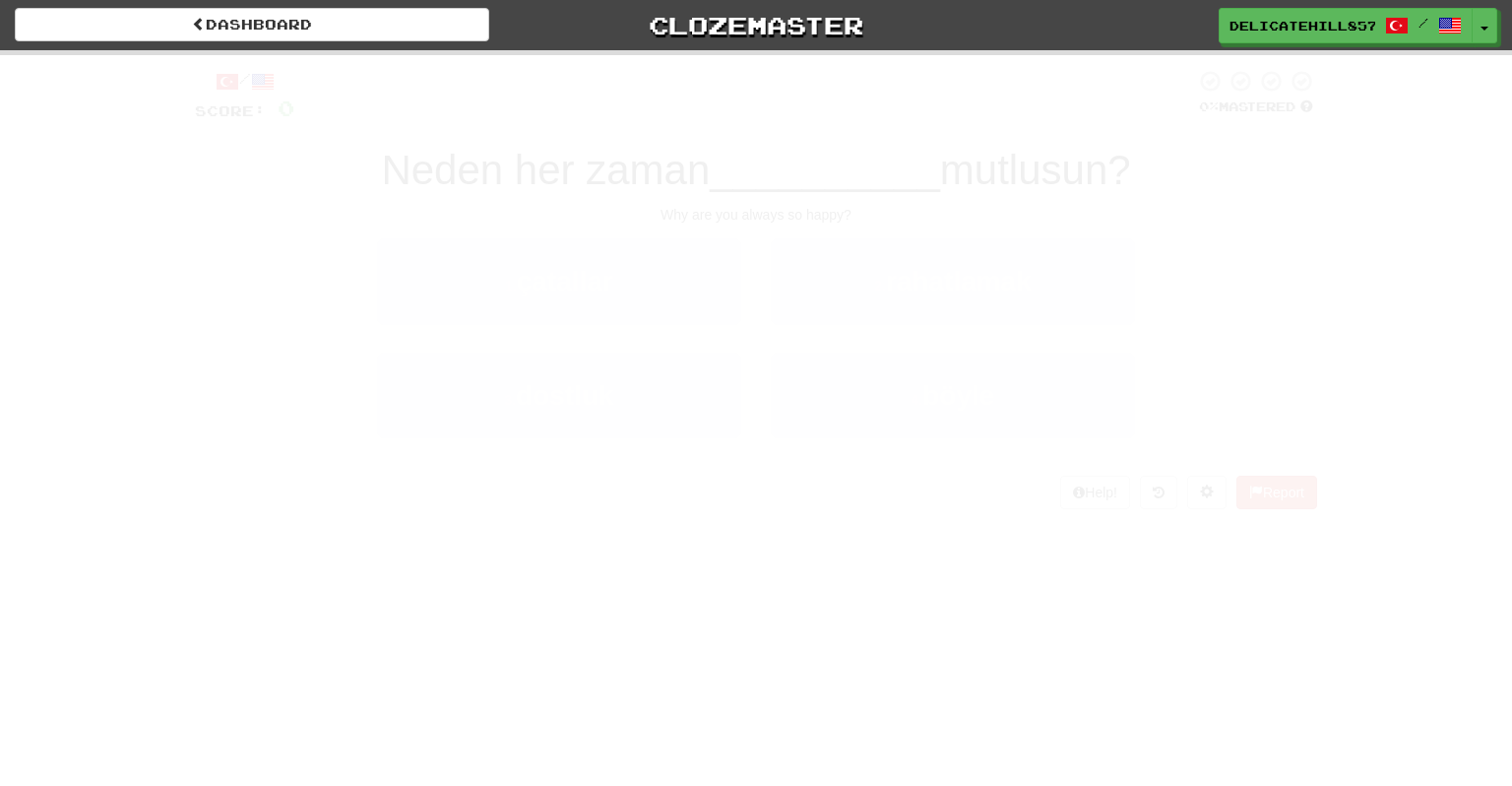 scroll, scrollTop: 0, scrollLeft: 0, axis: both 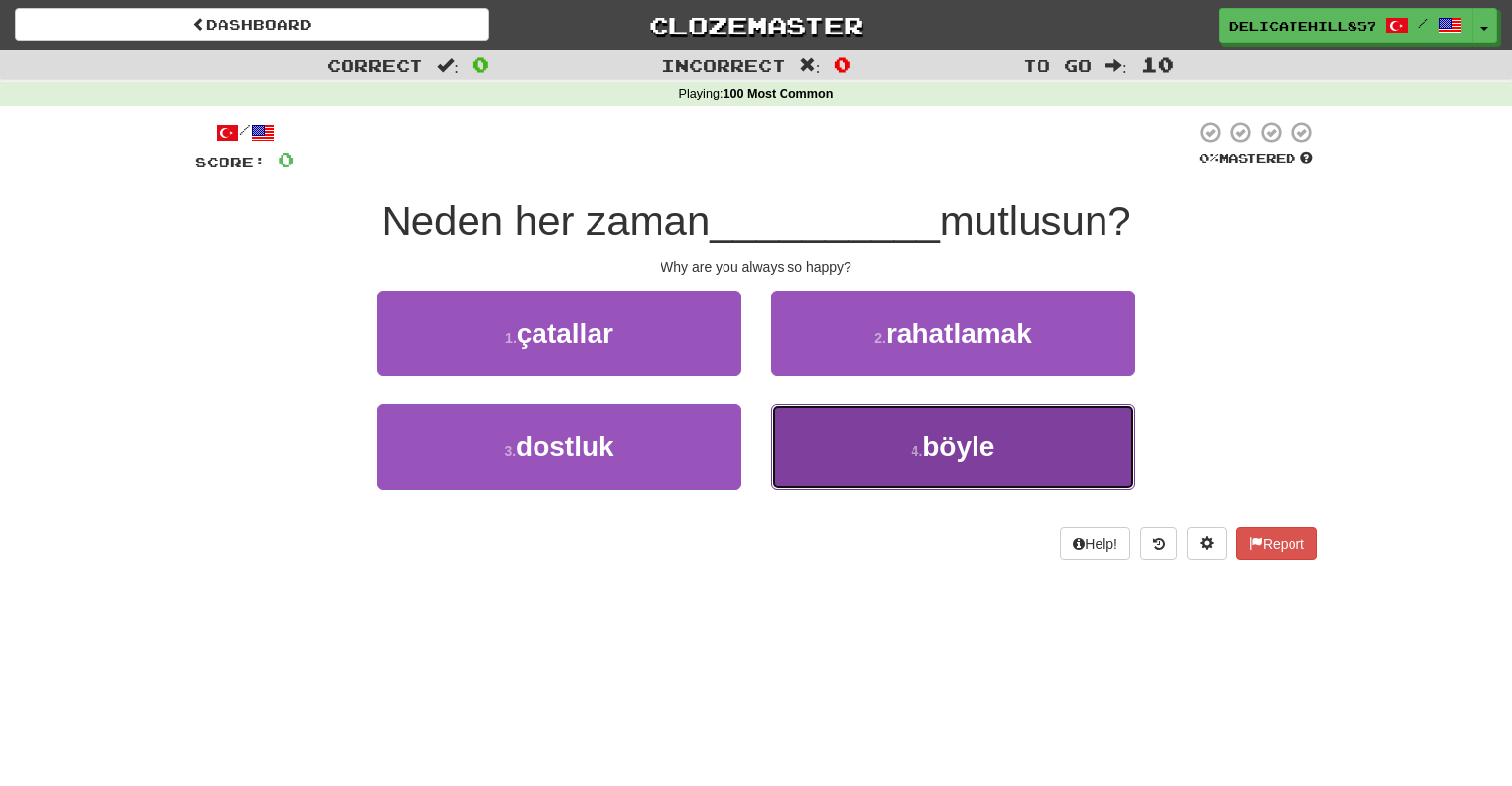 click on "4 .  böyle" at bounding box center (953, 446) 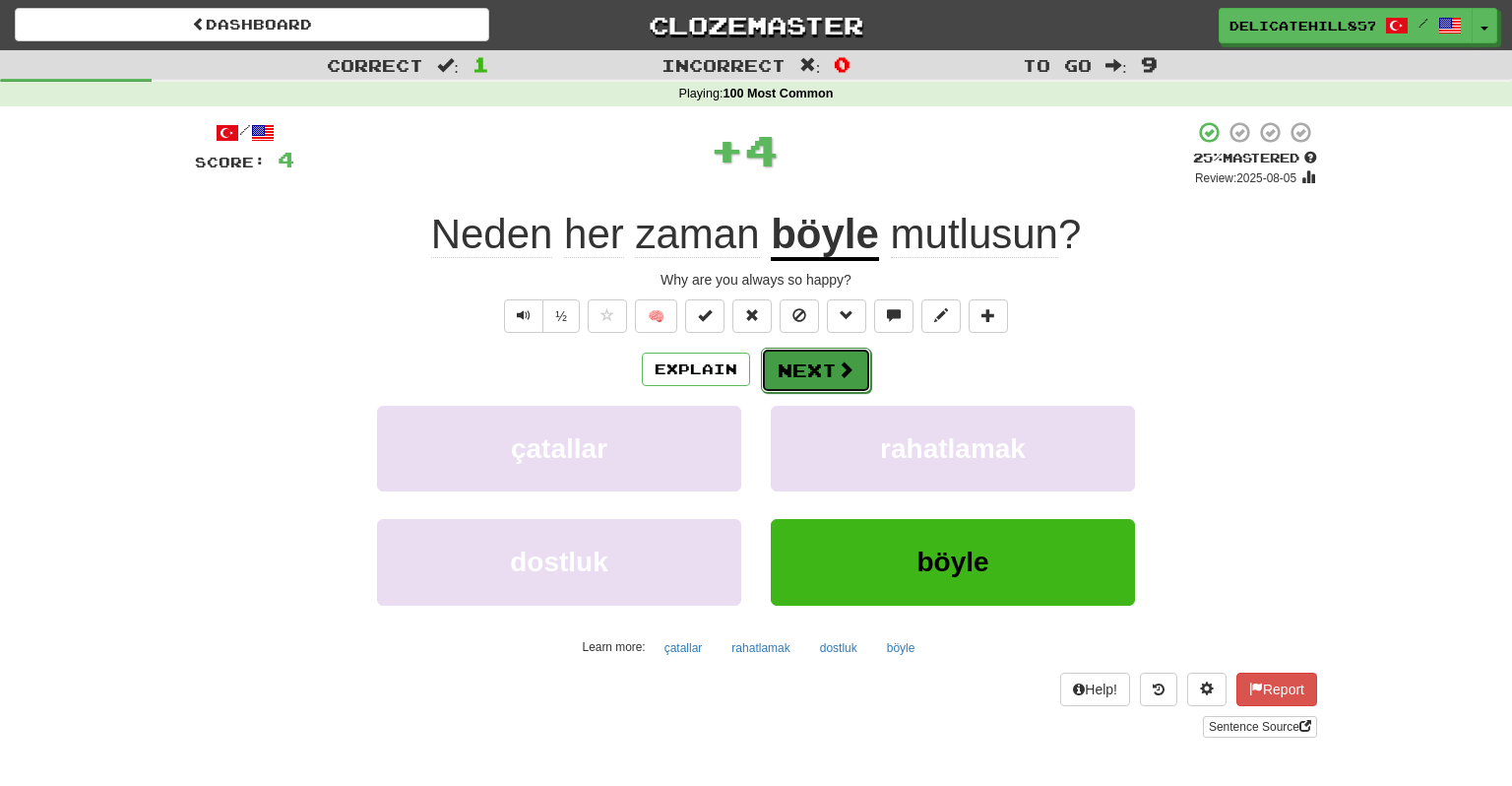 click on "Next" at bounding box center [816, 370] 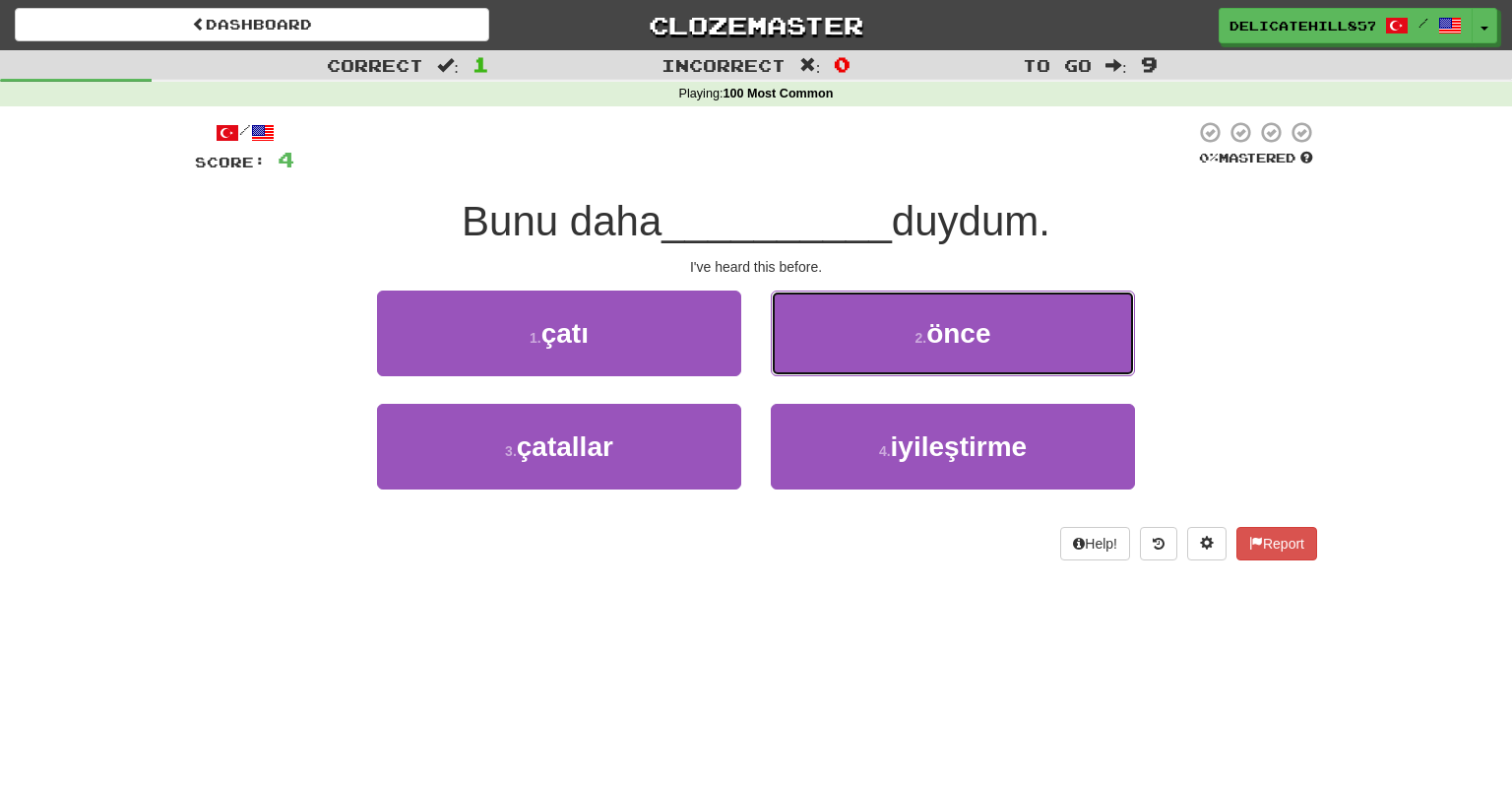 click on "2 .  önce" at bounding box center (953, 333) 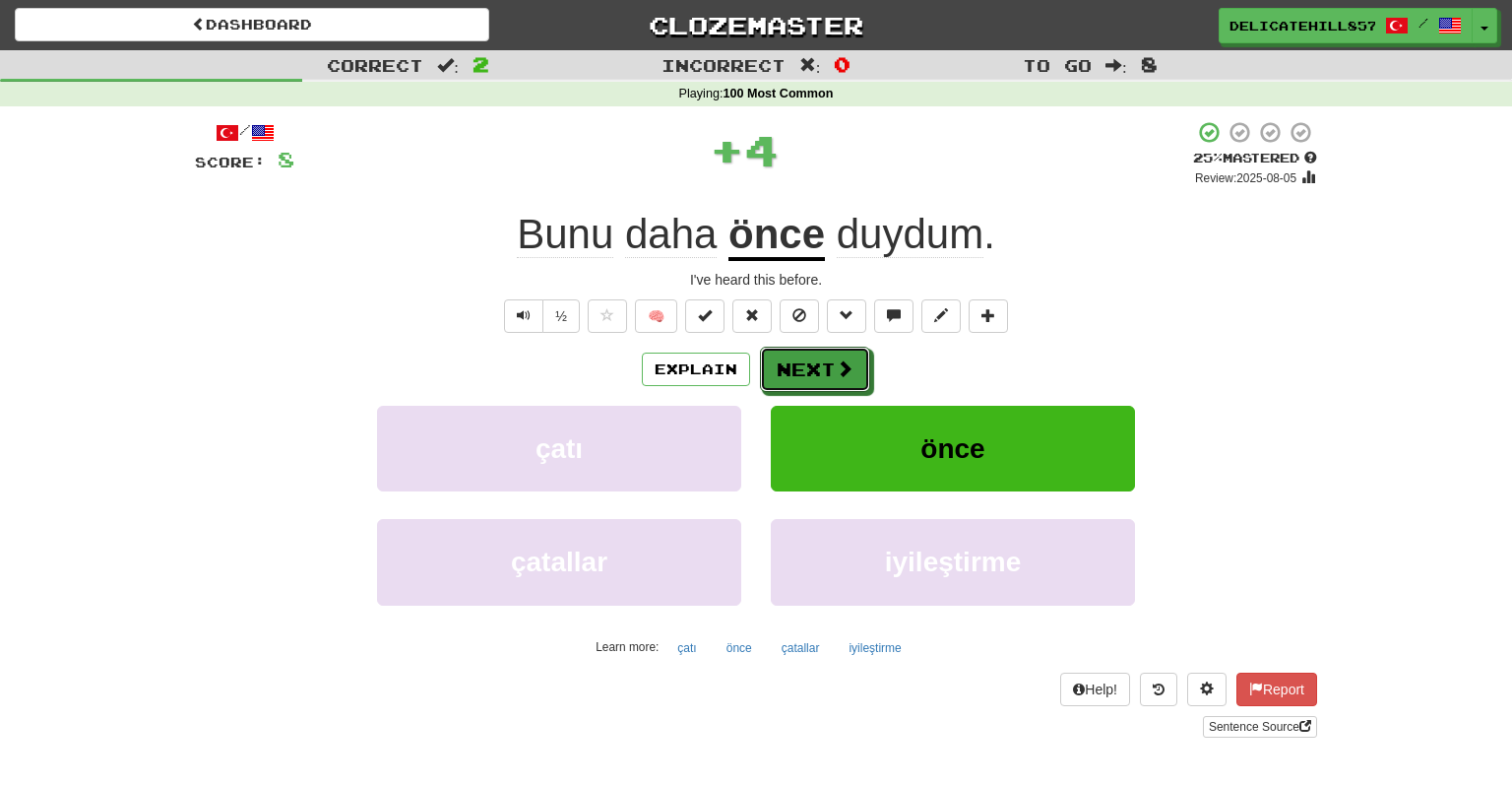 click on "Next" at bounding box center (815, 369) 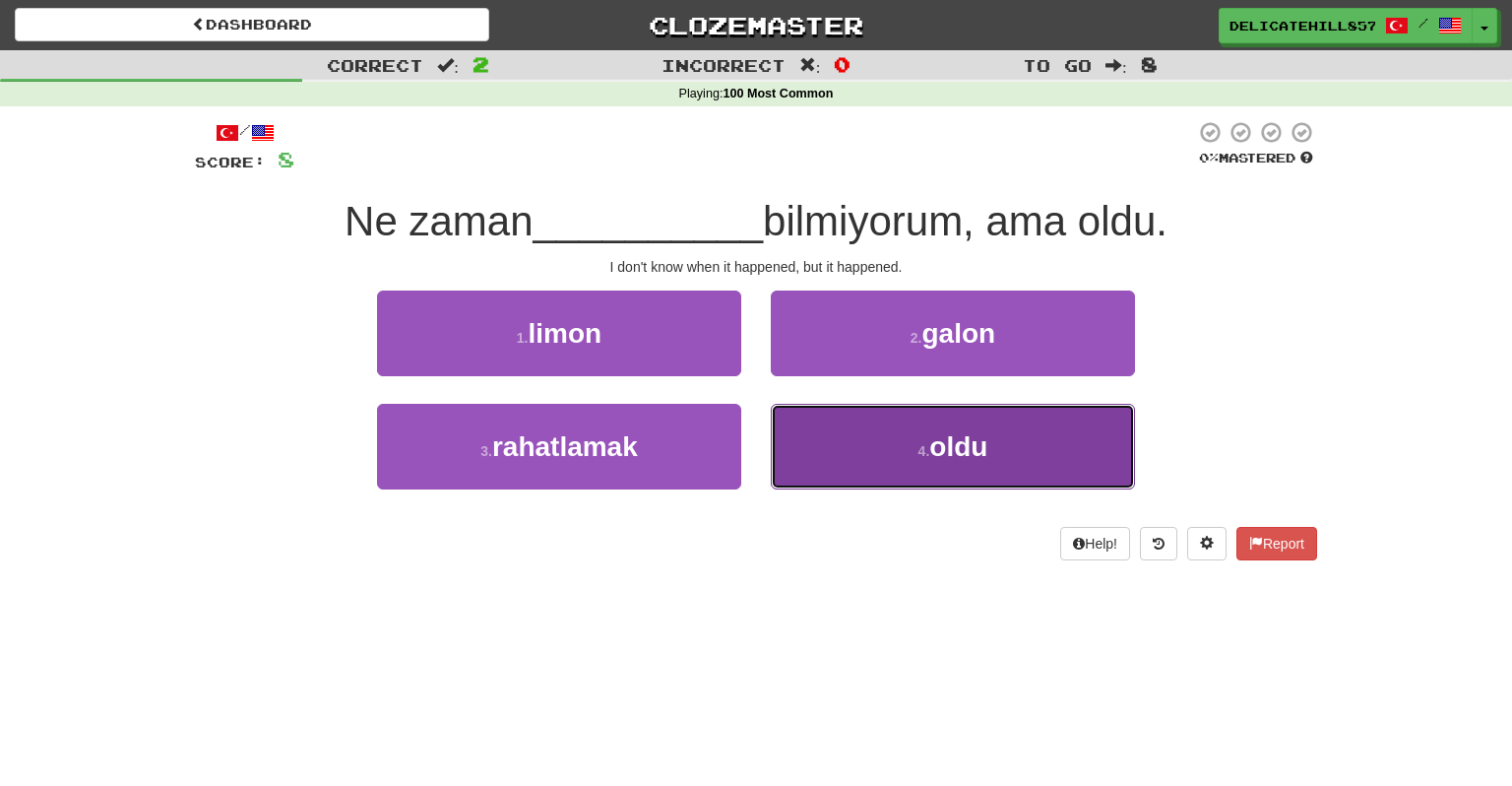 click on "4 .  oldu" at bounding box center (953, 446) 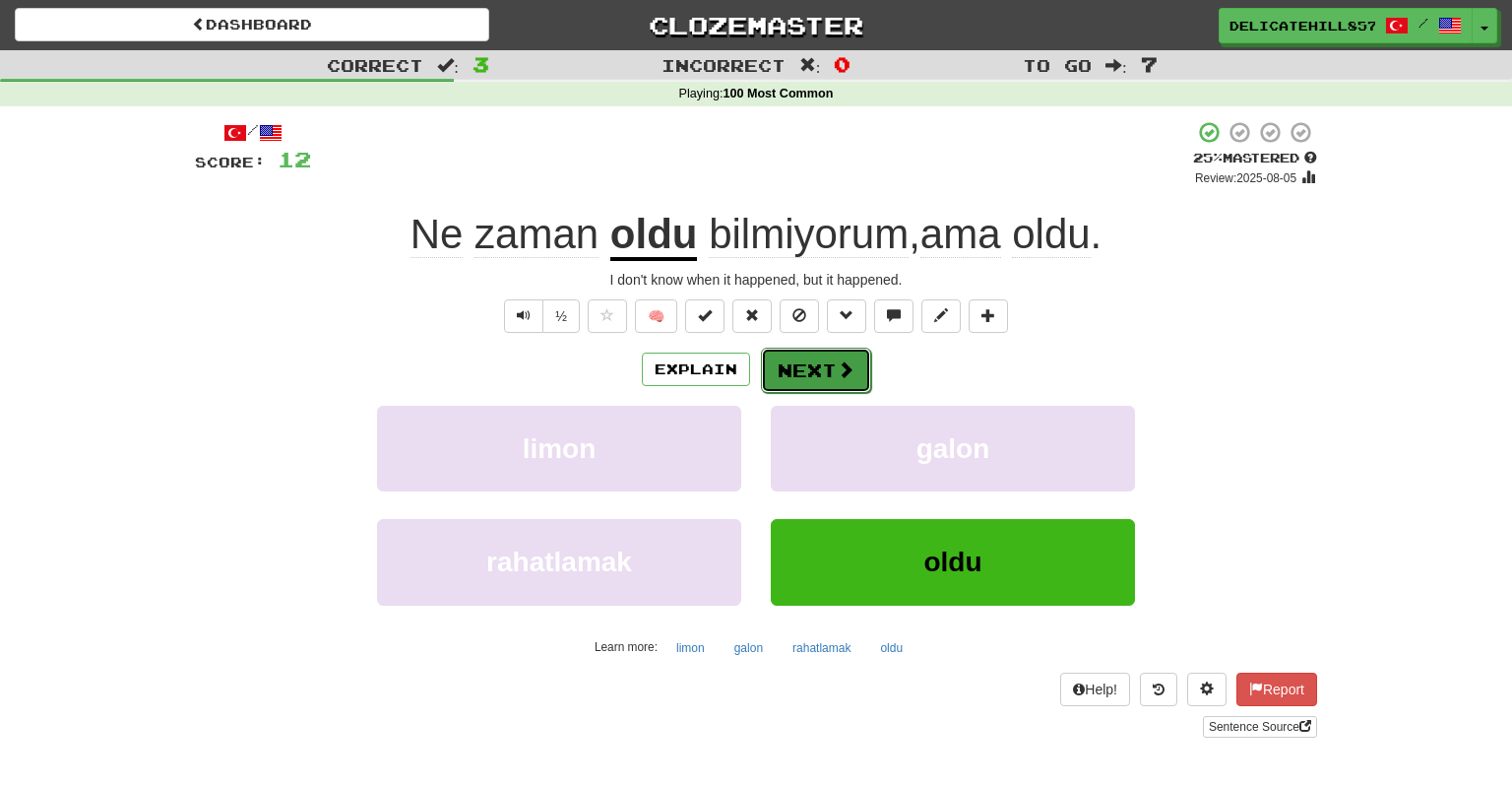 click on "Next" at bounding box center [816, 370] 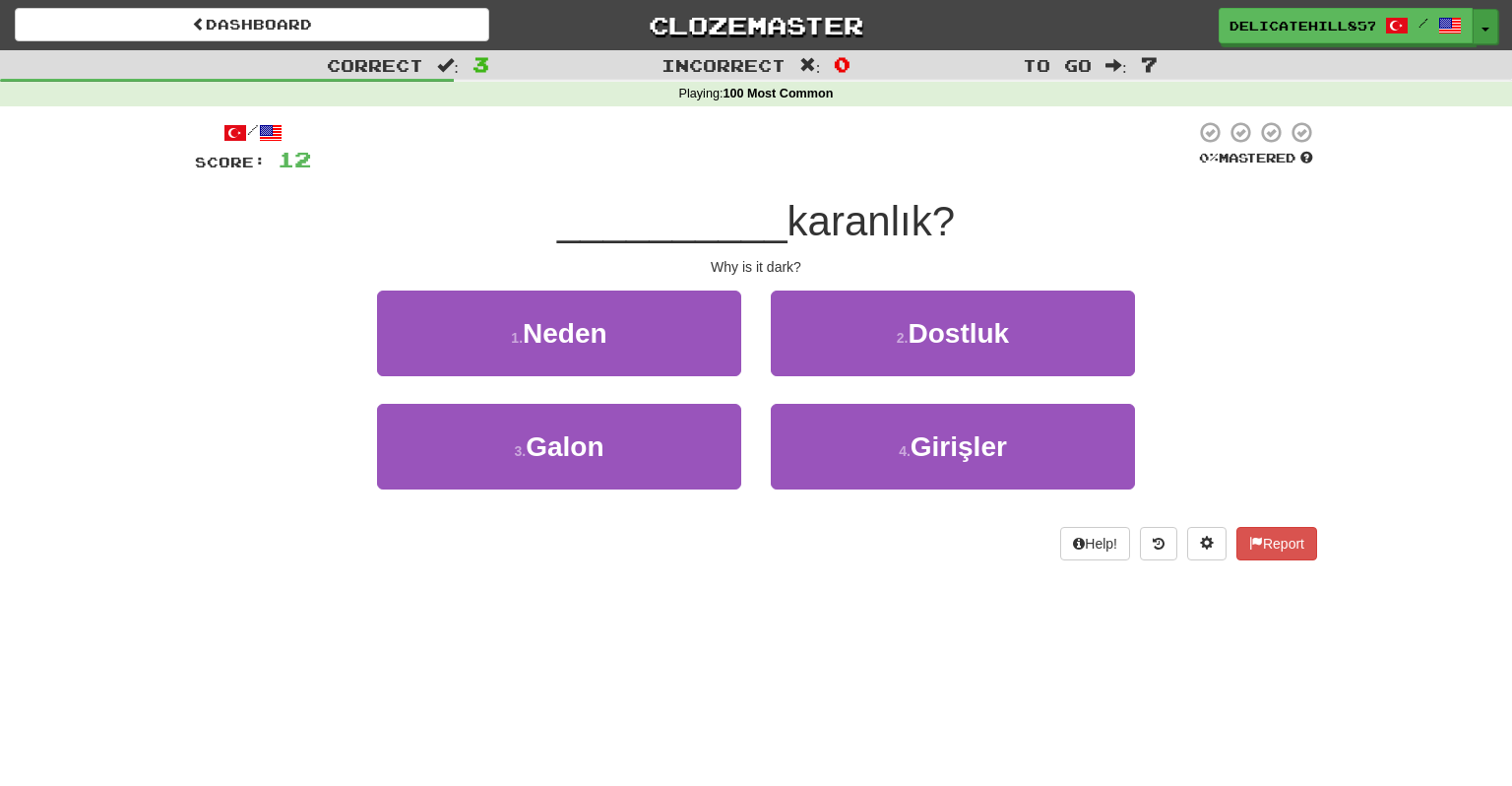 click on "Toggle Dropdown" at bounding box center (1485, 27) 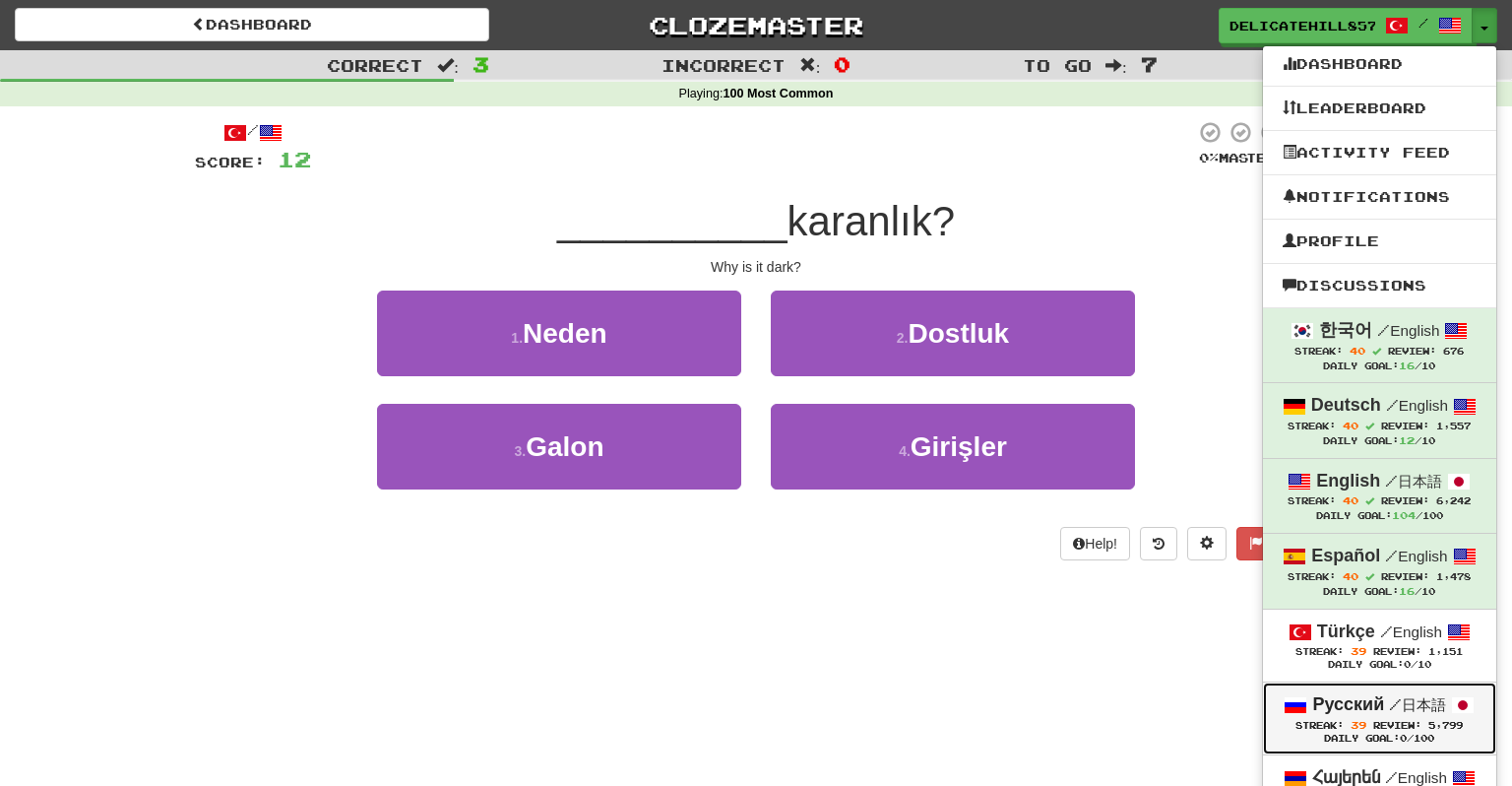 click on "Streak:
39
Review:
5,799" at bounding box center [1379, 725] 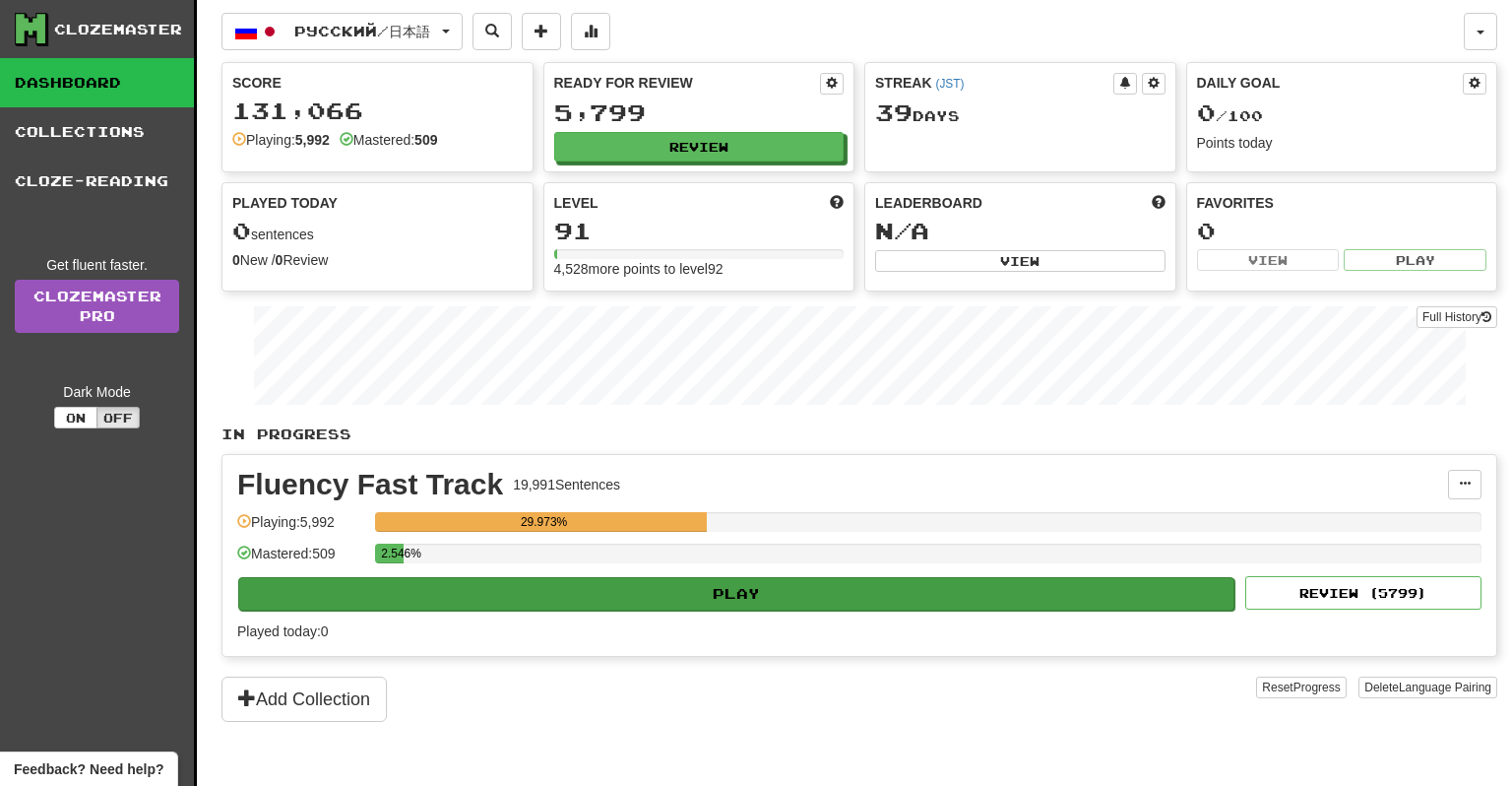 scroll, scrollTop: 0, scrollLeft: 0, axis: both 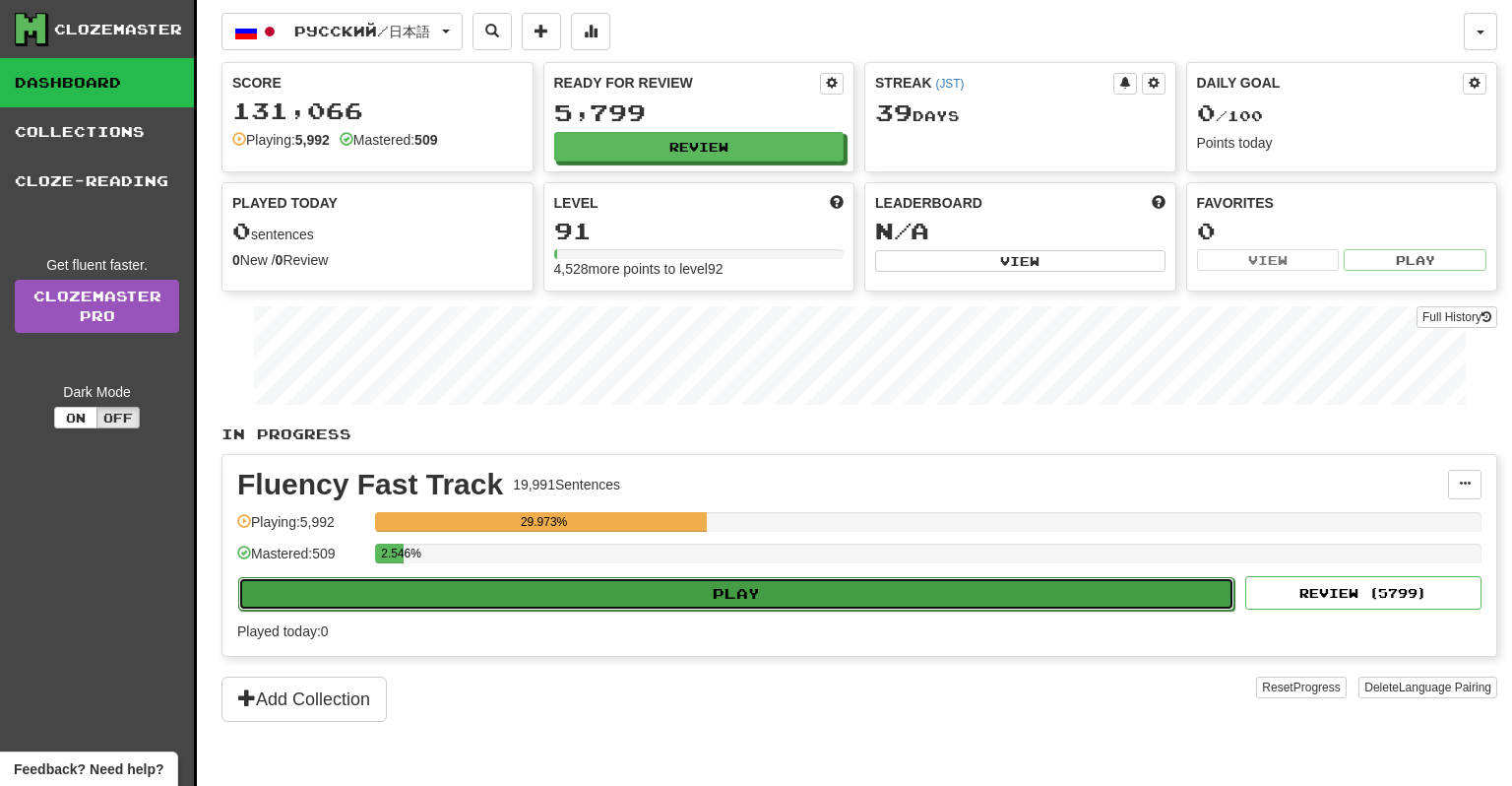 click on "Play" at bounding box center (736, 594) 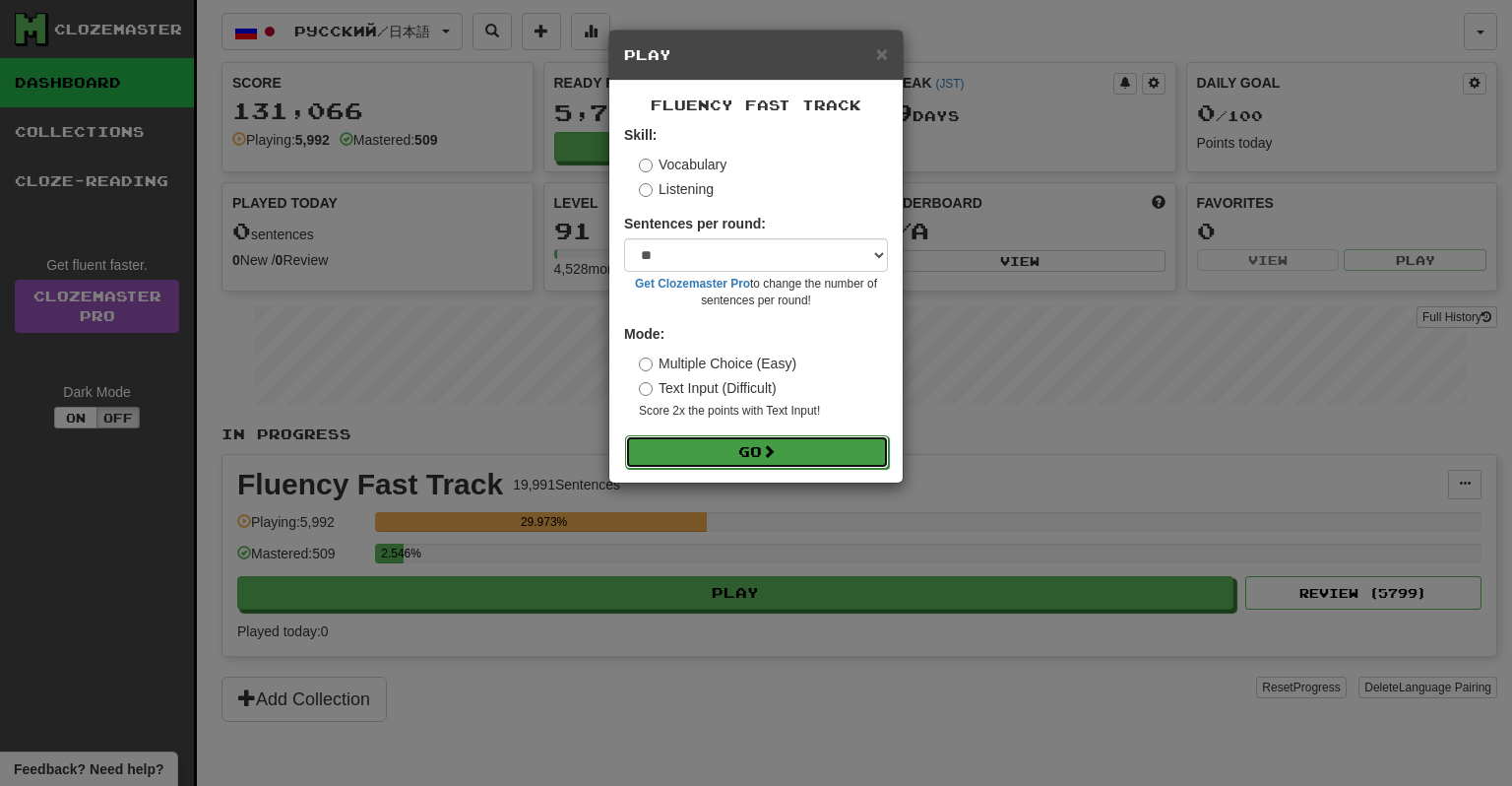 click on "Go" at bounding box center (757, 452) 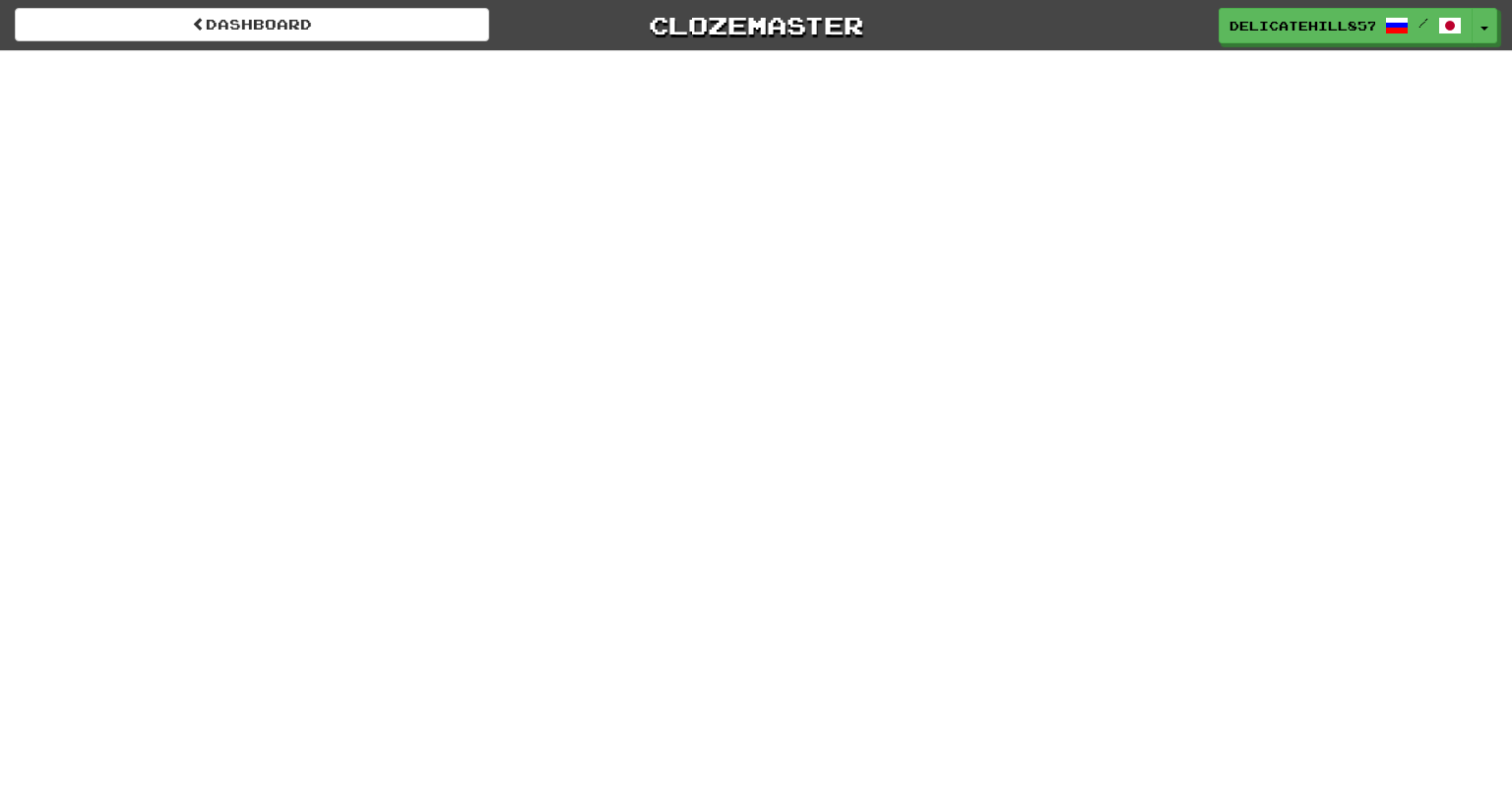 scroll, scrollTop: 0, scrollLeft: 0, axis: both 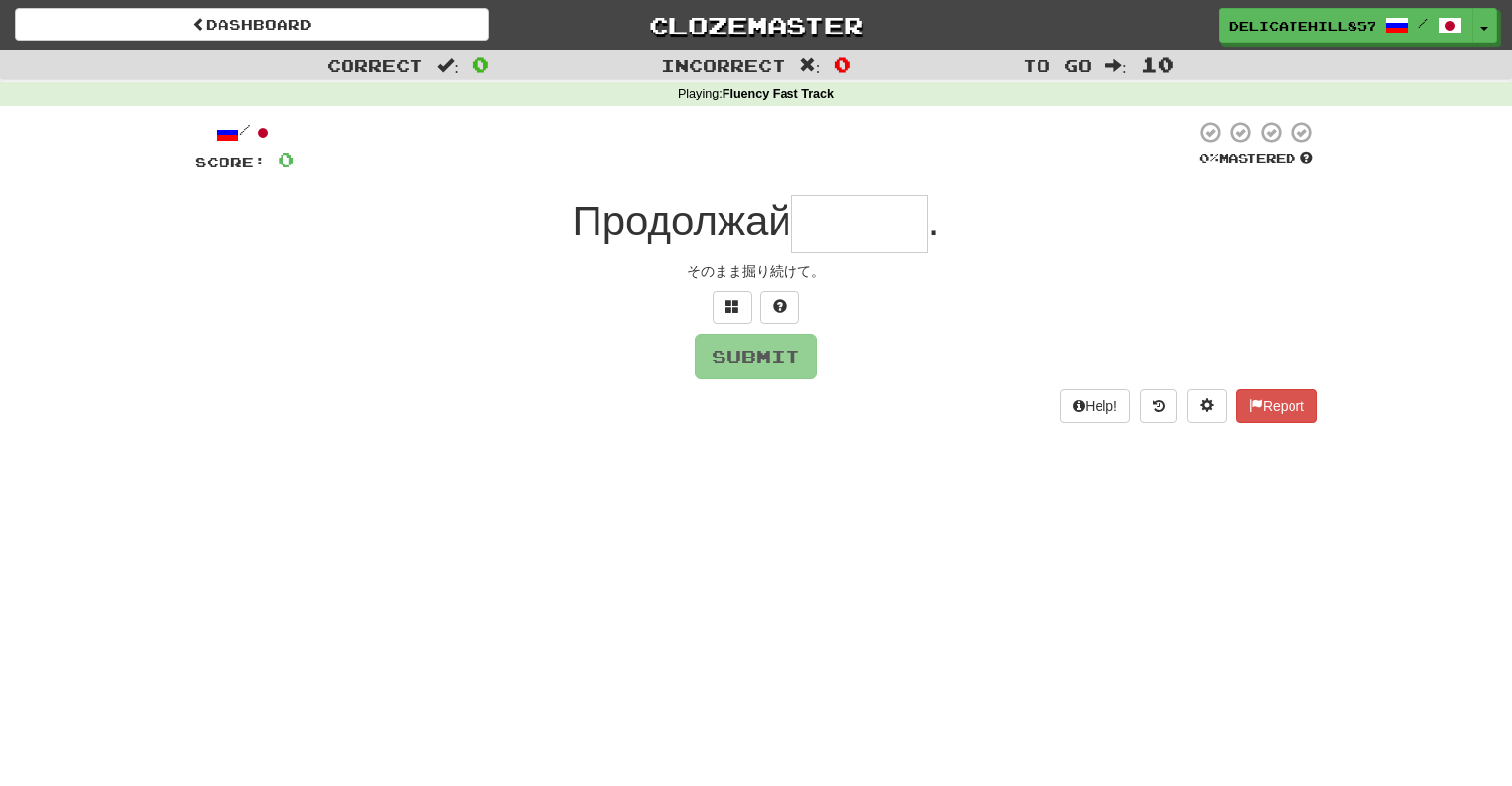 type on "******" 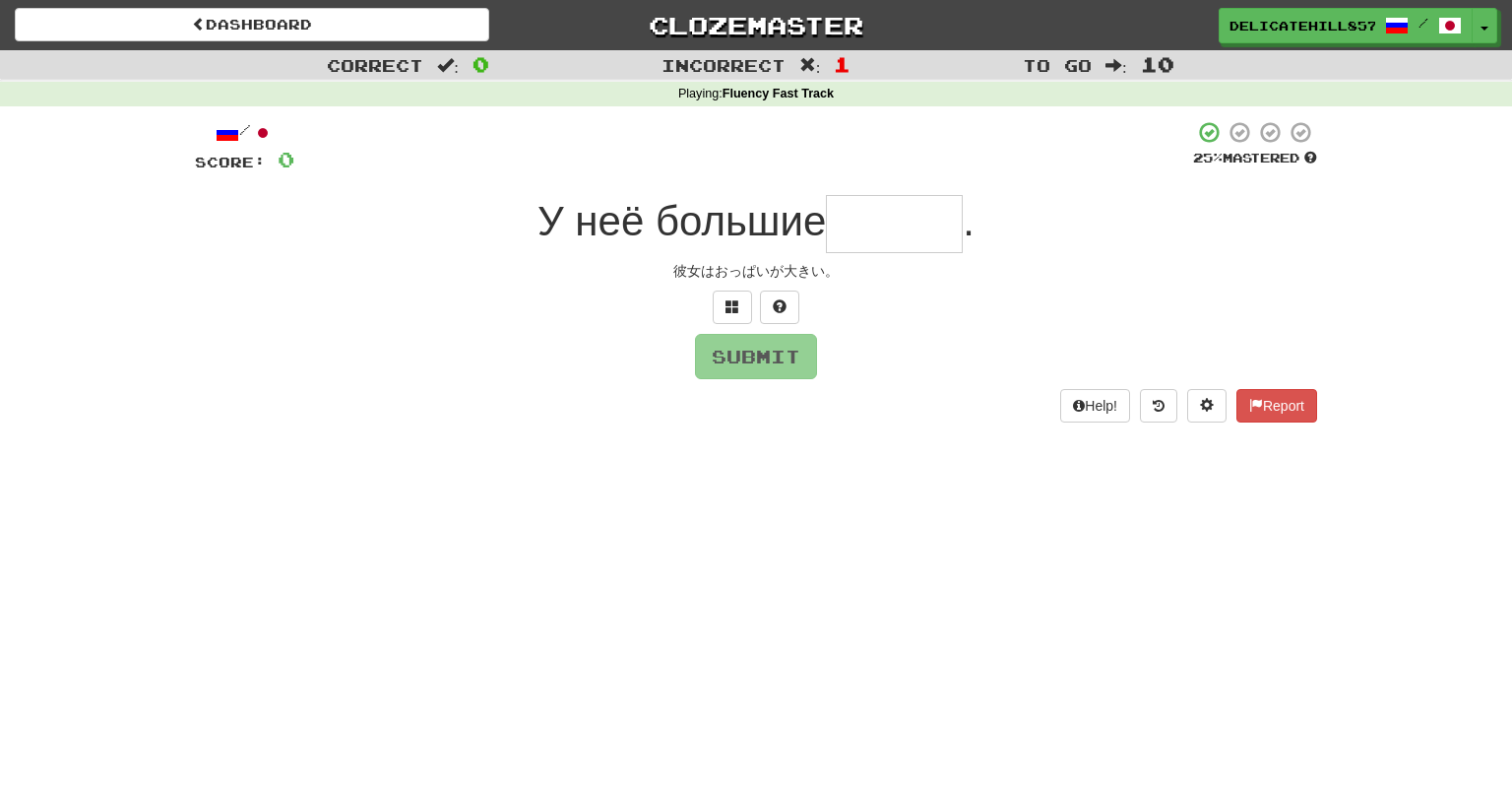 type on "******" 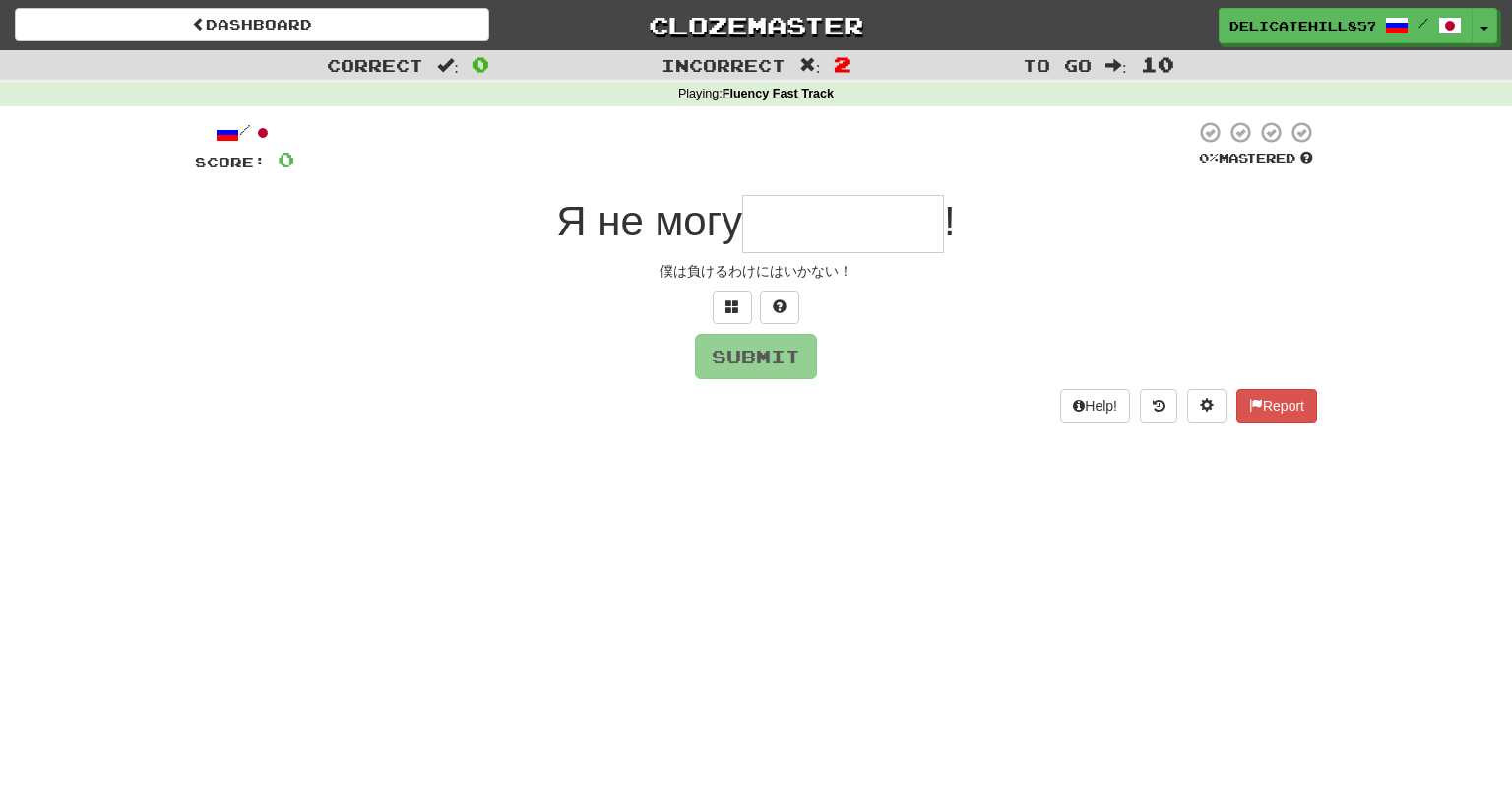 type on "*********" 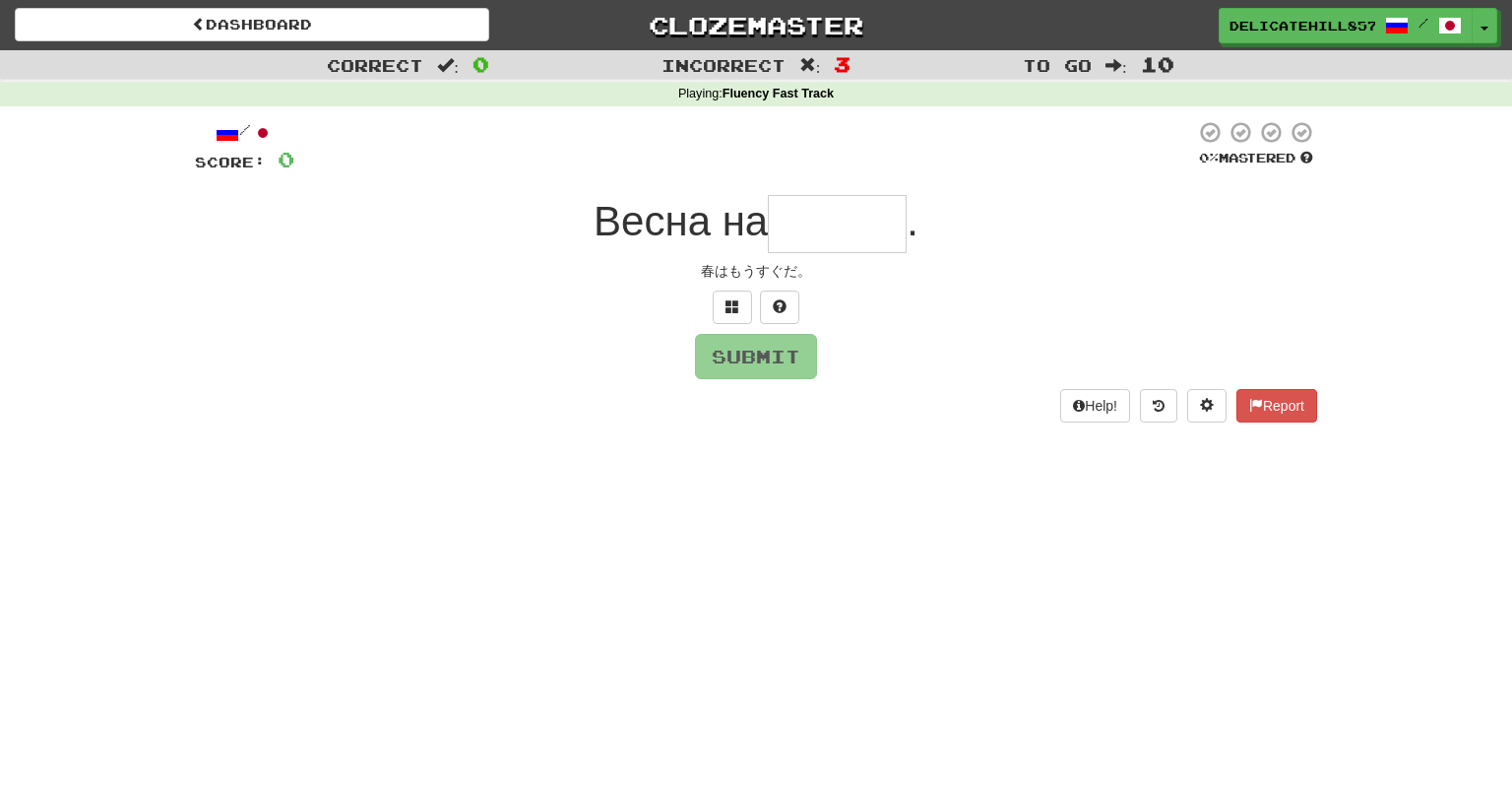type on "*" 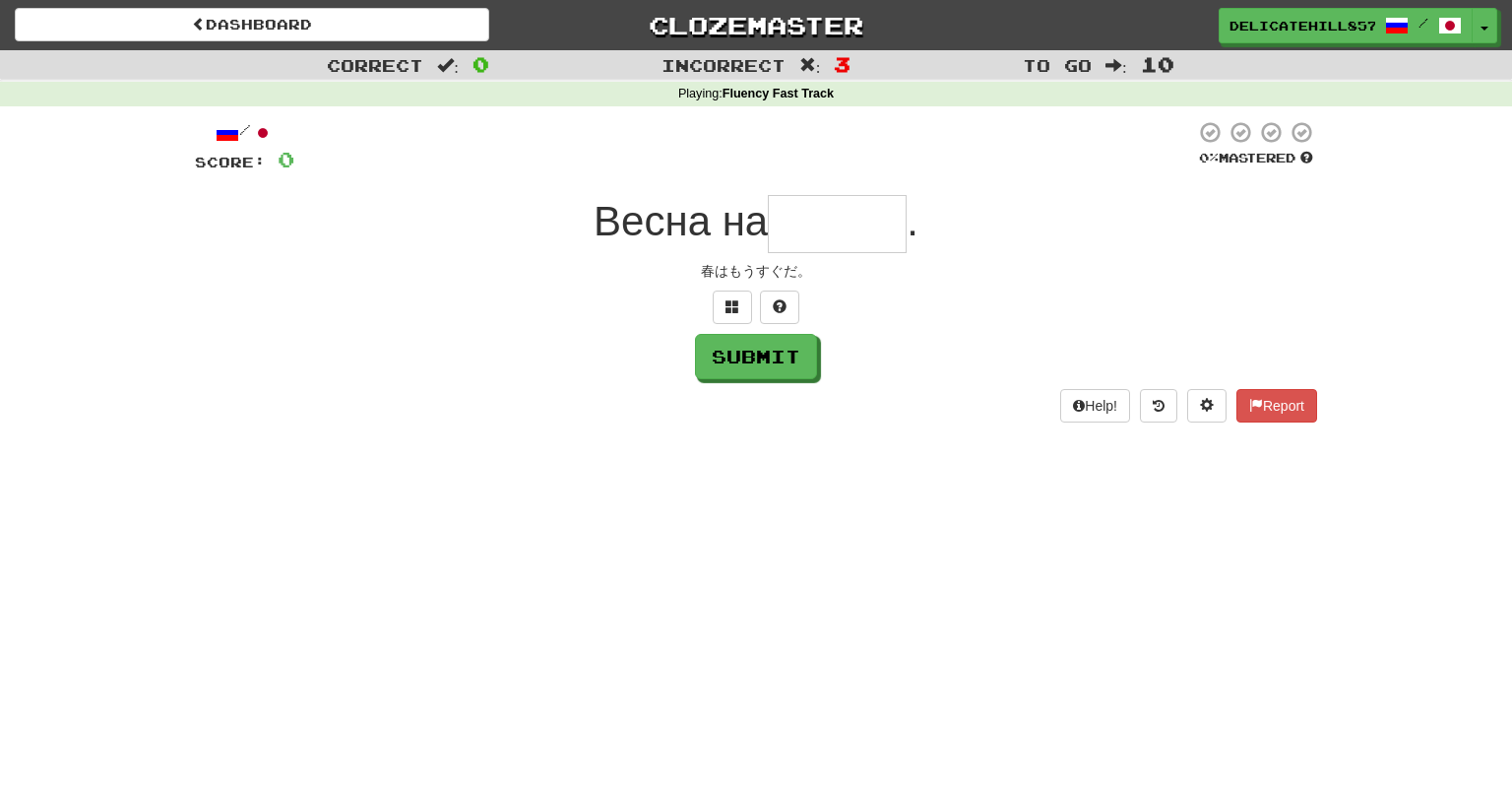 type on "******" 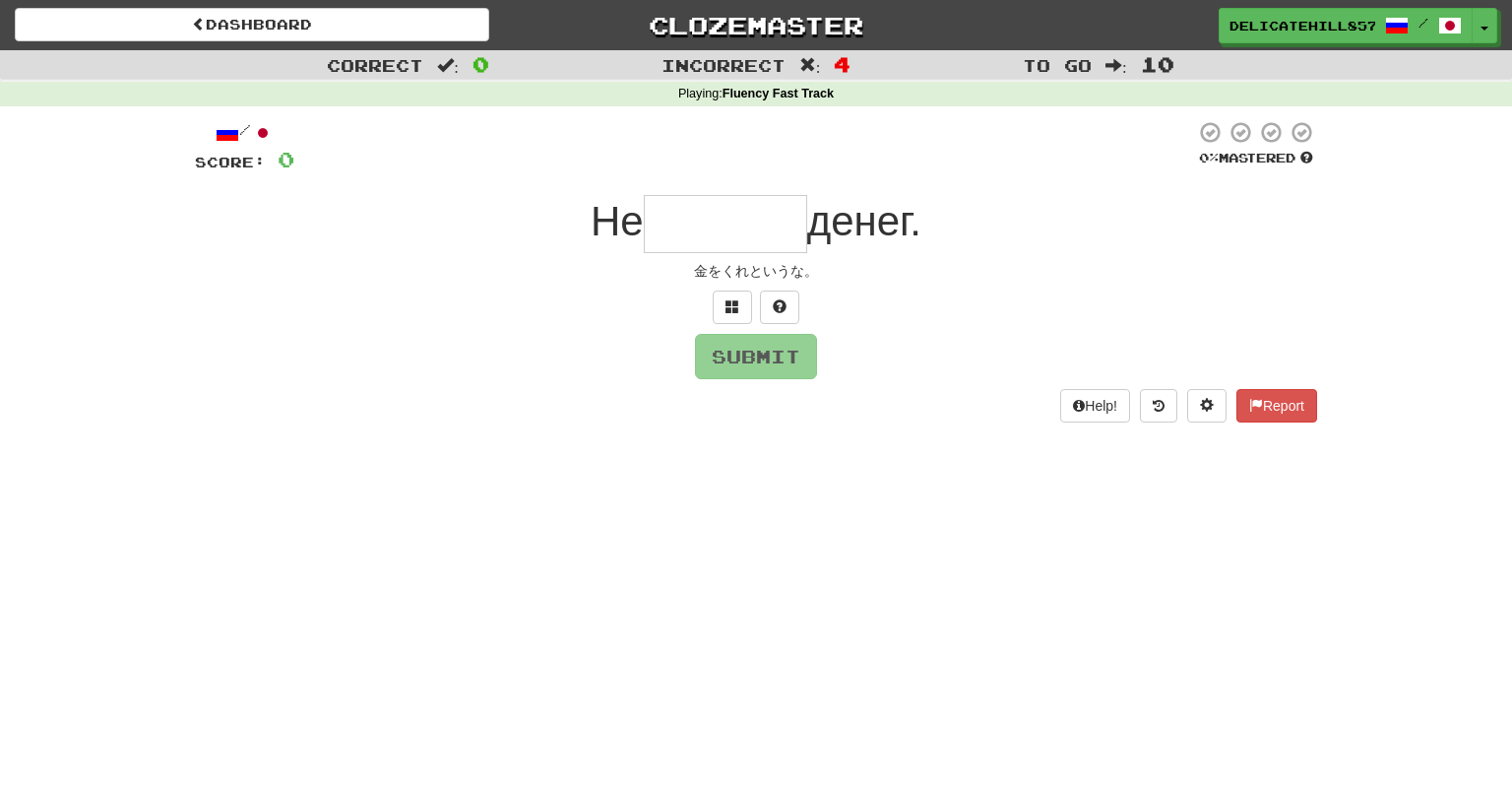 type on "*" 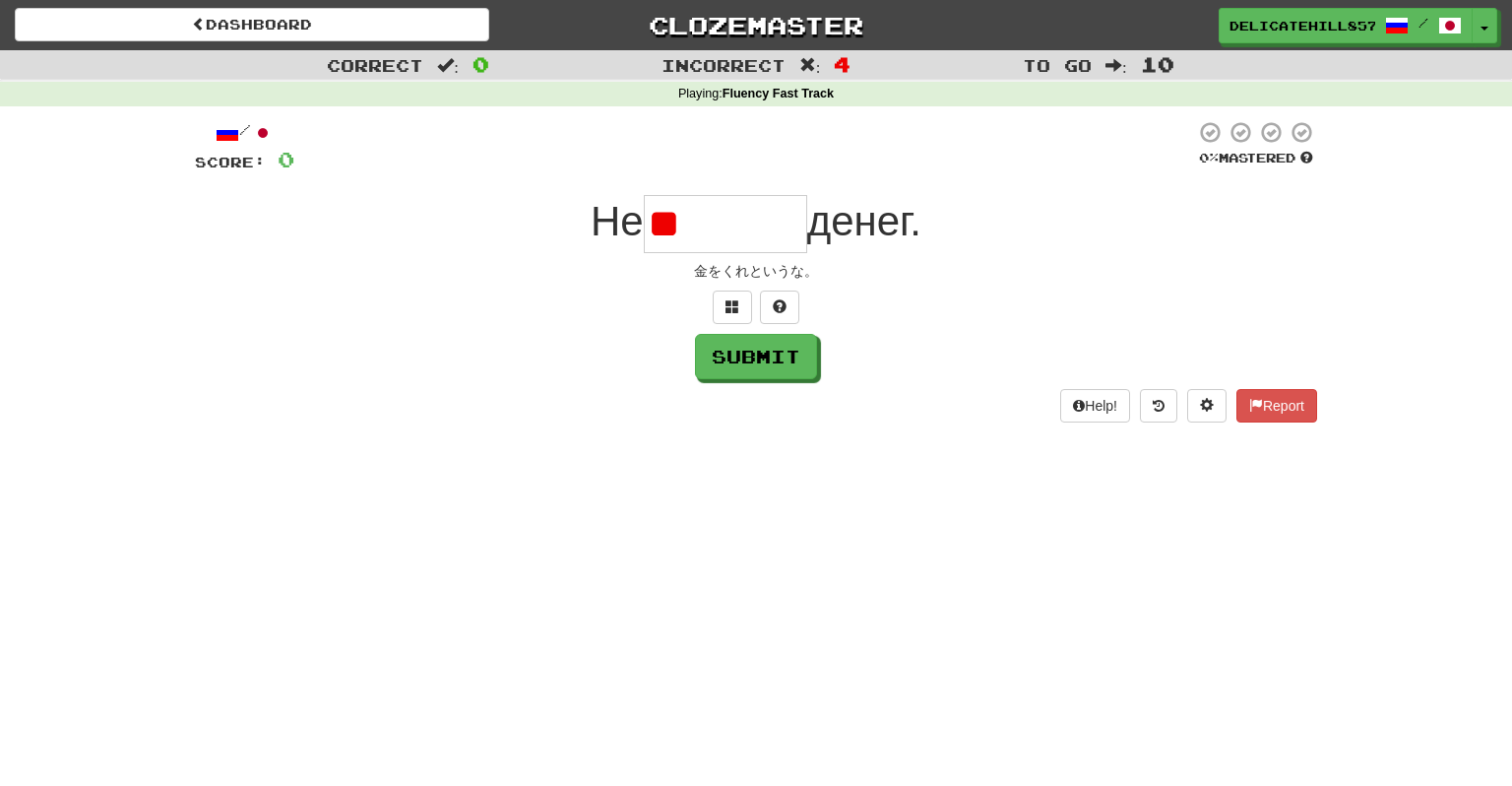 type on "*" 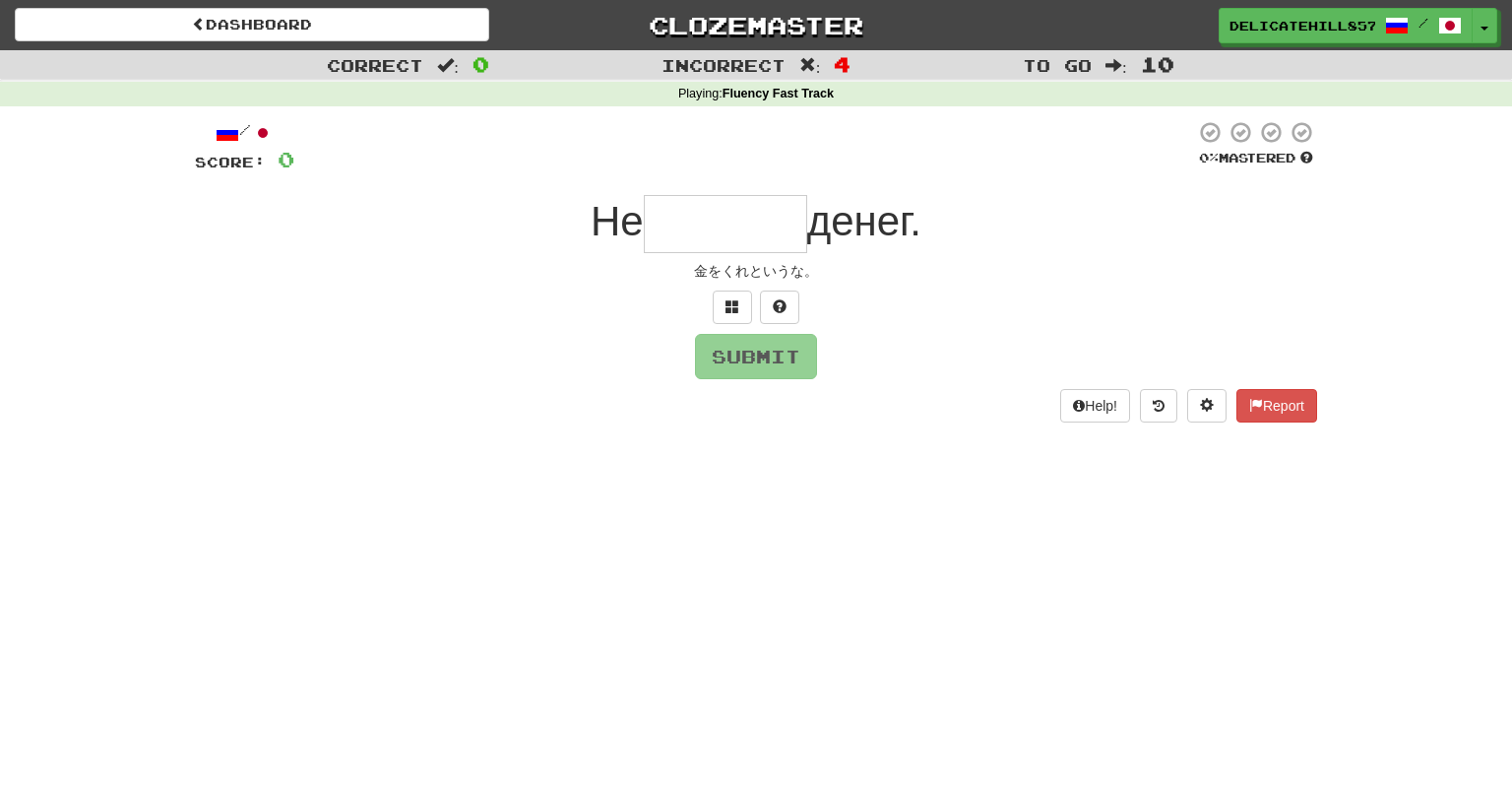 type on "*" 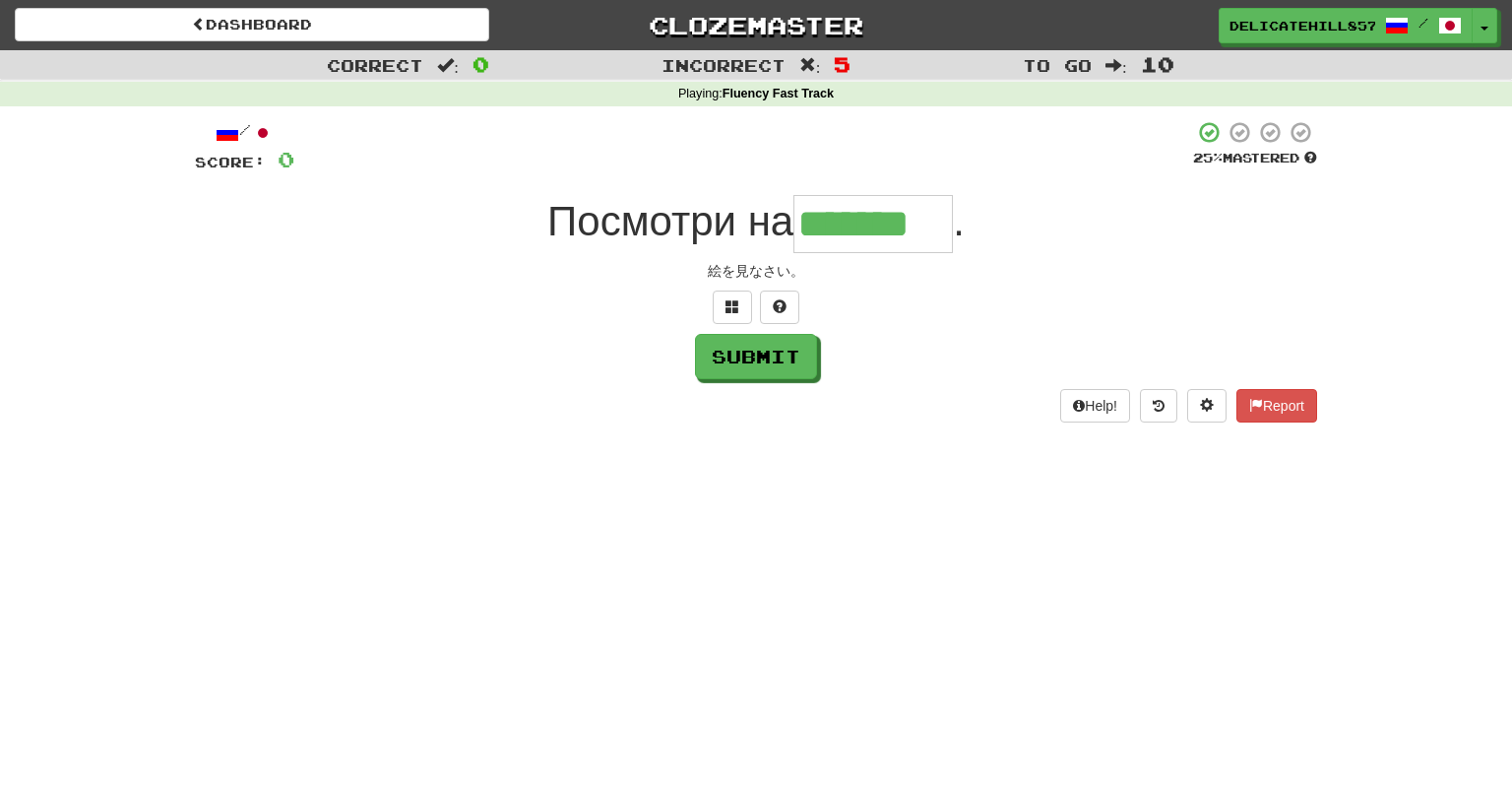 type on "*******" 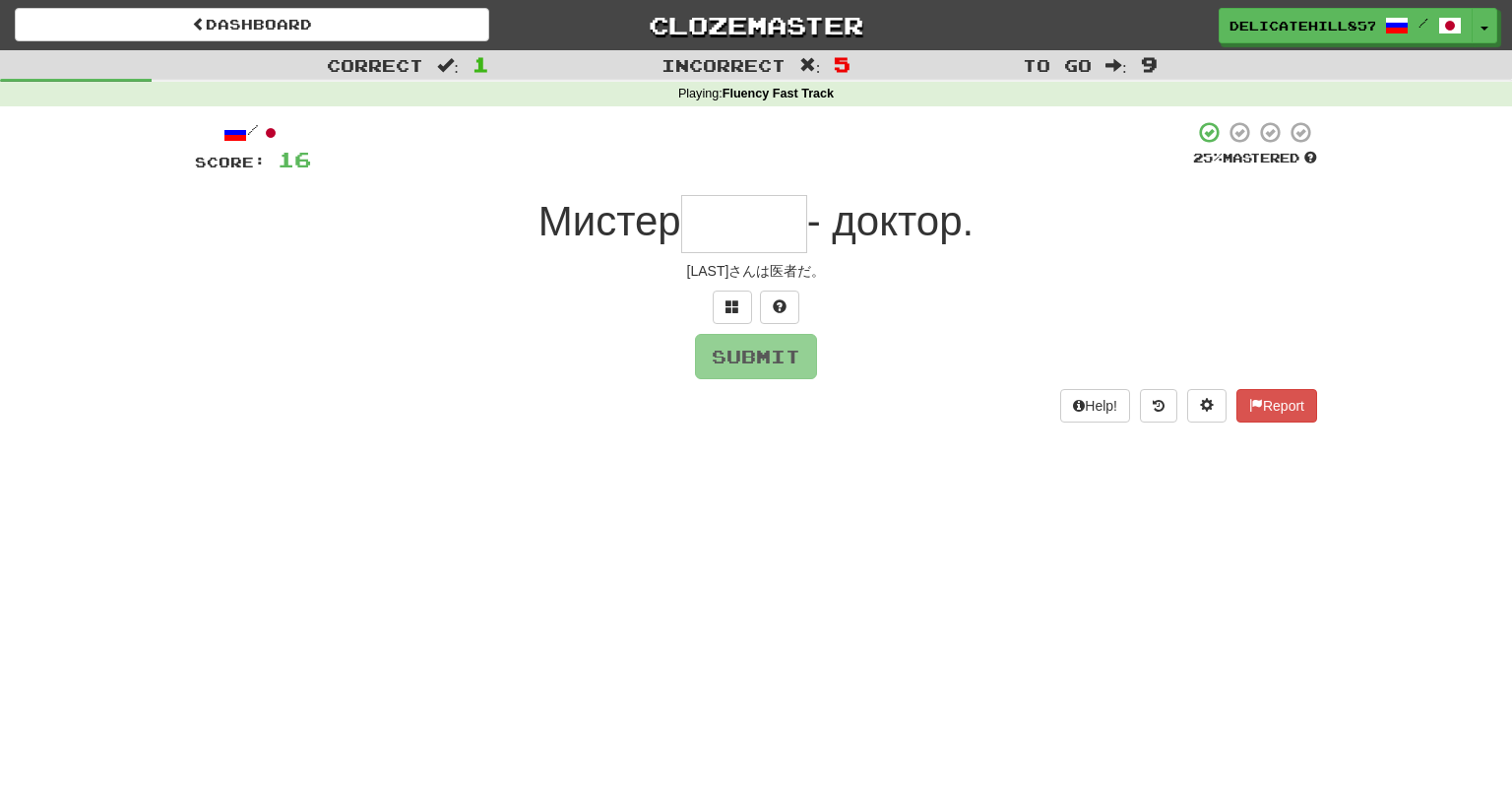 type on "*" 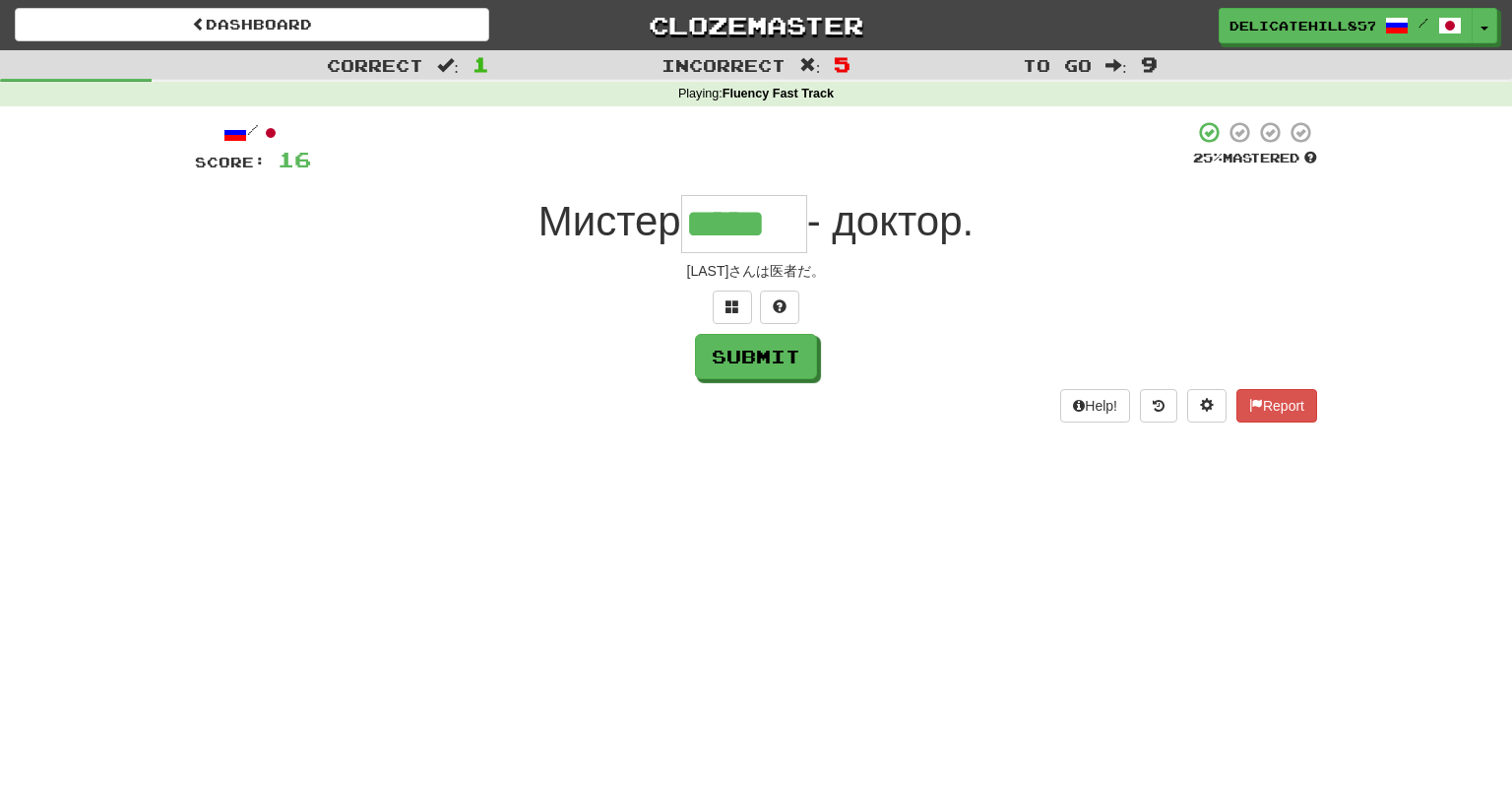 type on "*****" 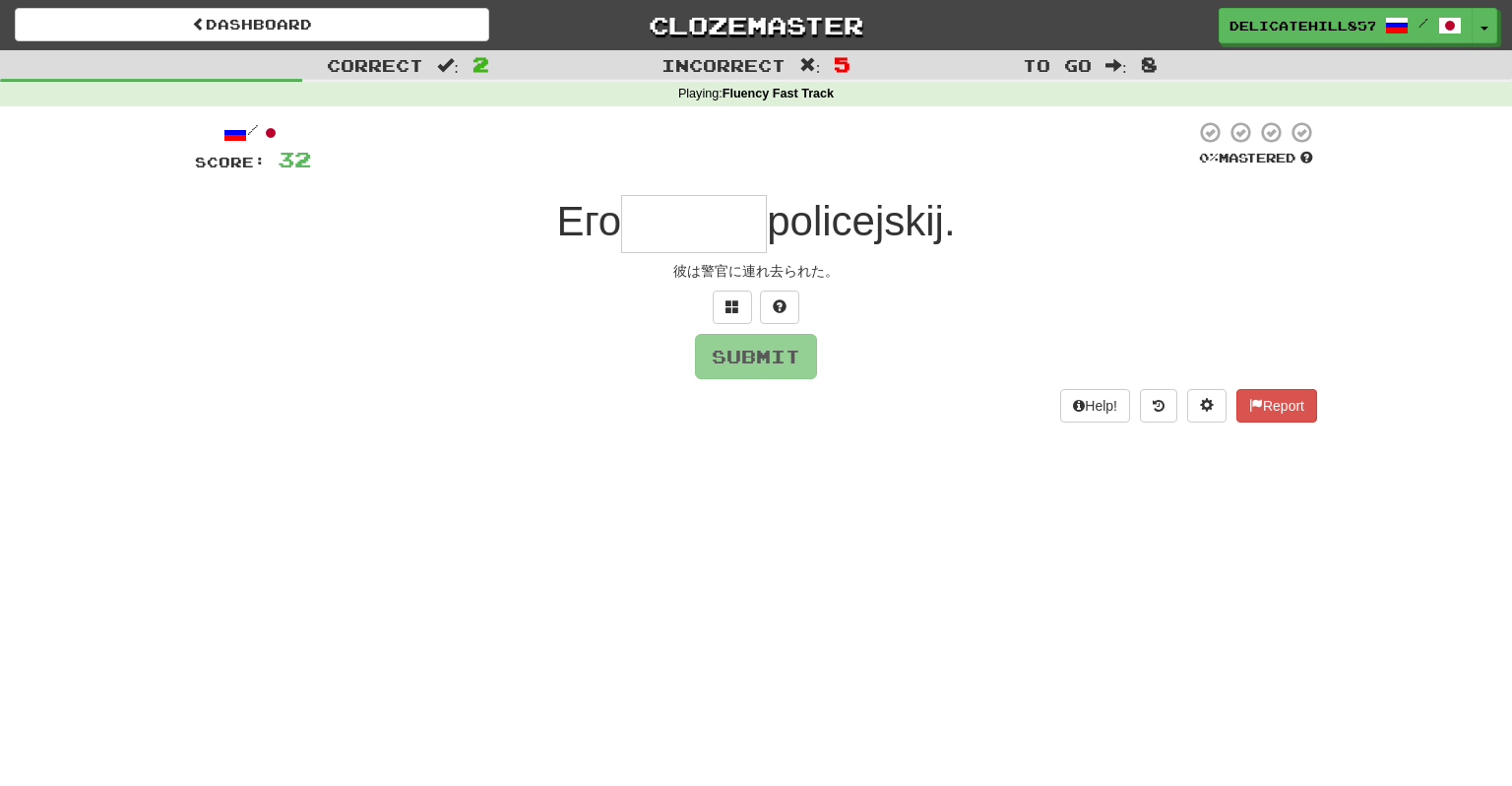 type on "*" 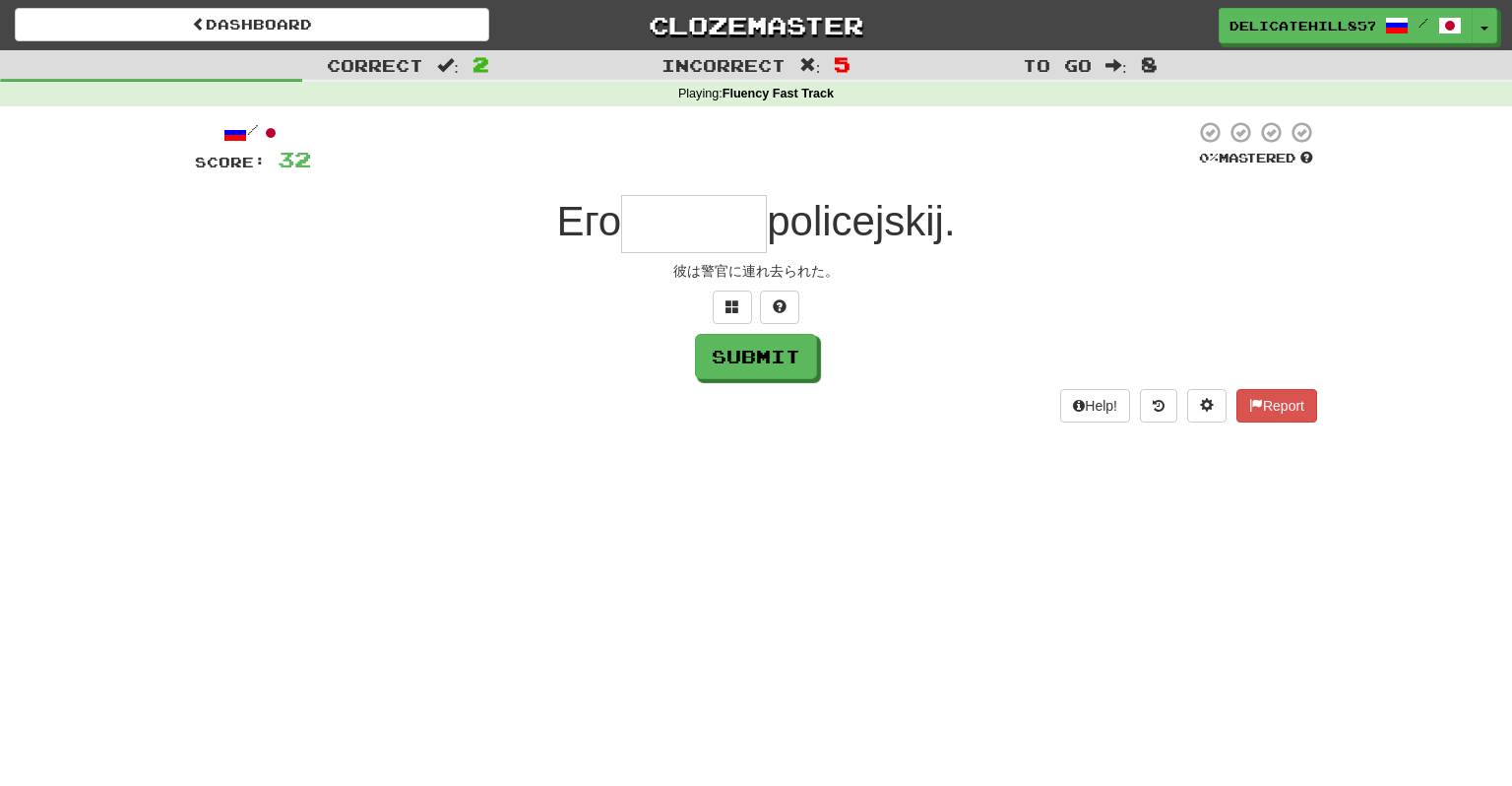 type on "******" 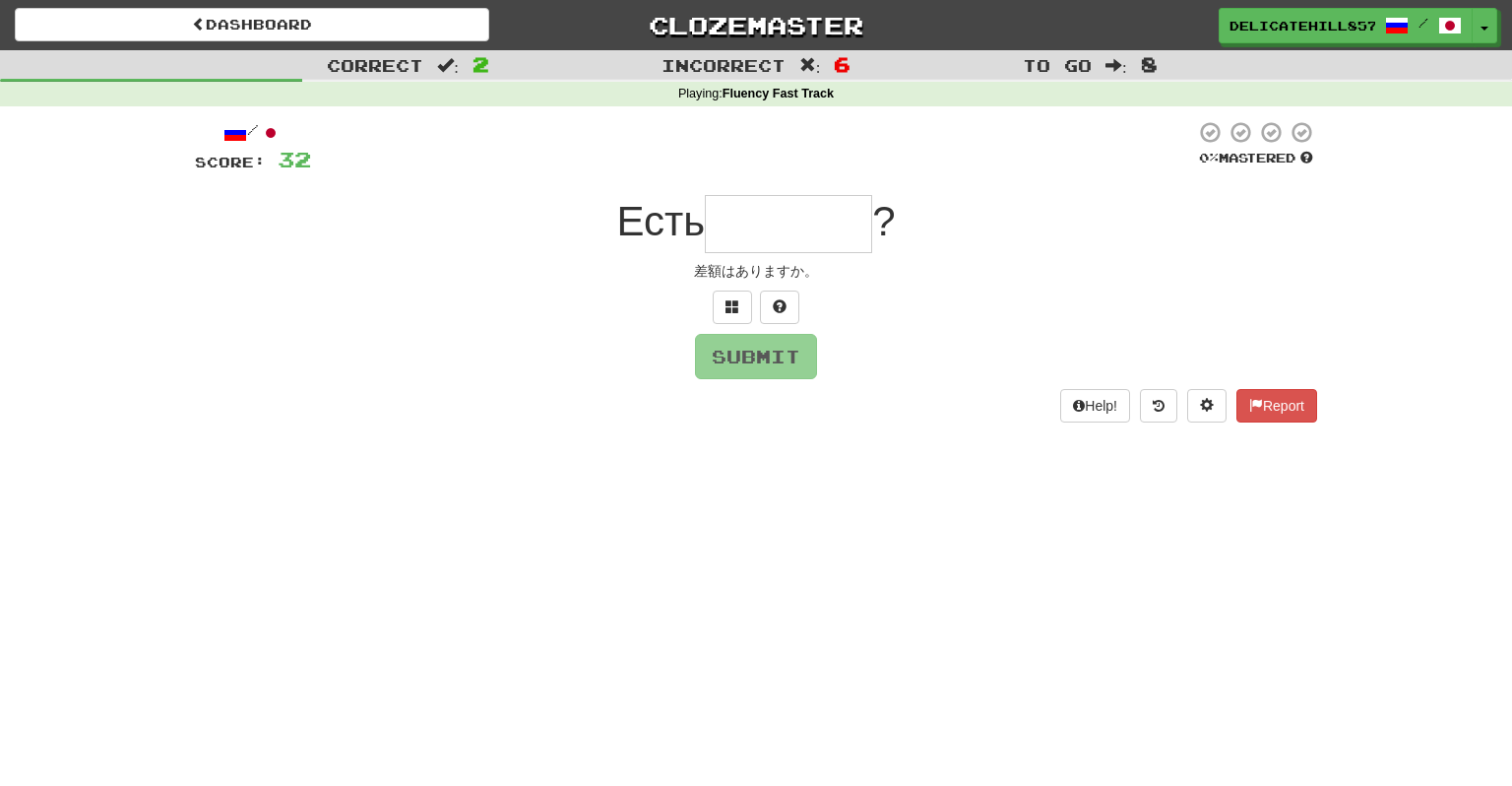type on "*******" 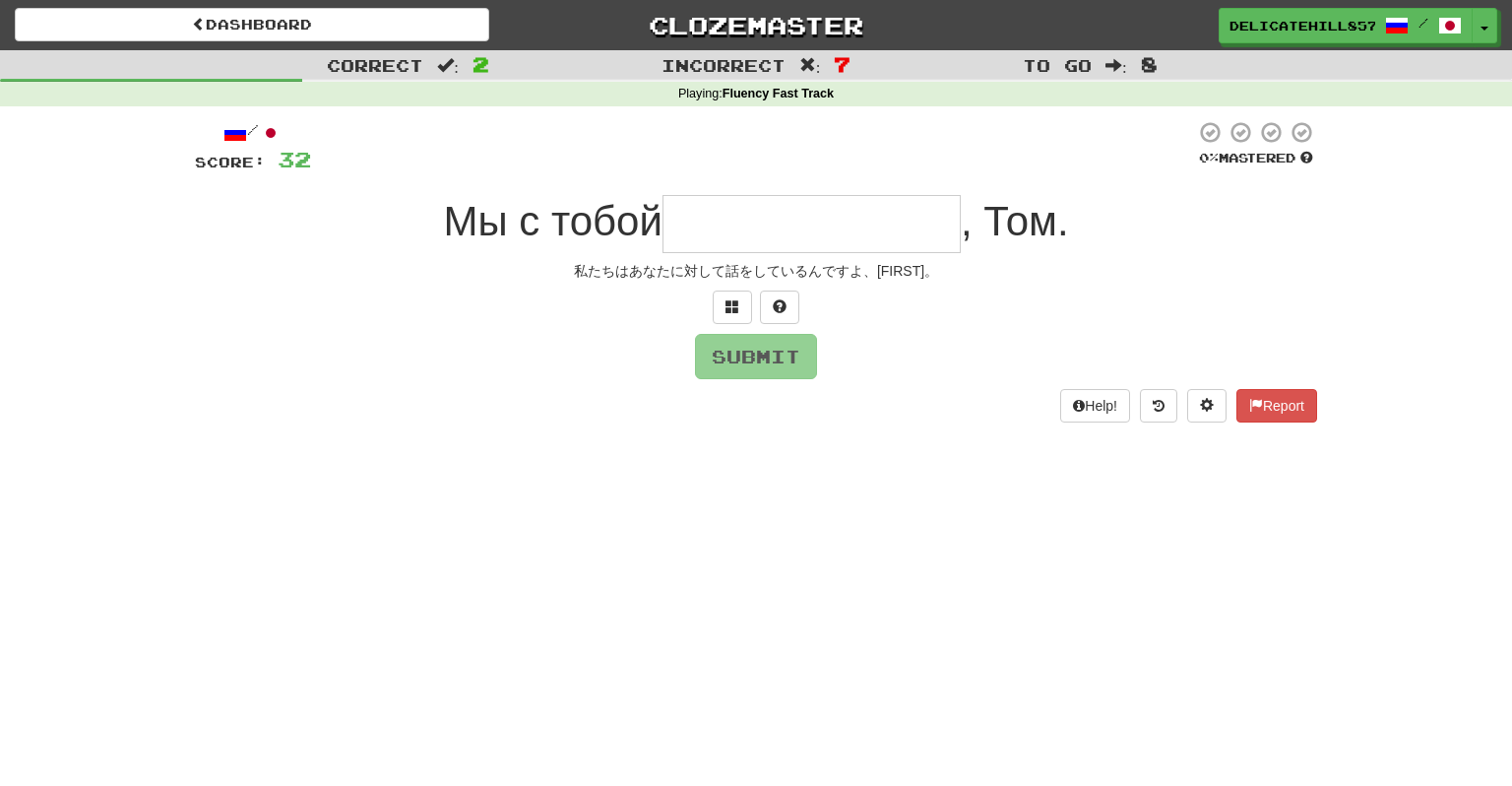type on "*" 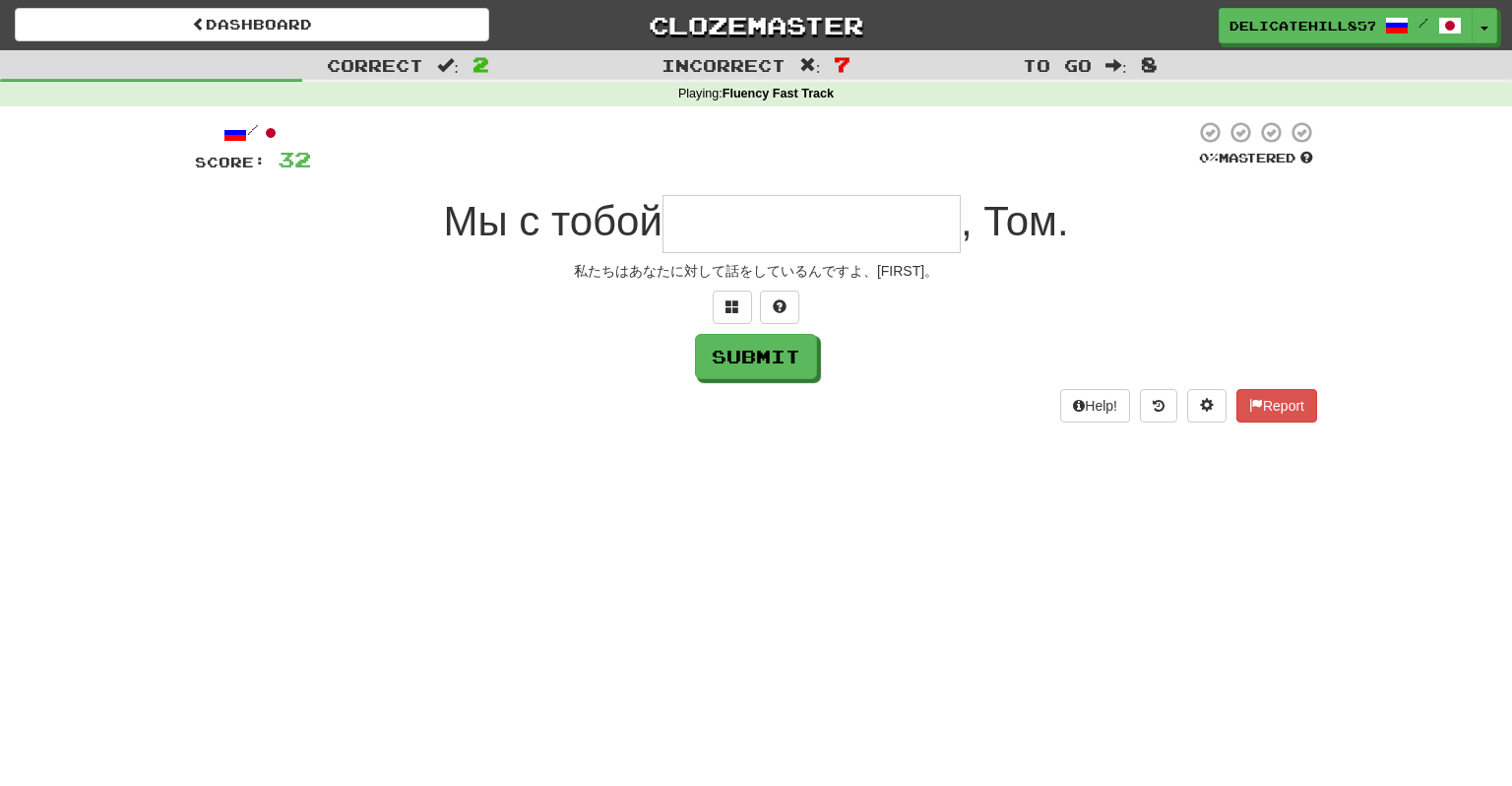 type on "**********" 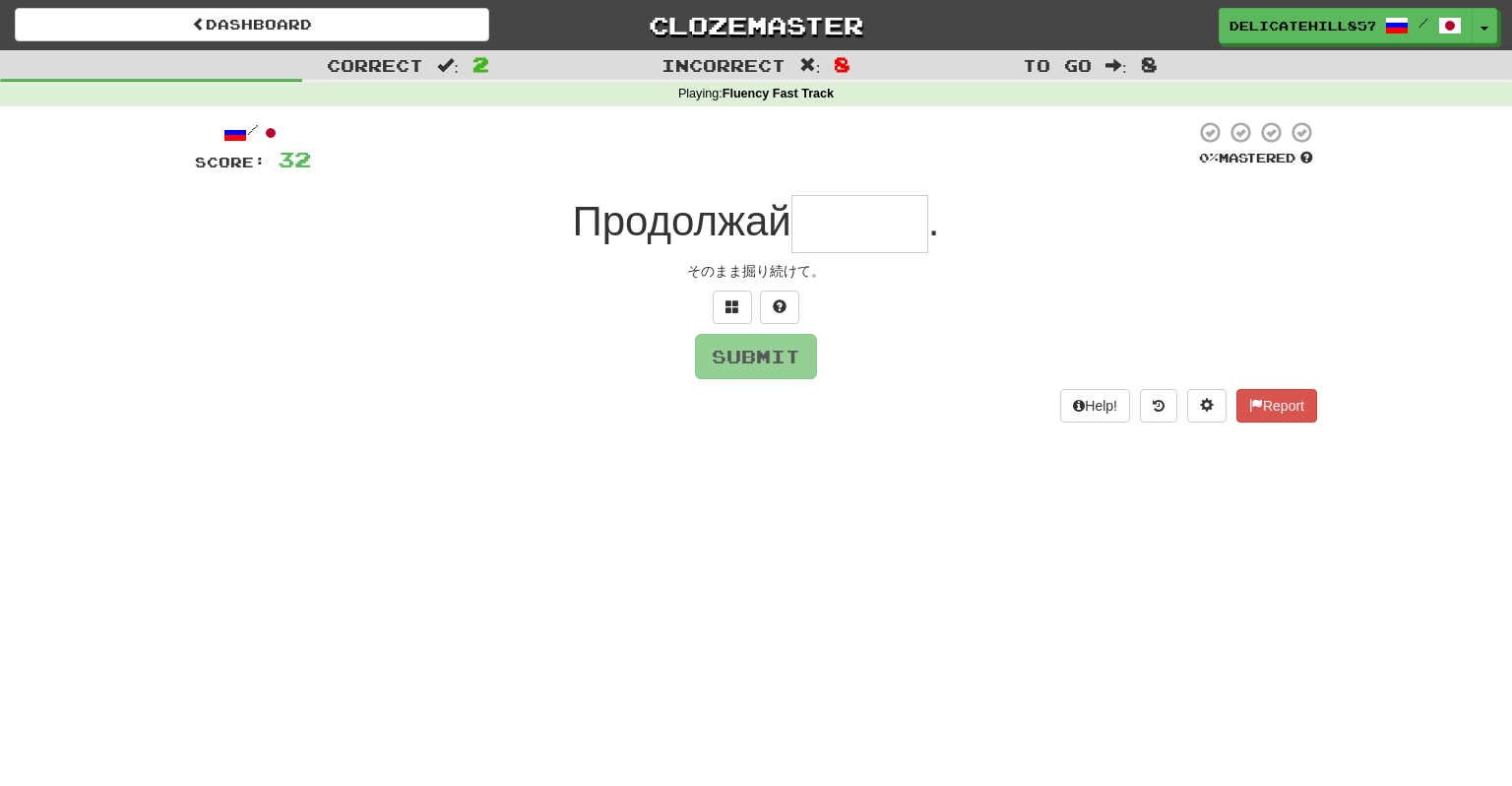 type on "******" 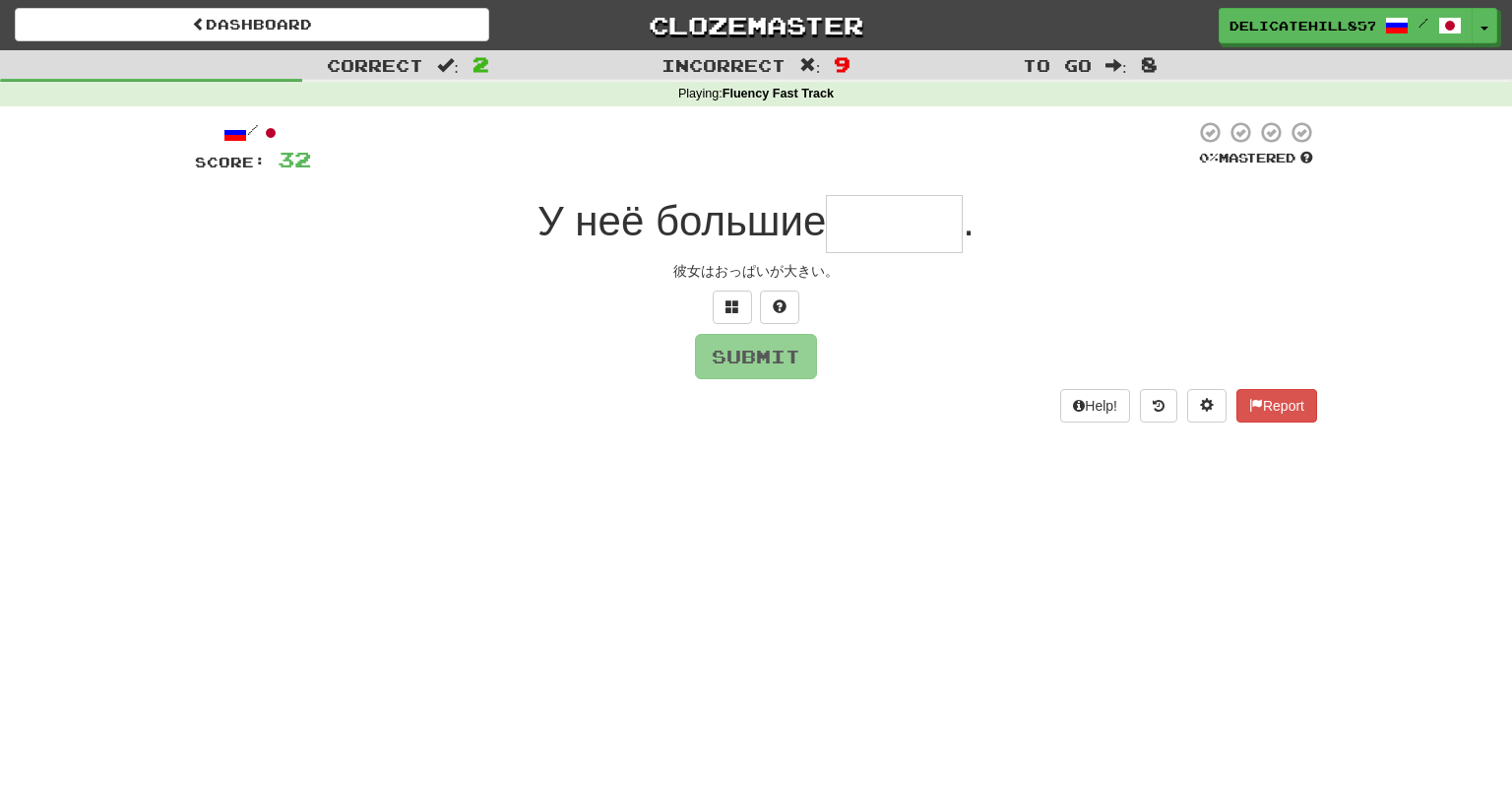 type on "******" 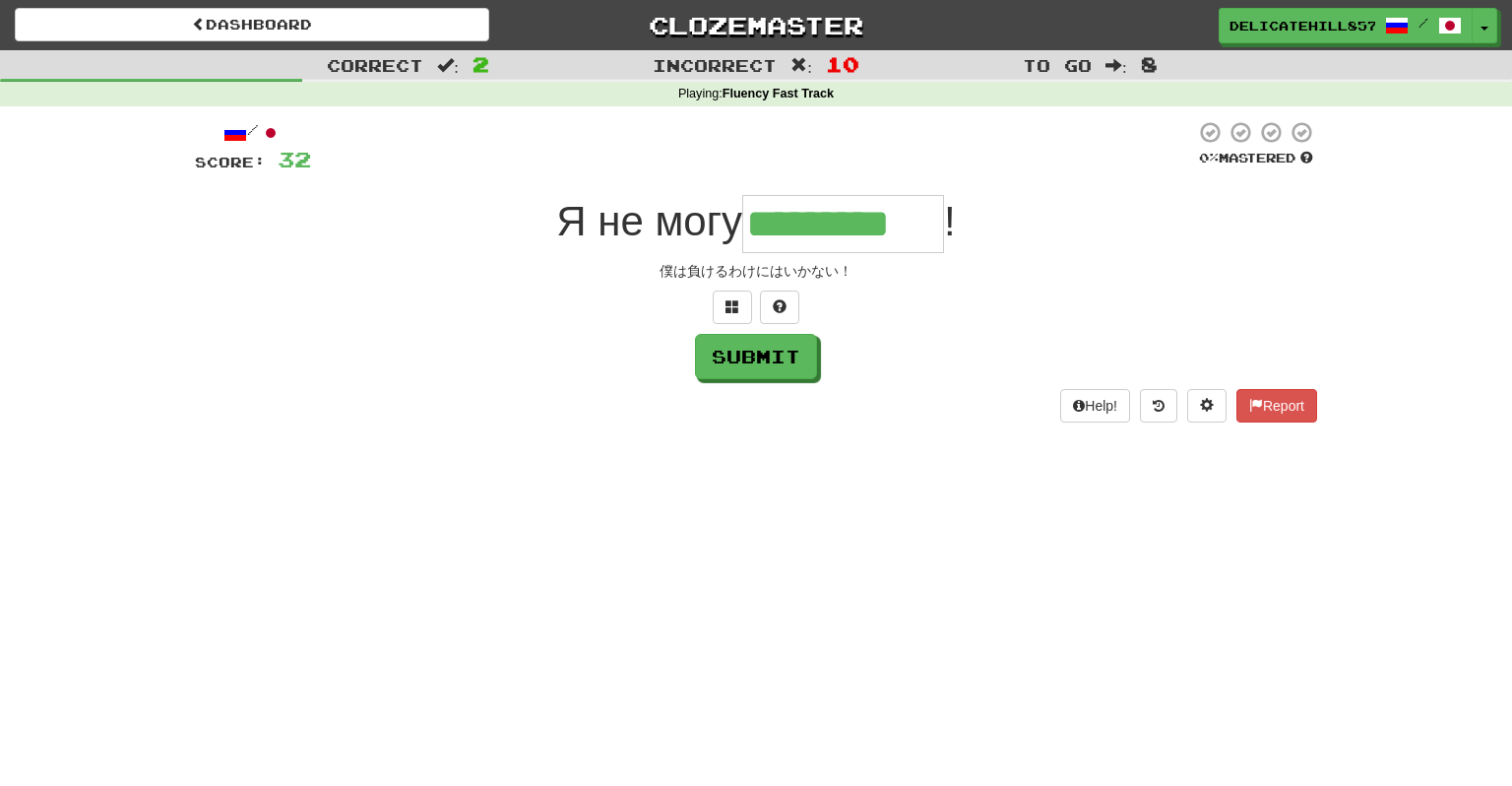 type on "*********" 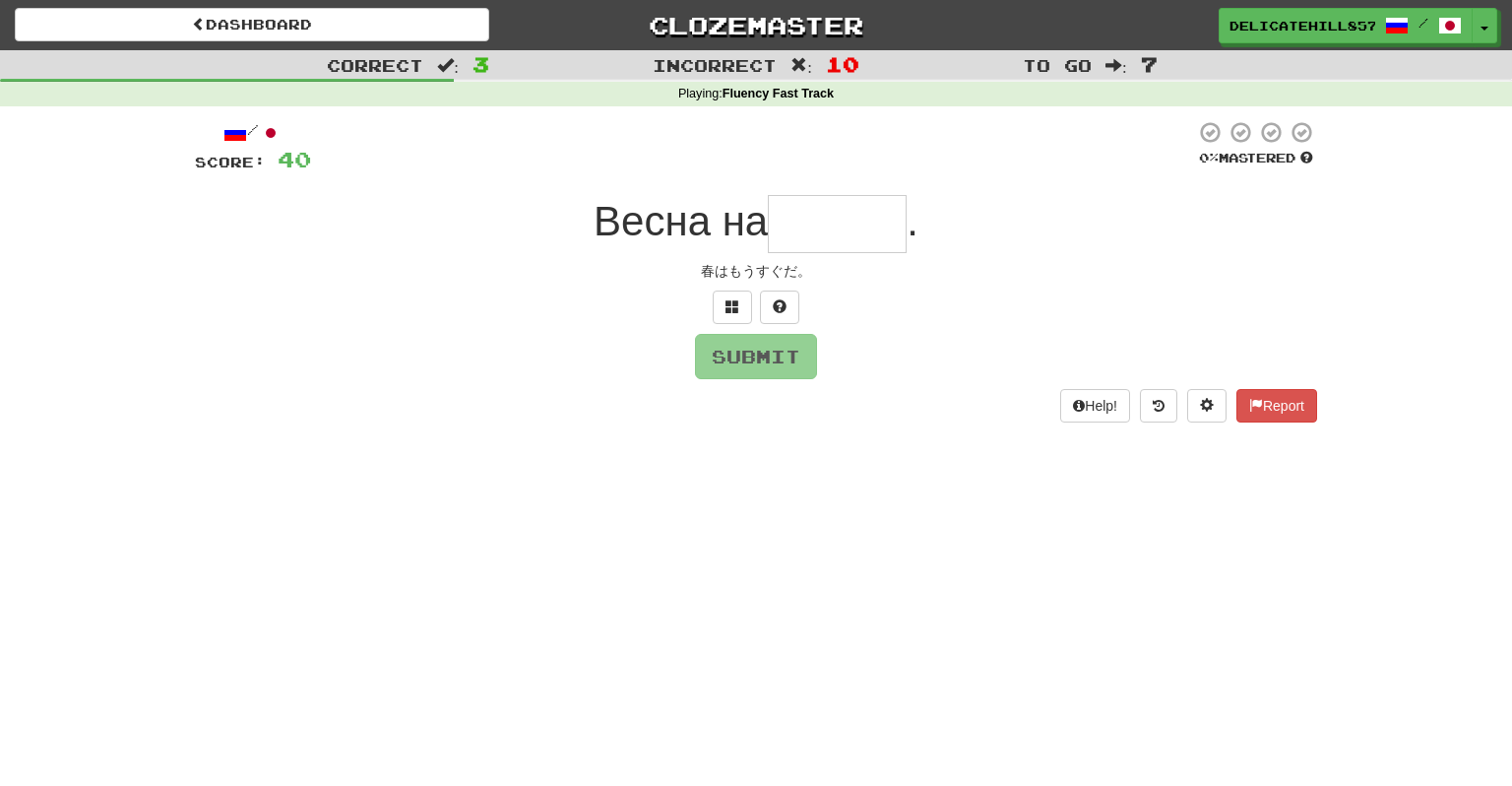 type on "******" 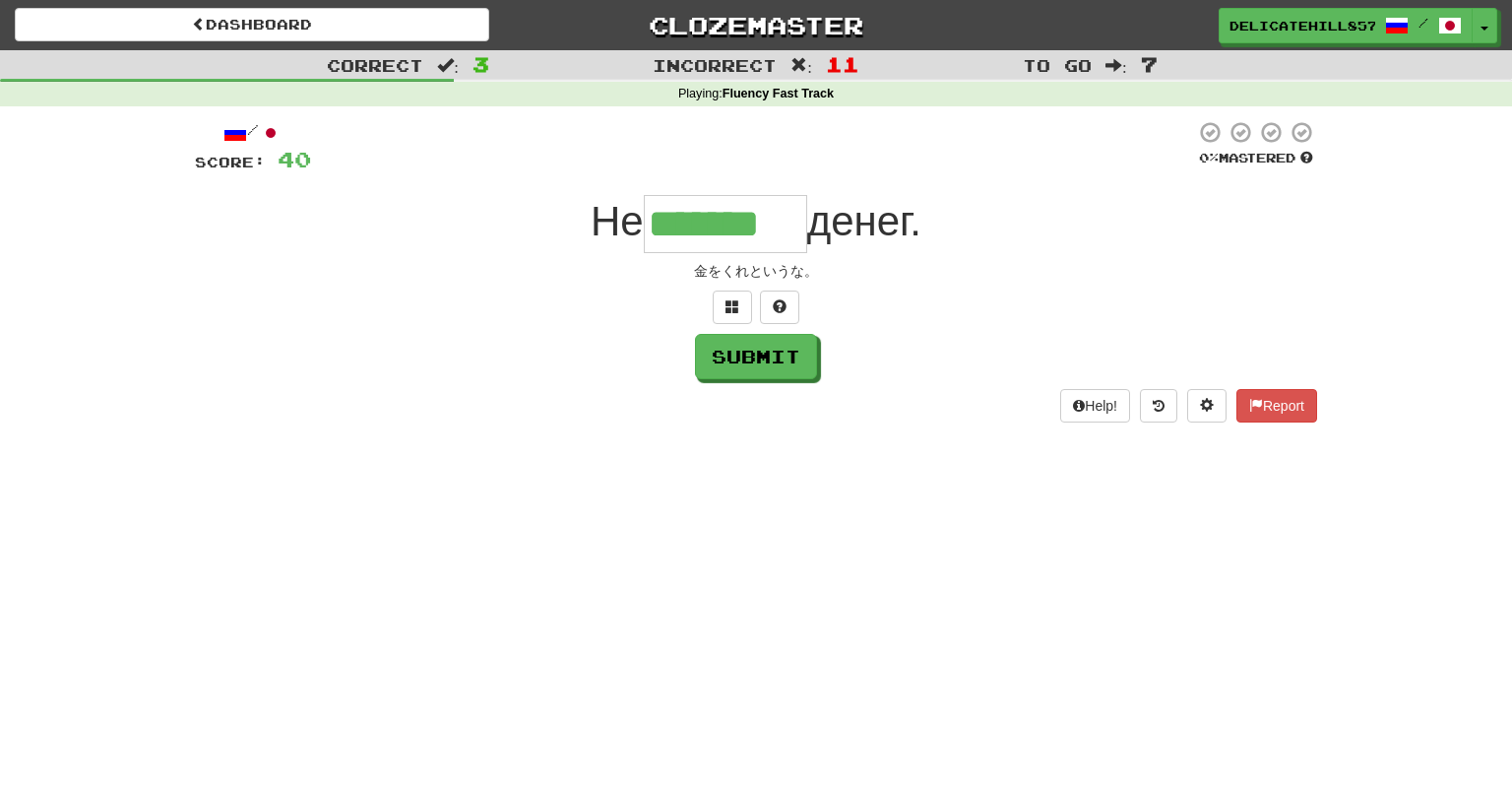 type on "*******" 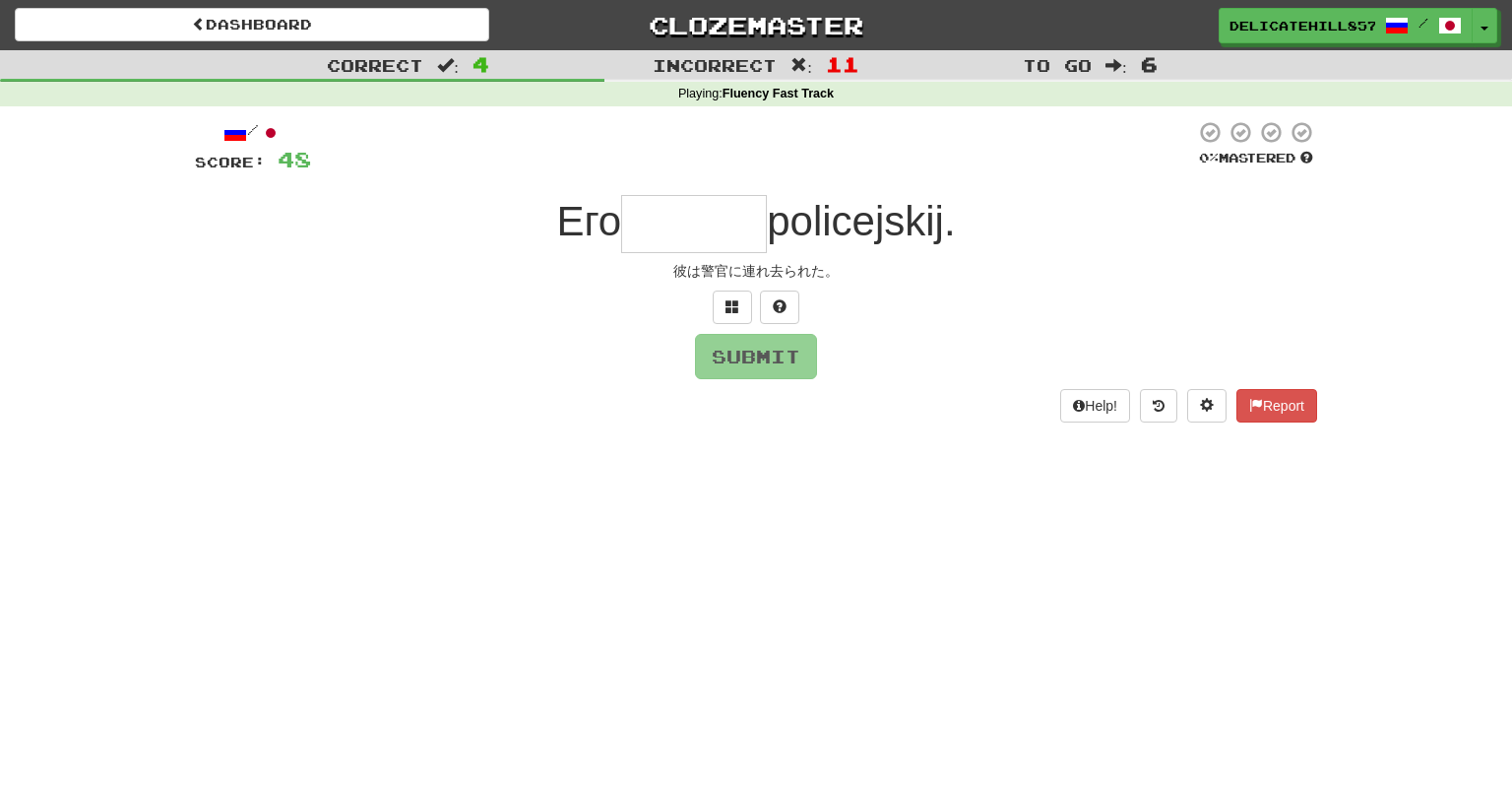 type on "******" 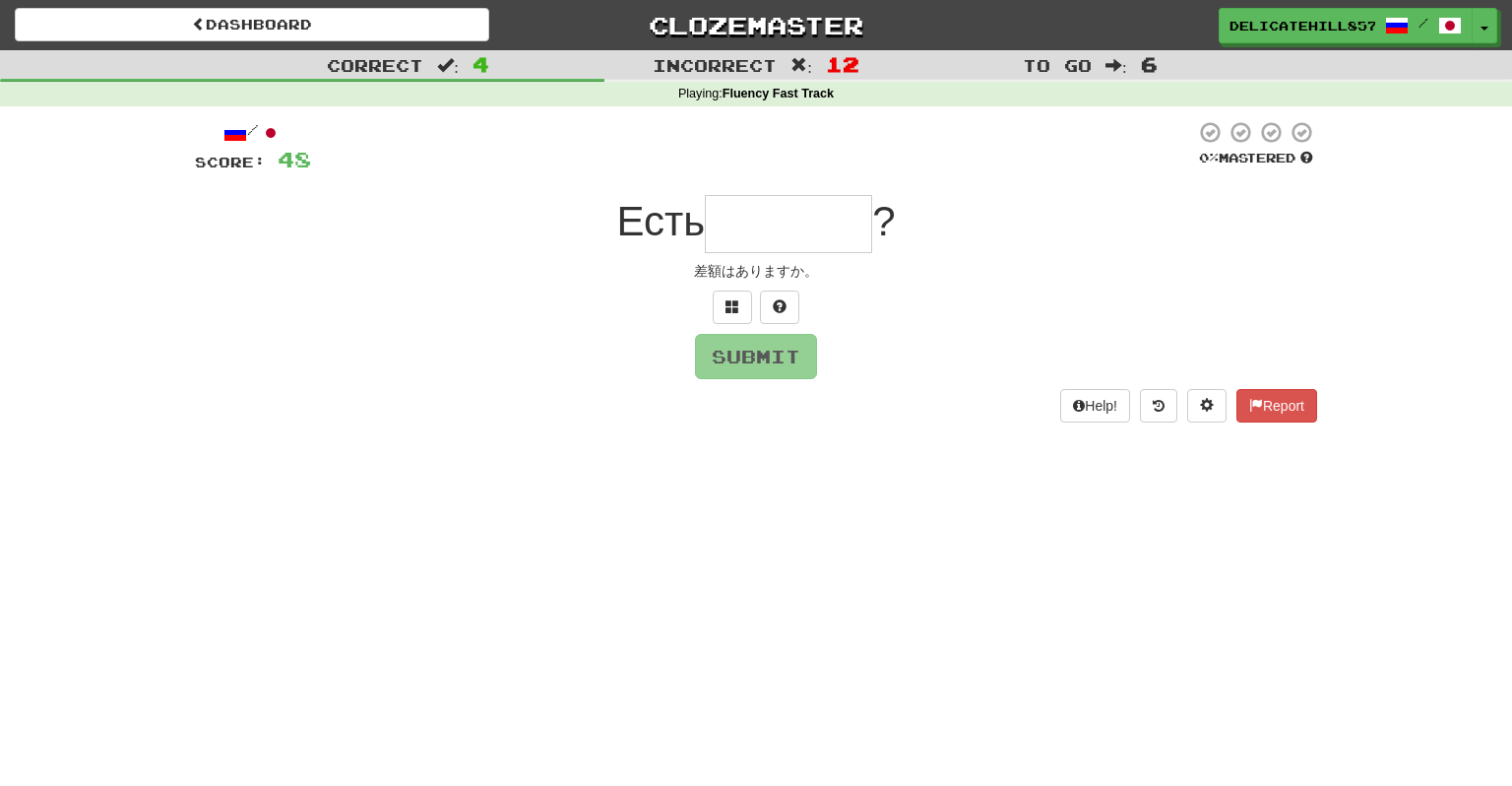 type on "*******" 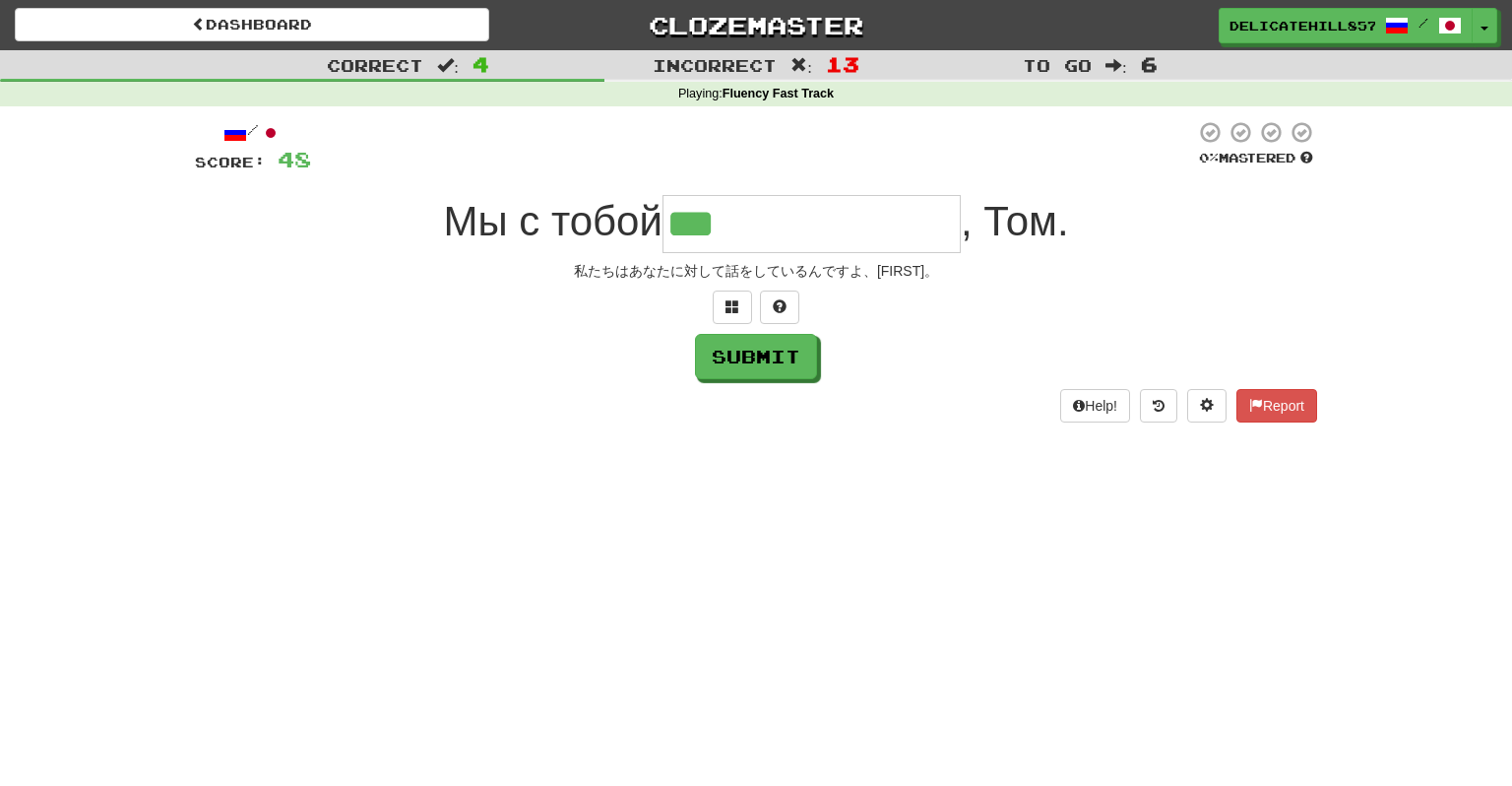 type on "**********" 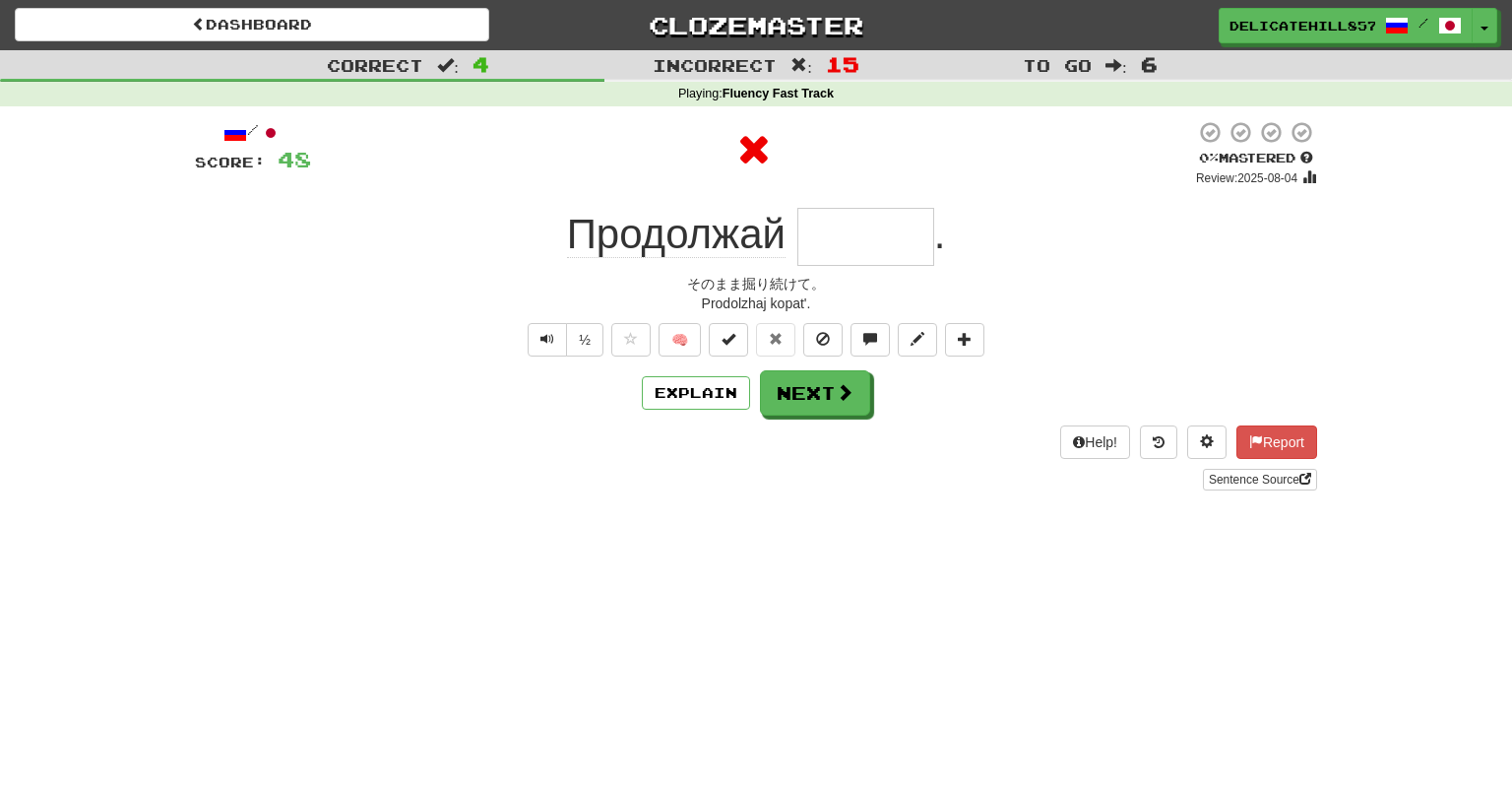 type on "******" 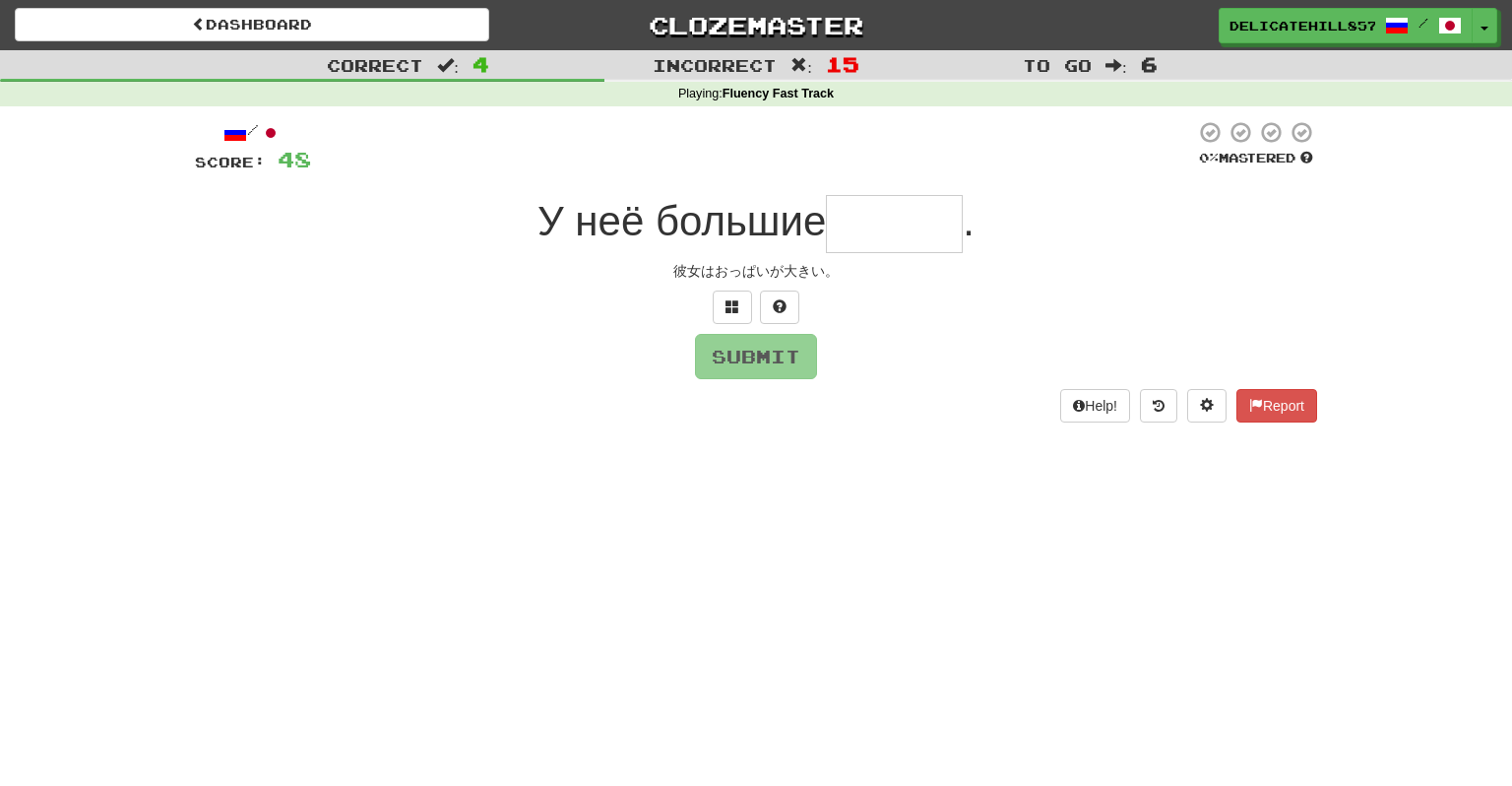 type on "******" 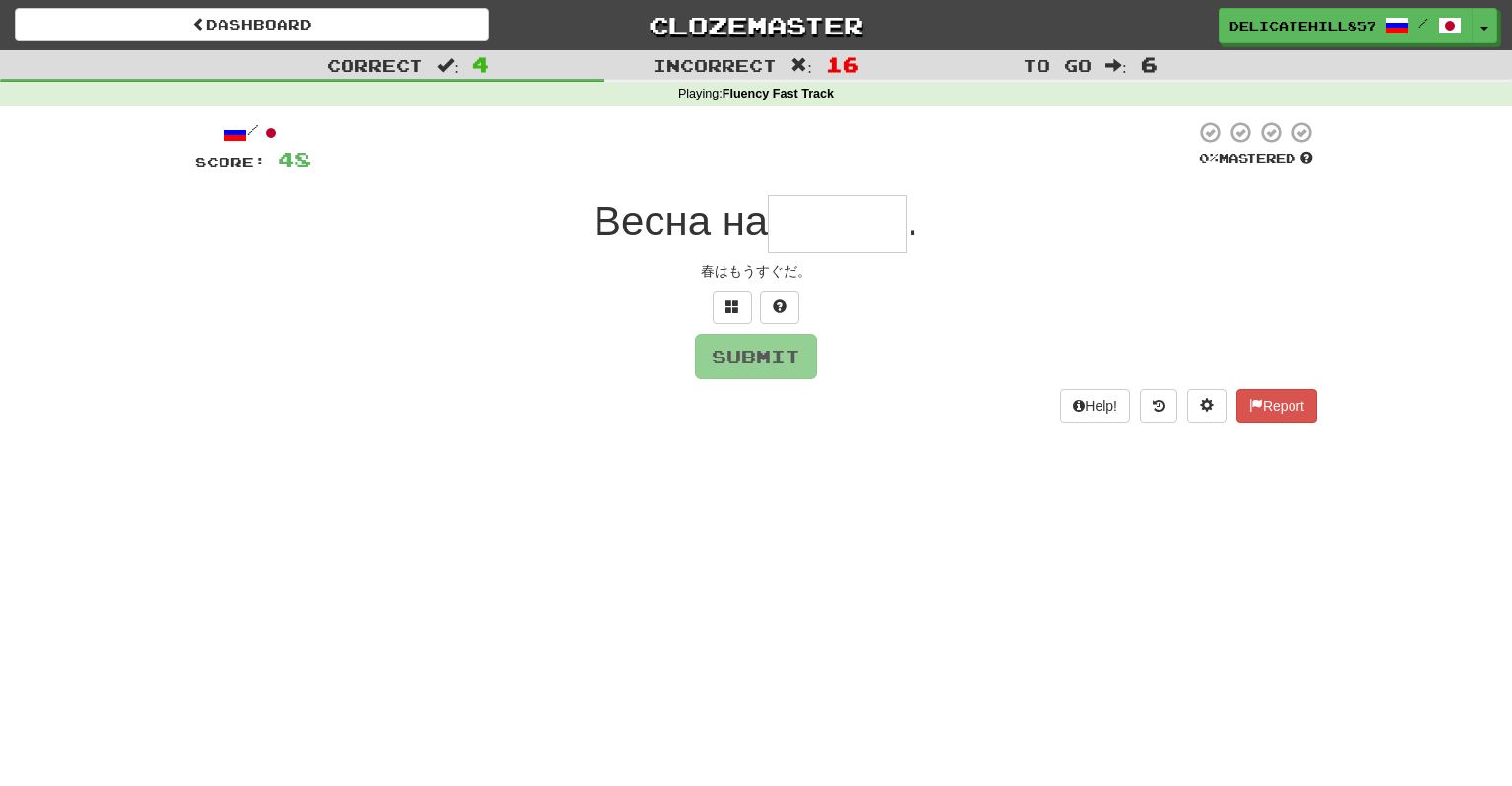 type on "******" 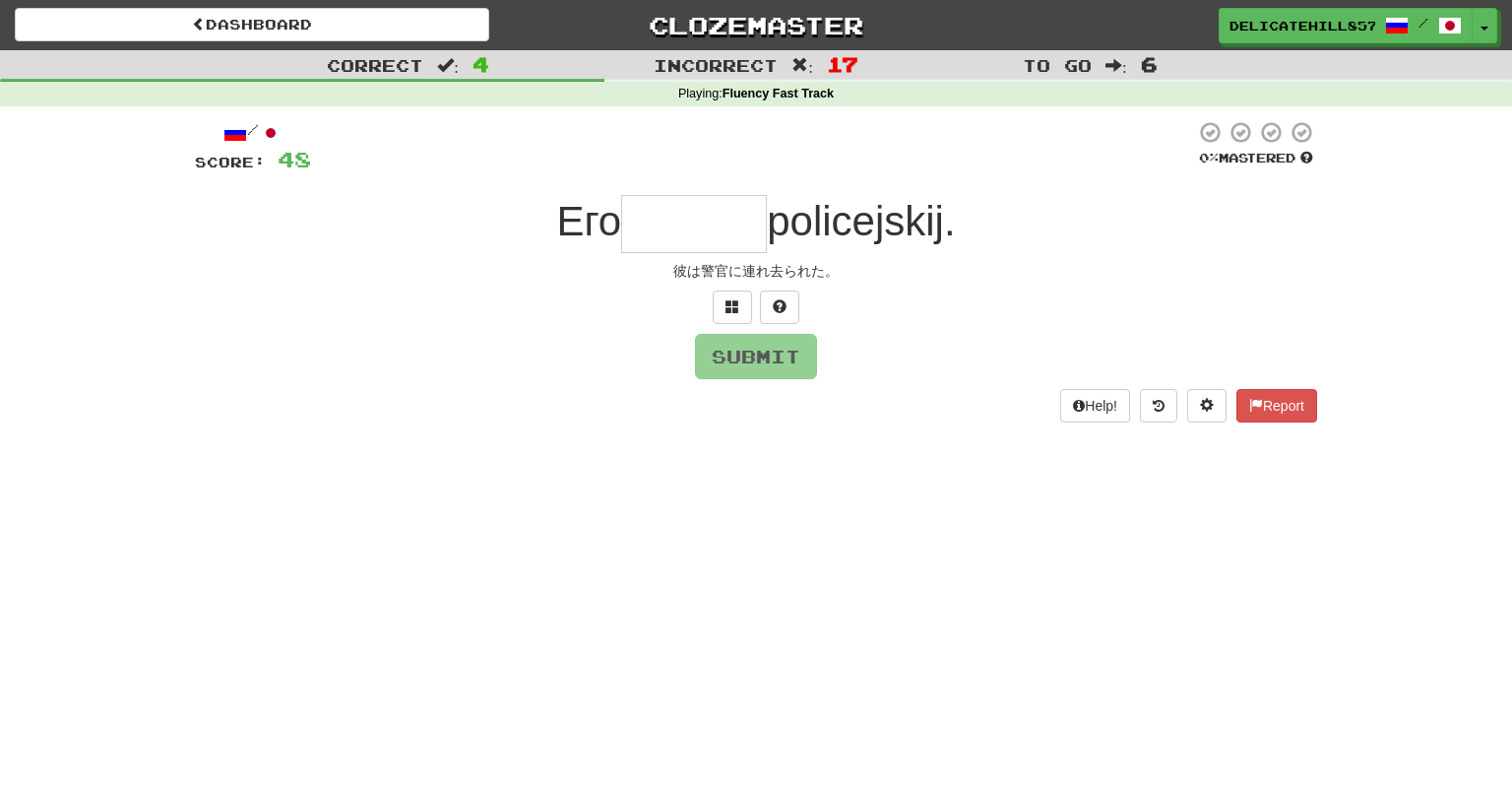 type on "******" 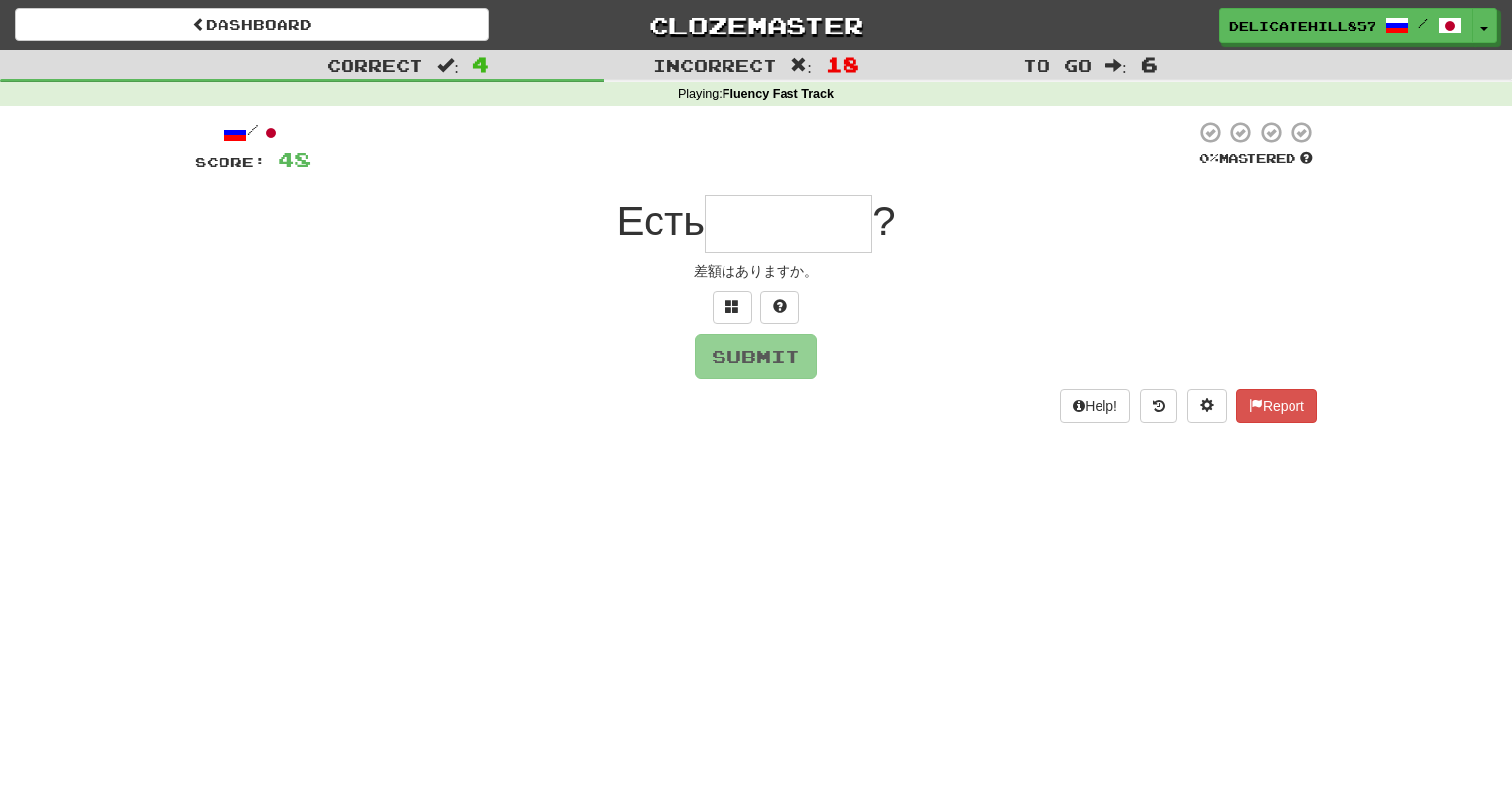 type on "*******" 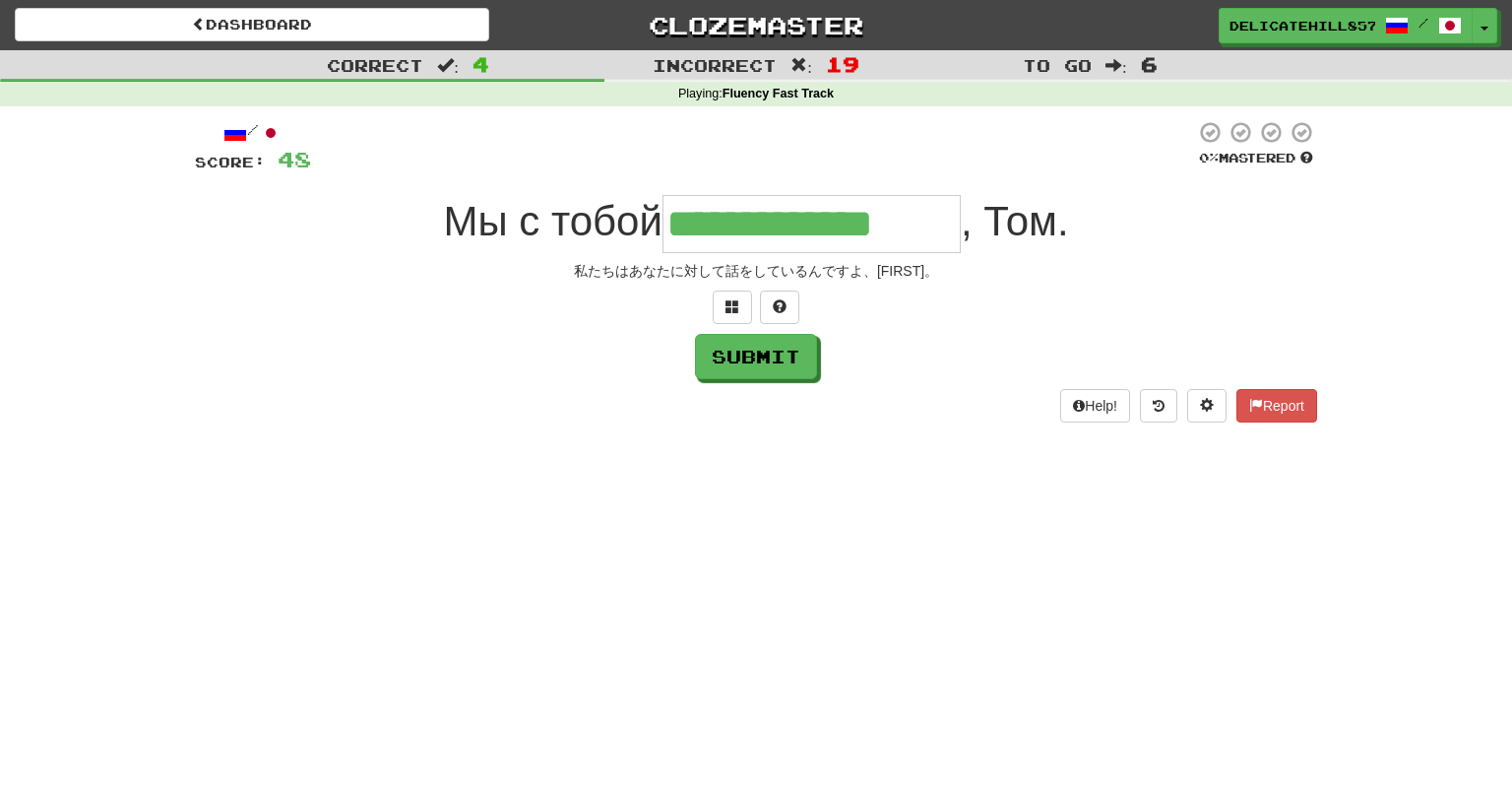 type on "**********" 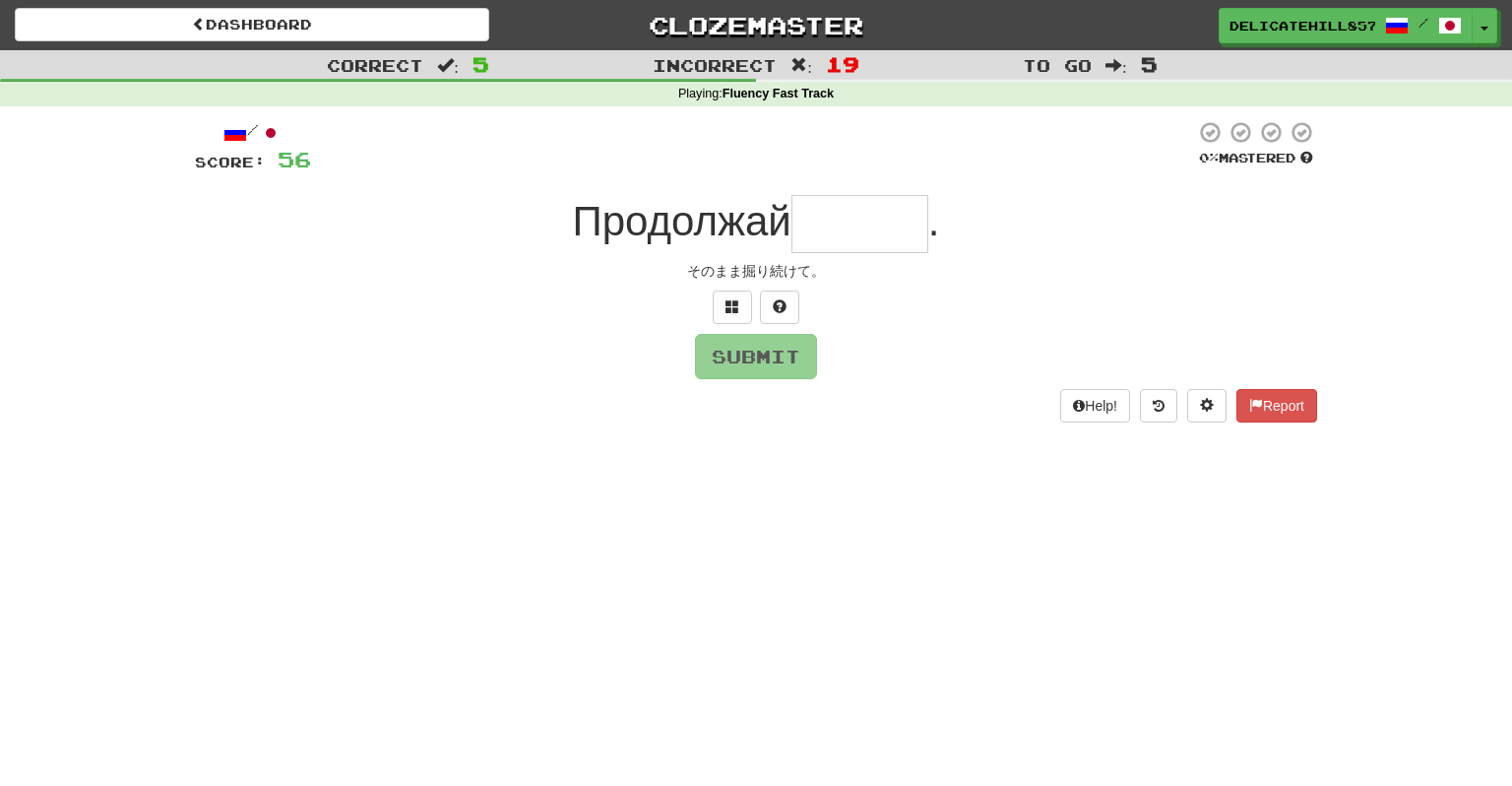 type on "******" 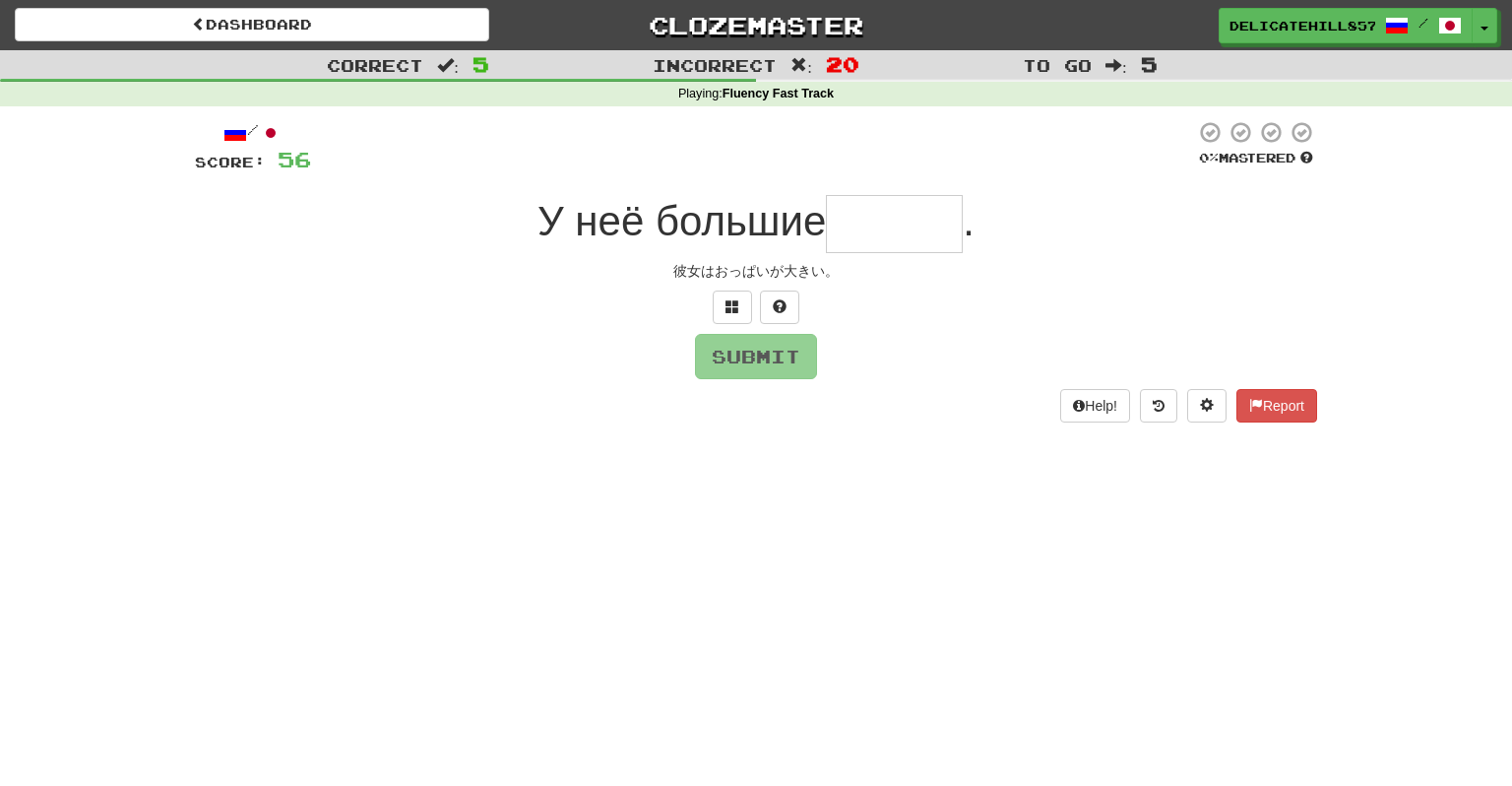 type on "******" 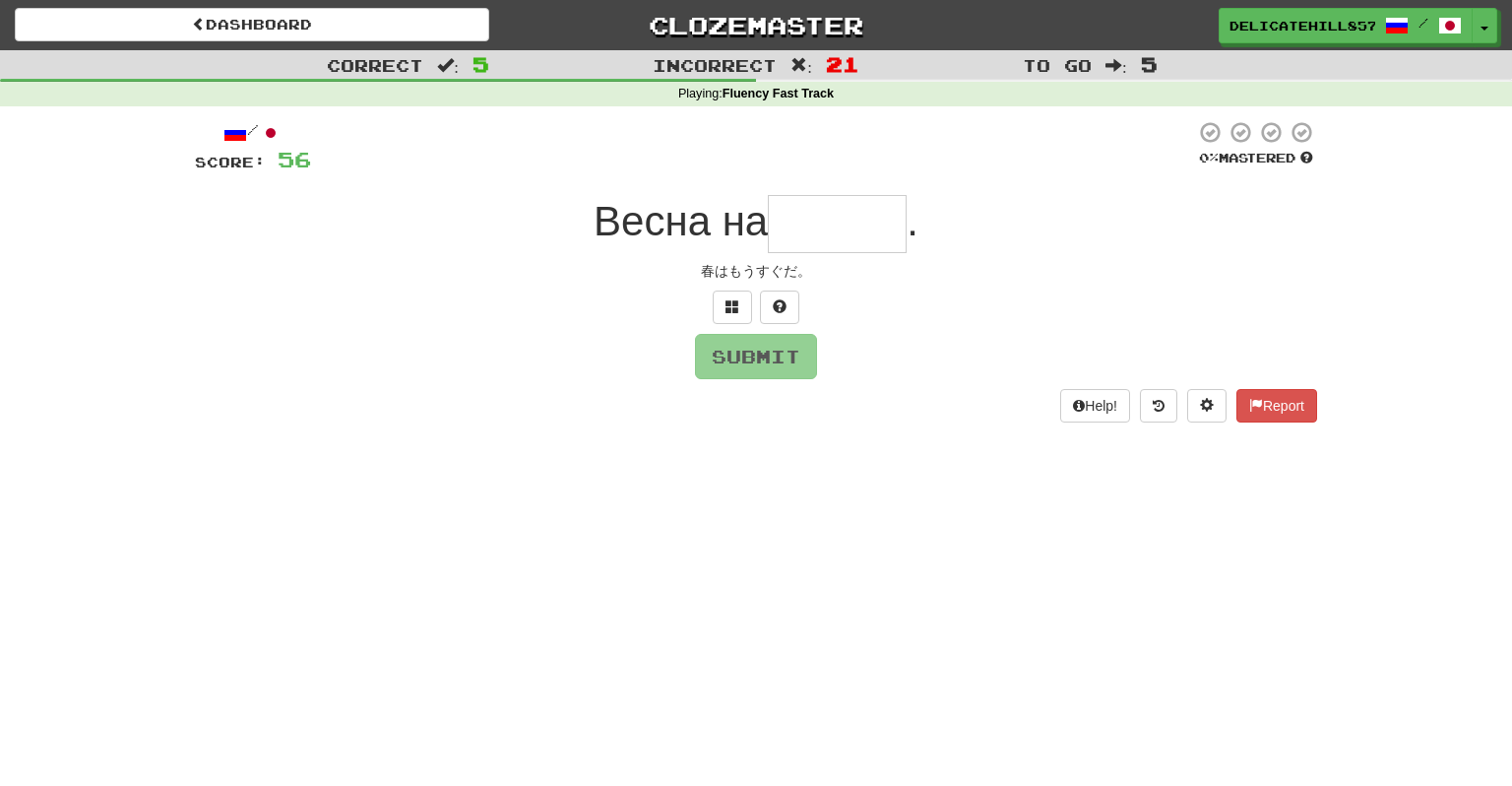 type on "******" 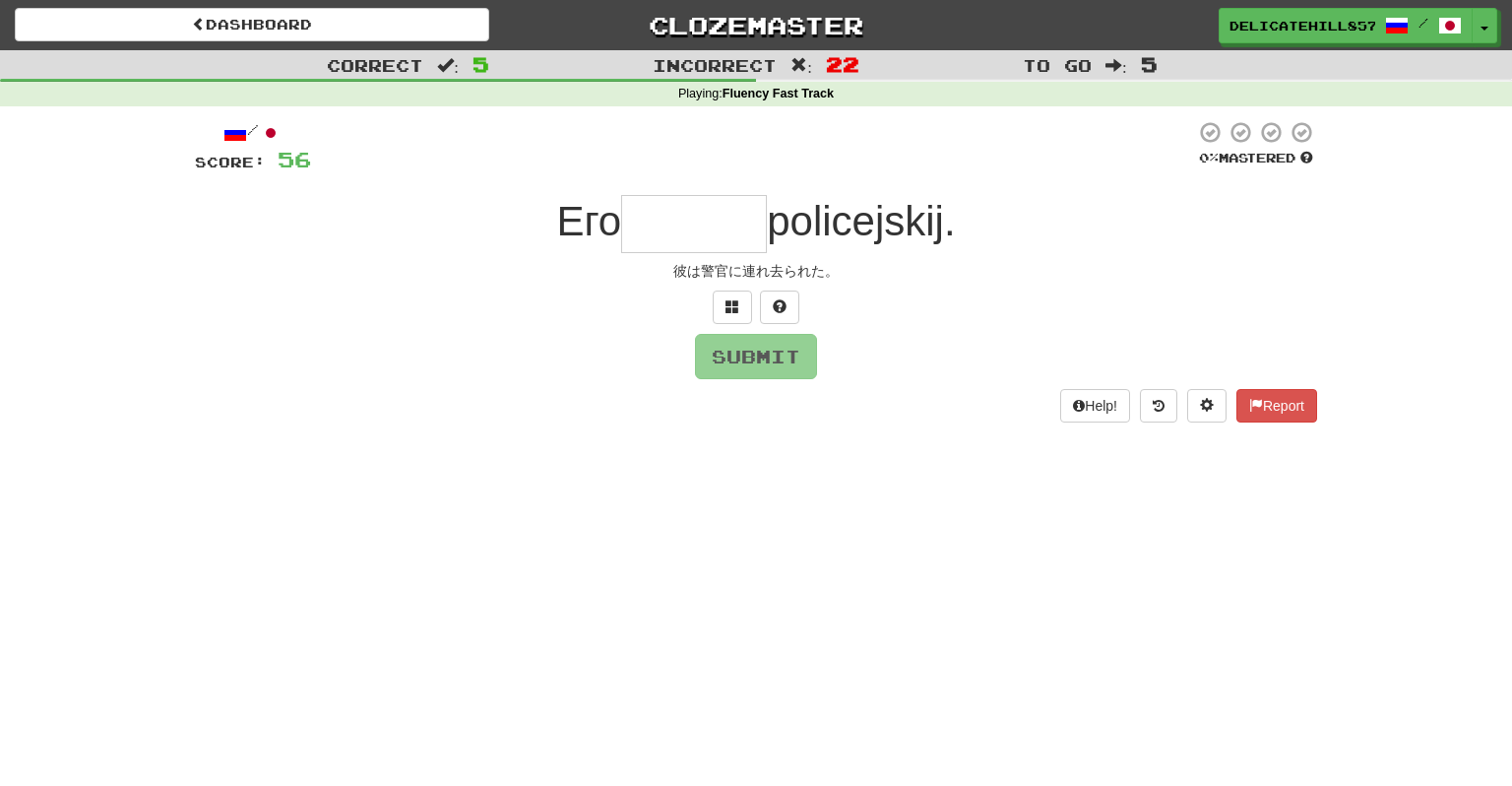 type on "******" 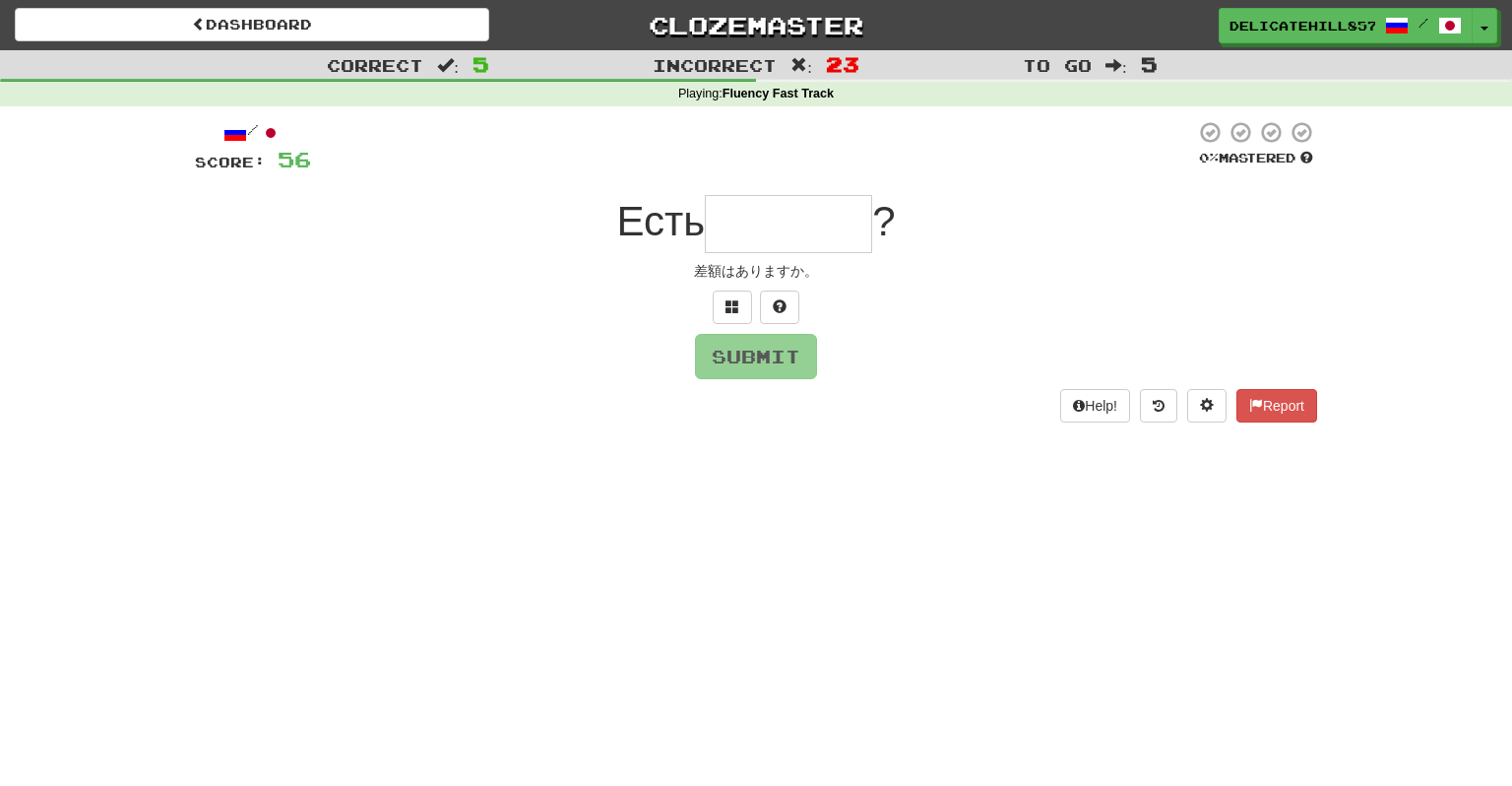 type on "*******" 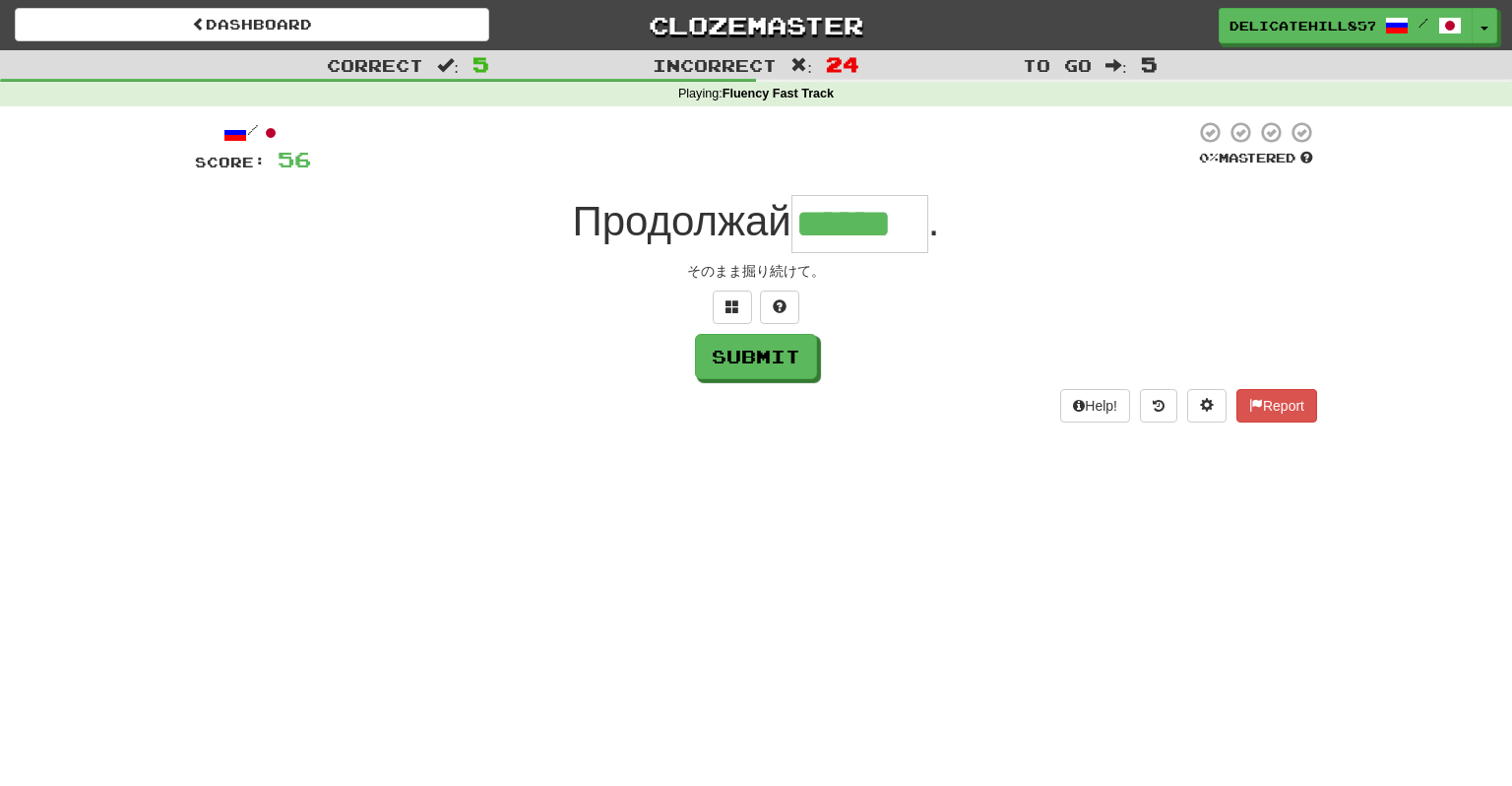 type on "******" 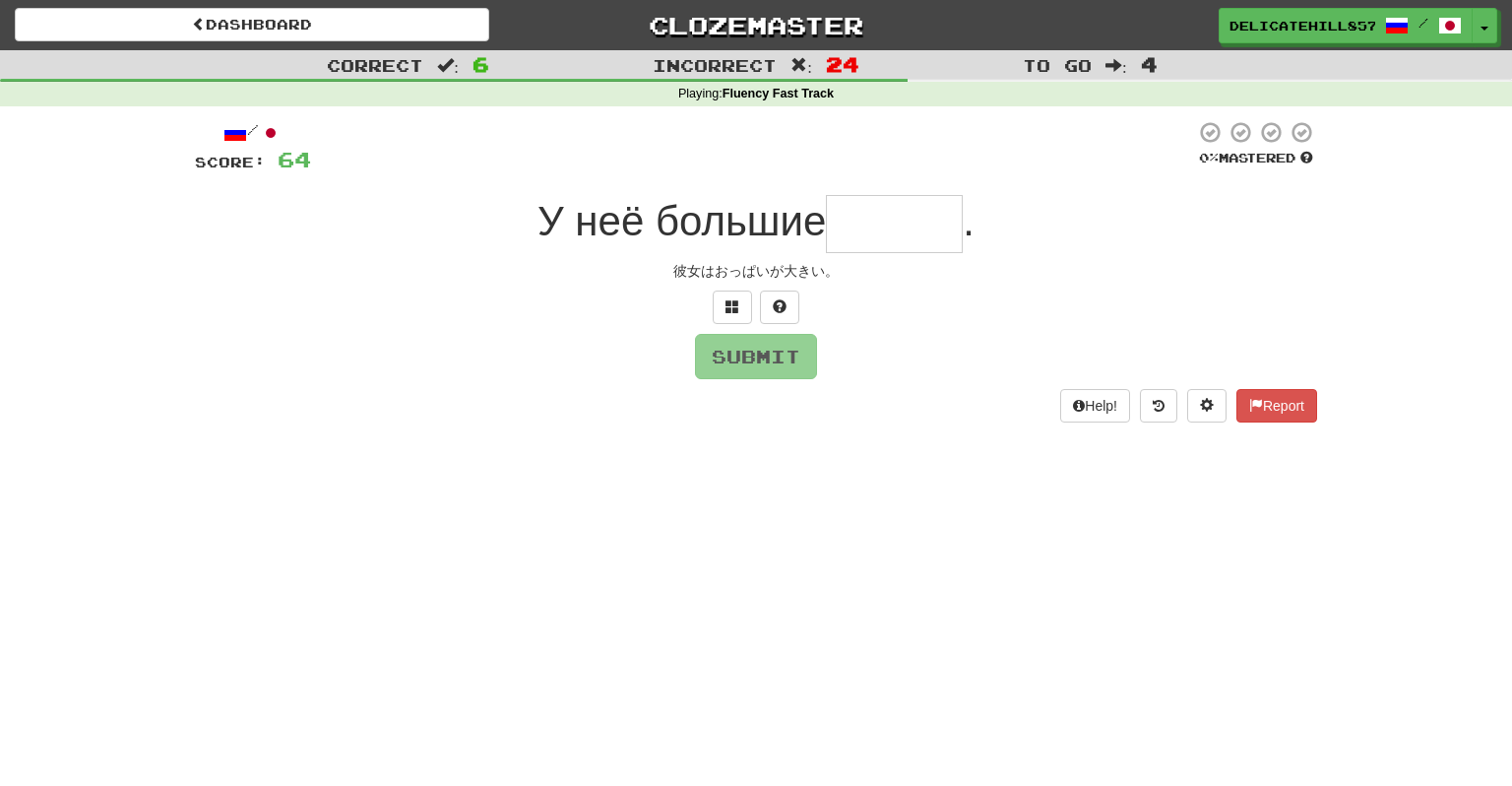 type on "******" 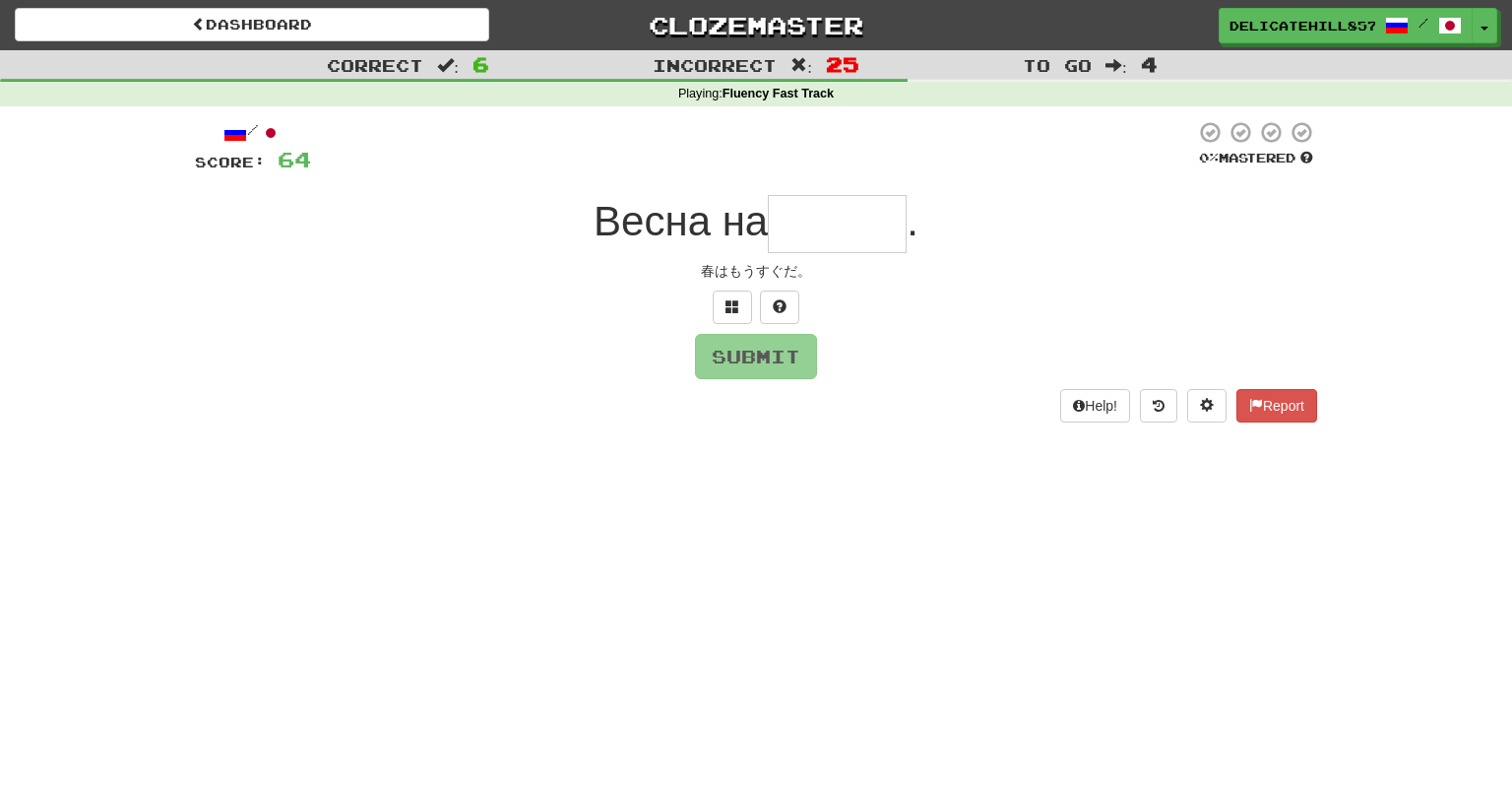 type on "******" 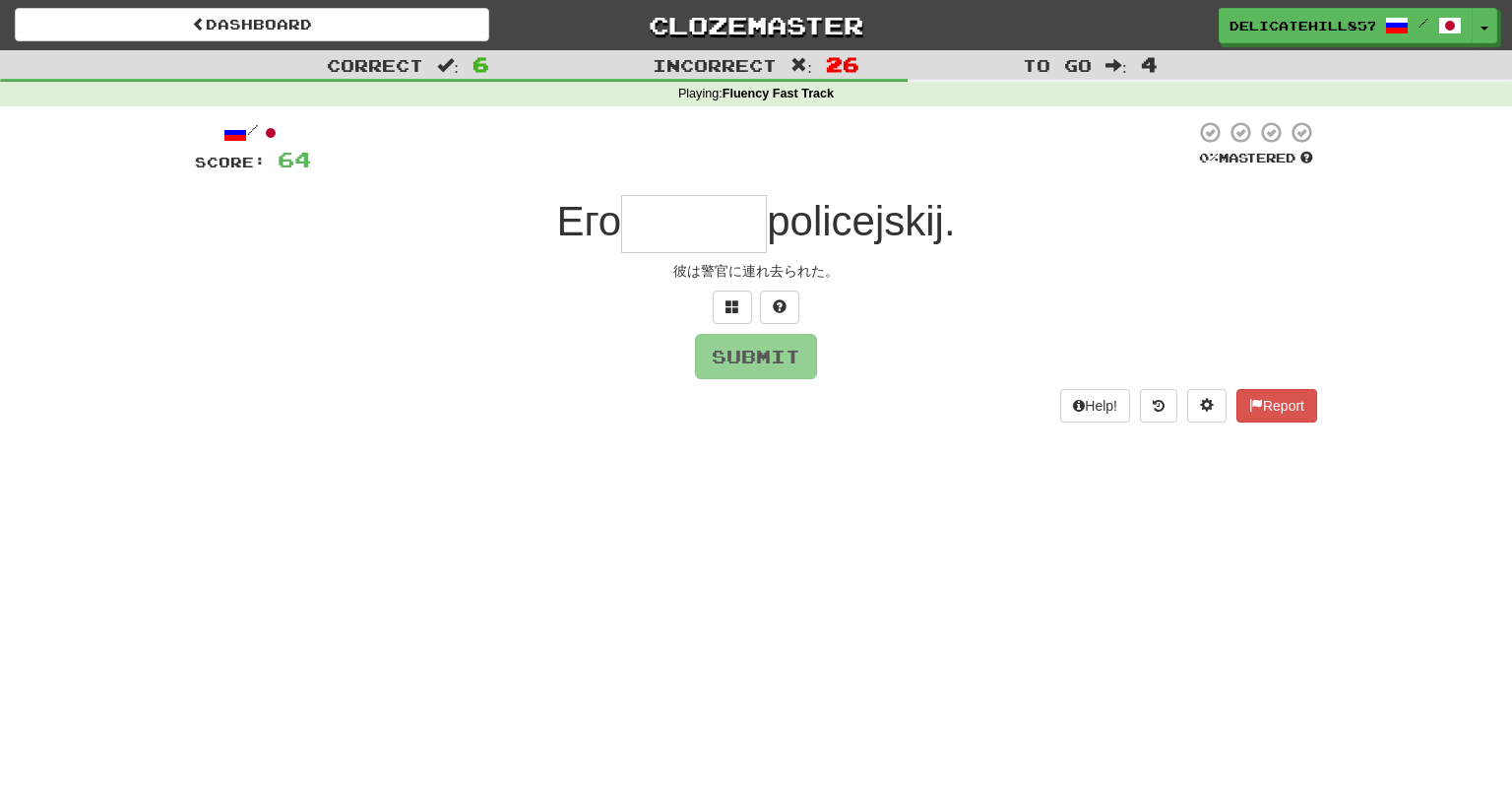 type on "******" 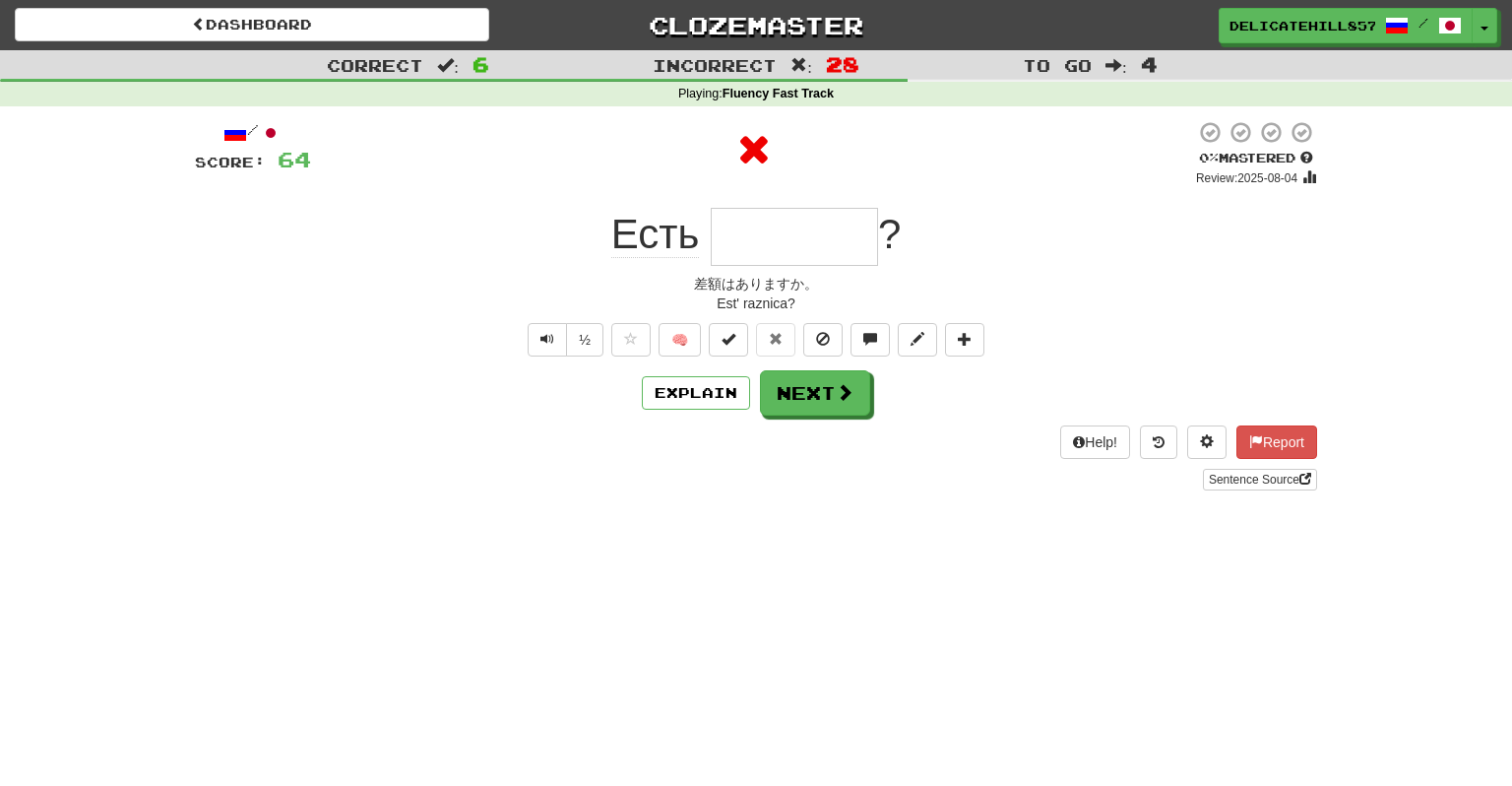type on "*******" 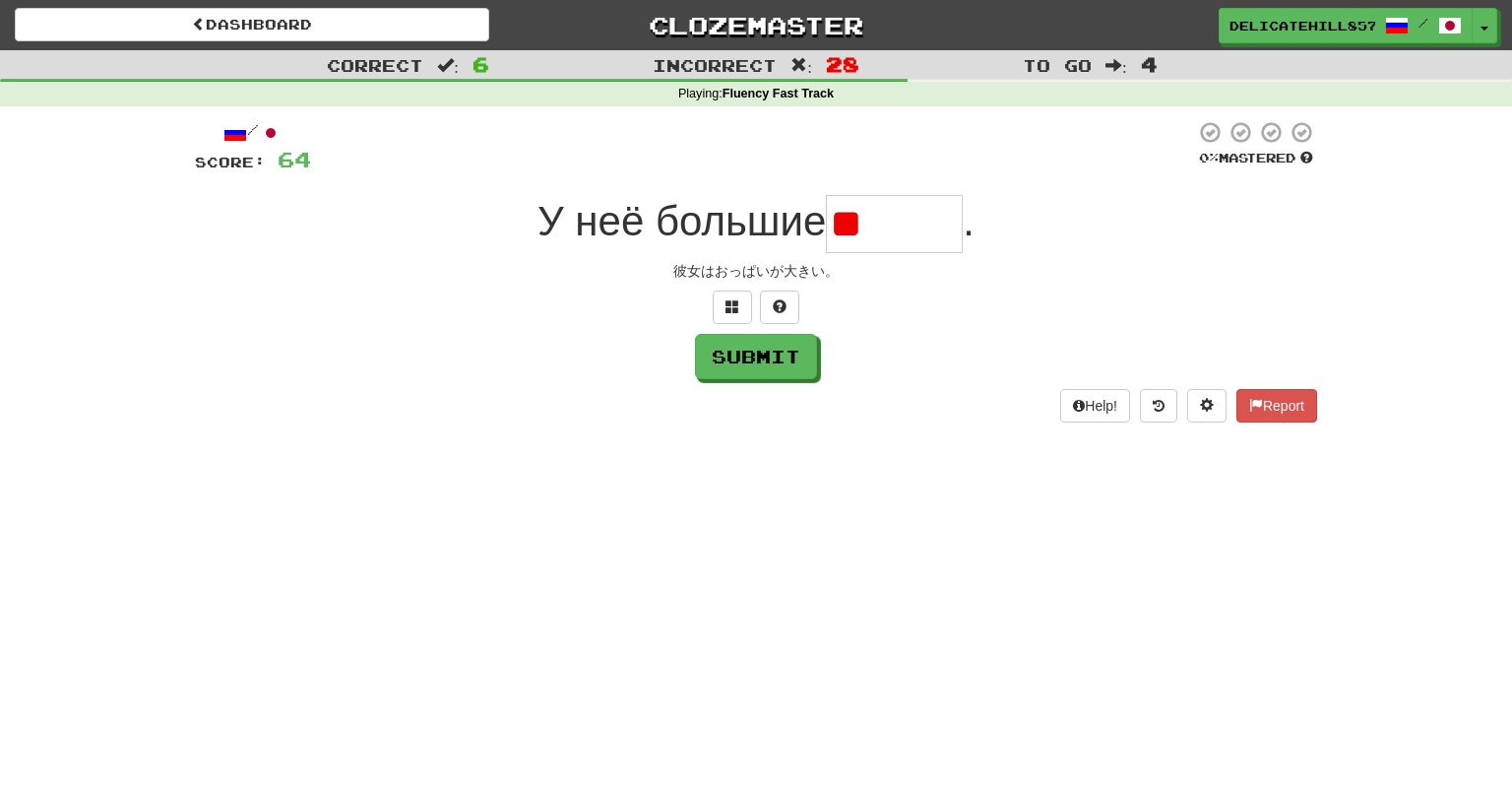 type on "*" 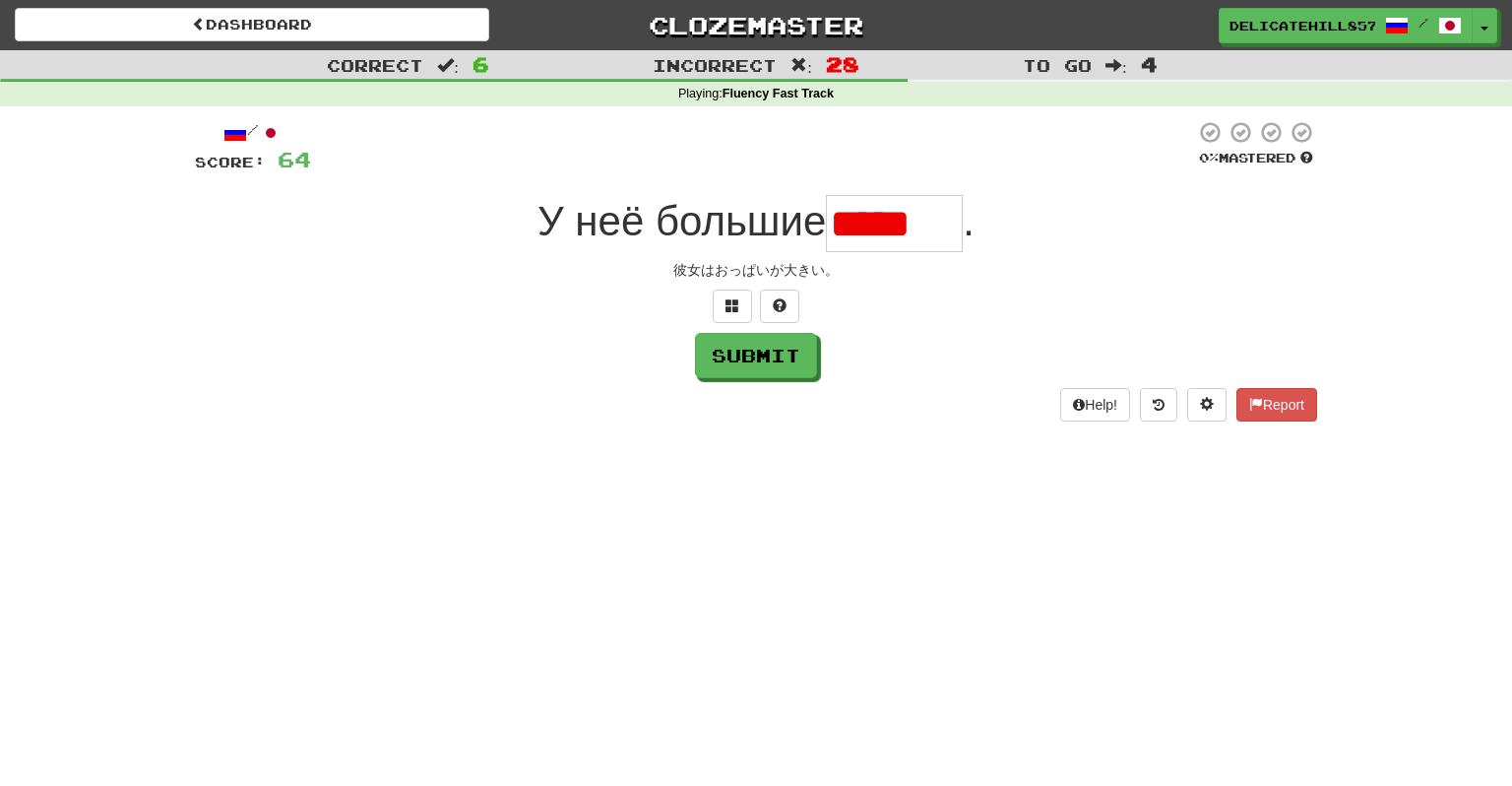 scroll, scrollTop: 0, scrollLeft: 0, axis: both 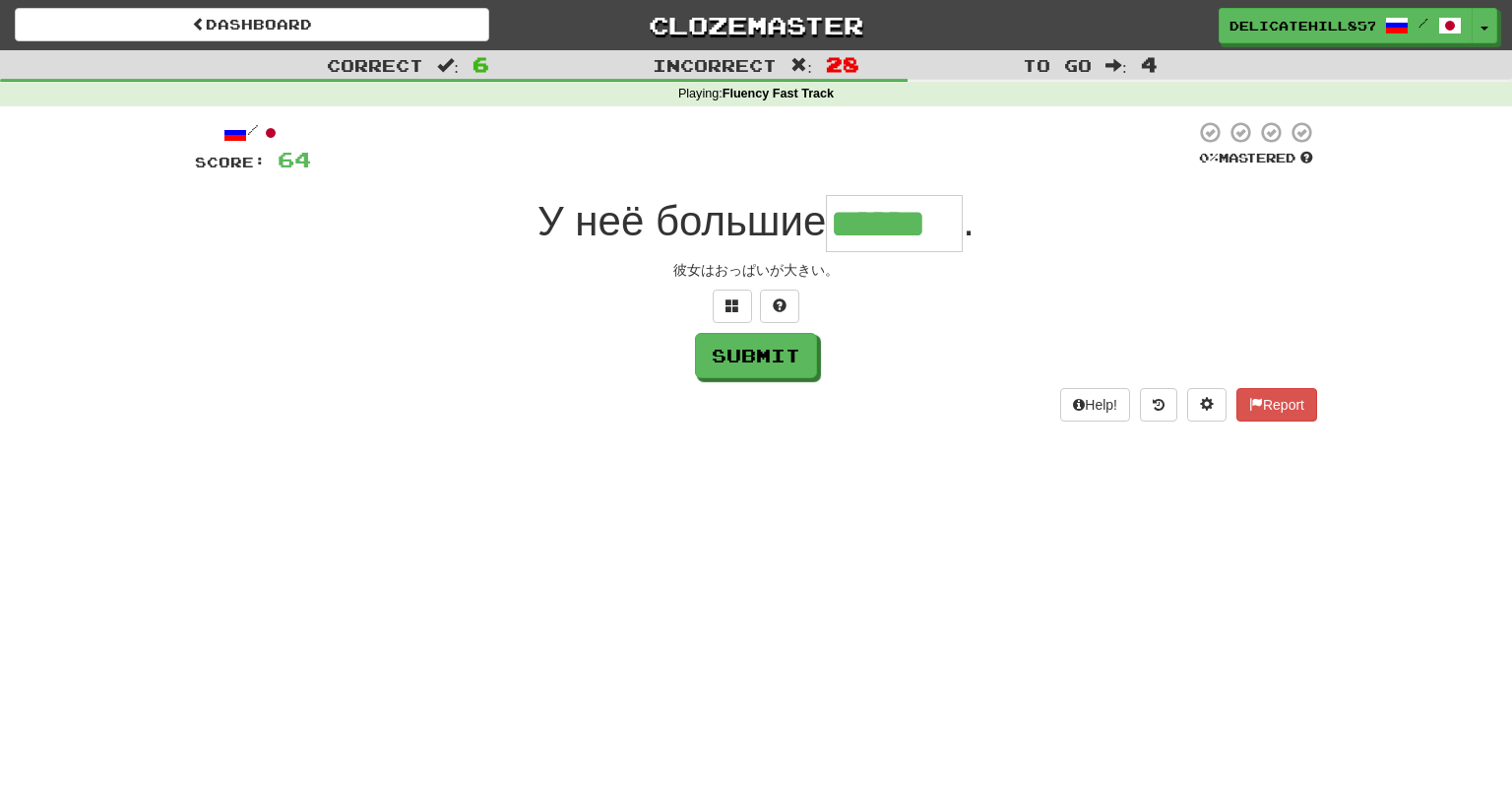 type on "******" 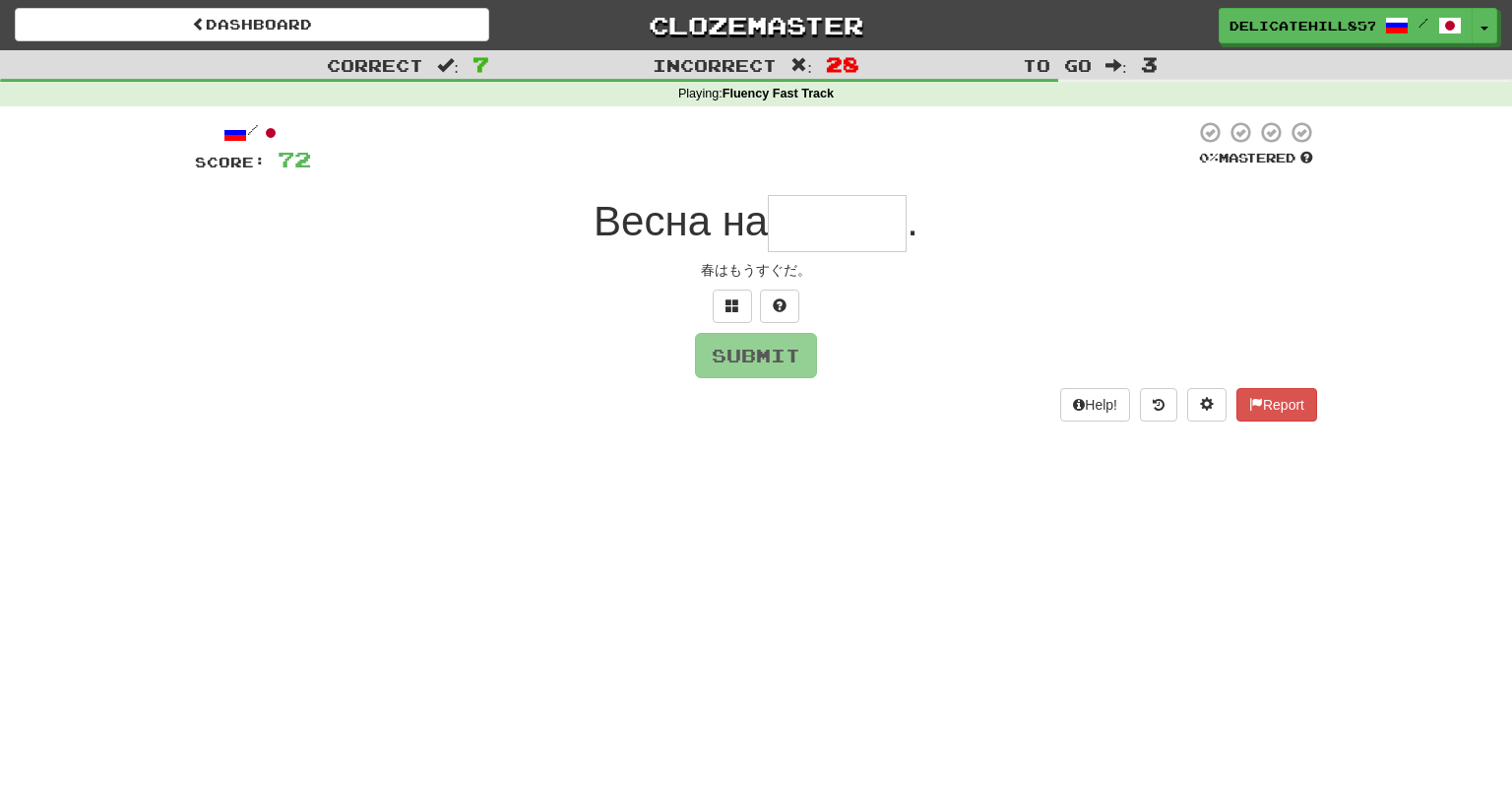 type on "******" 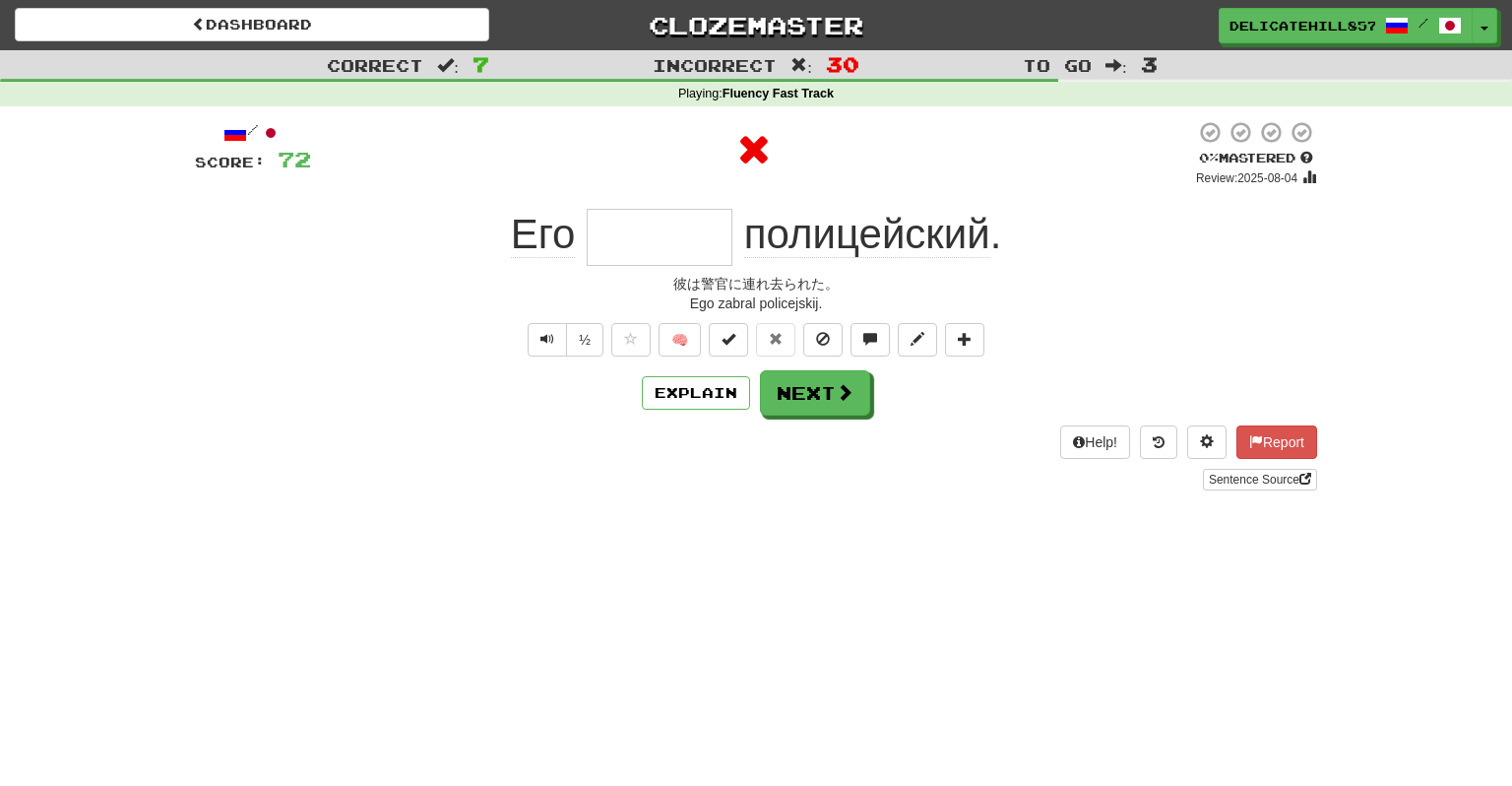 type on "******" 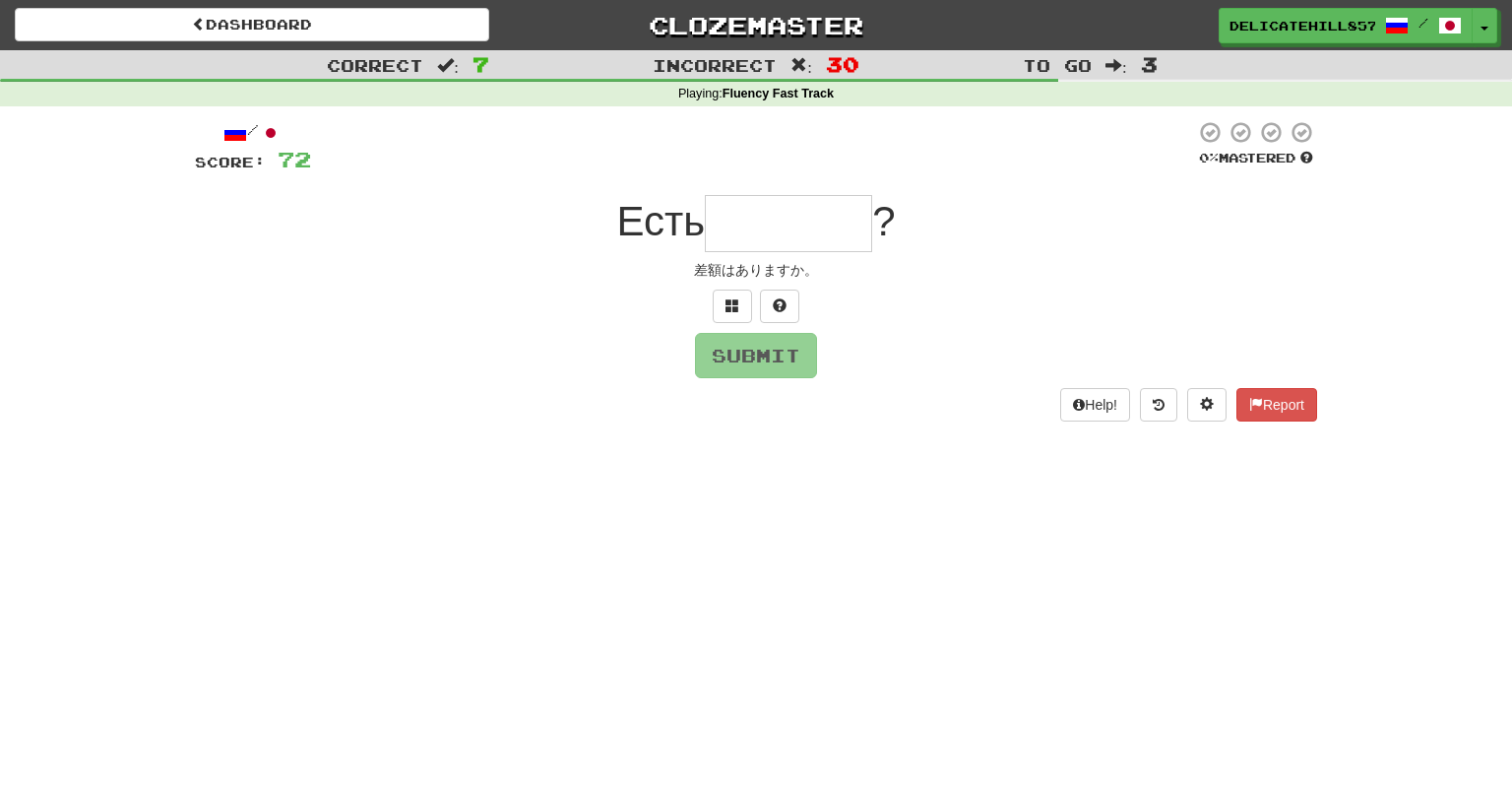type on "*******" 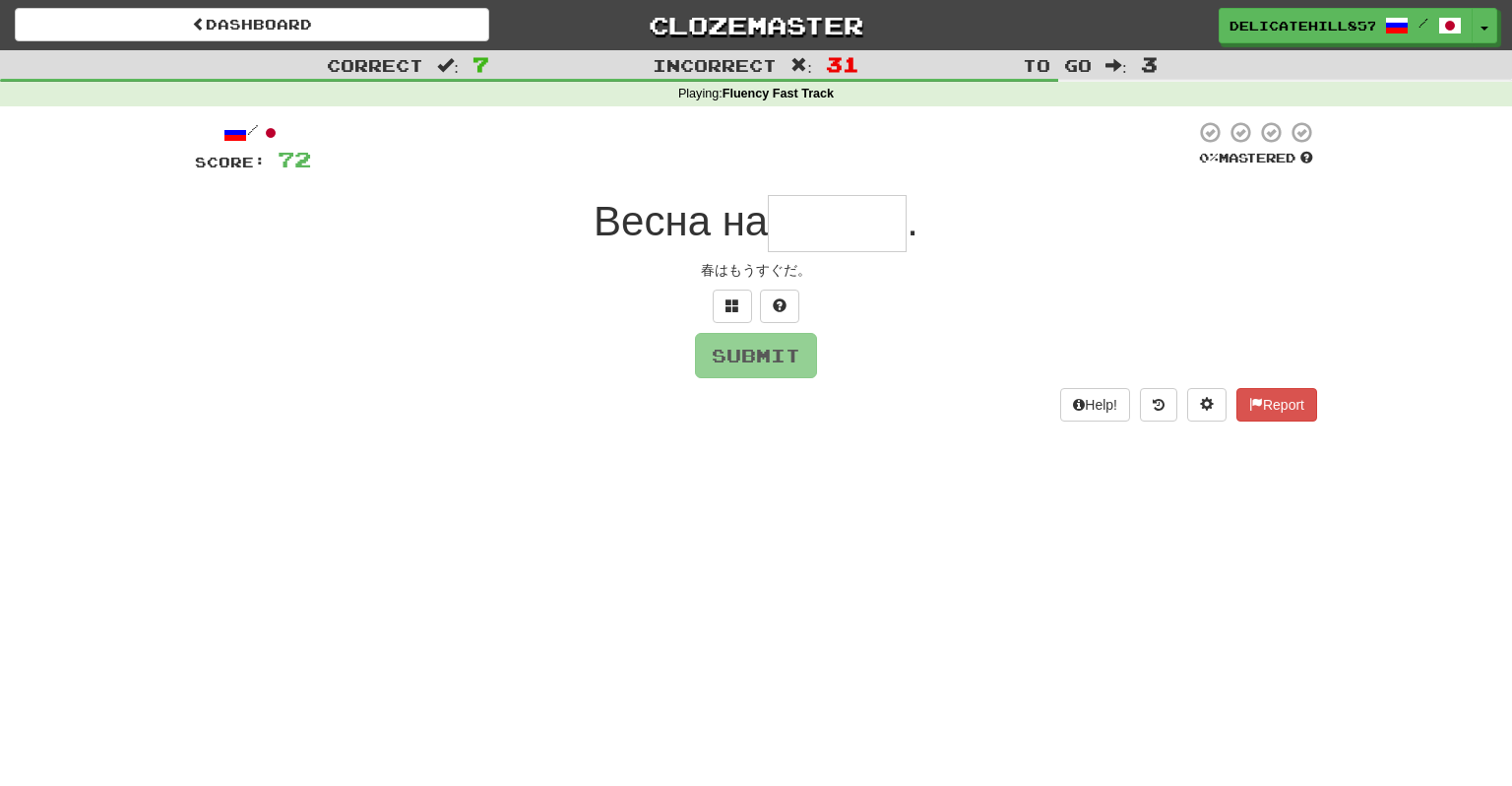 type on "*" 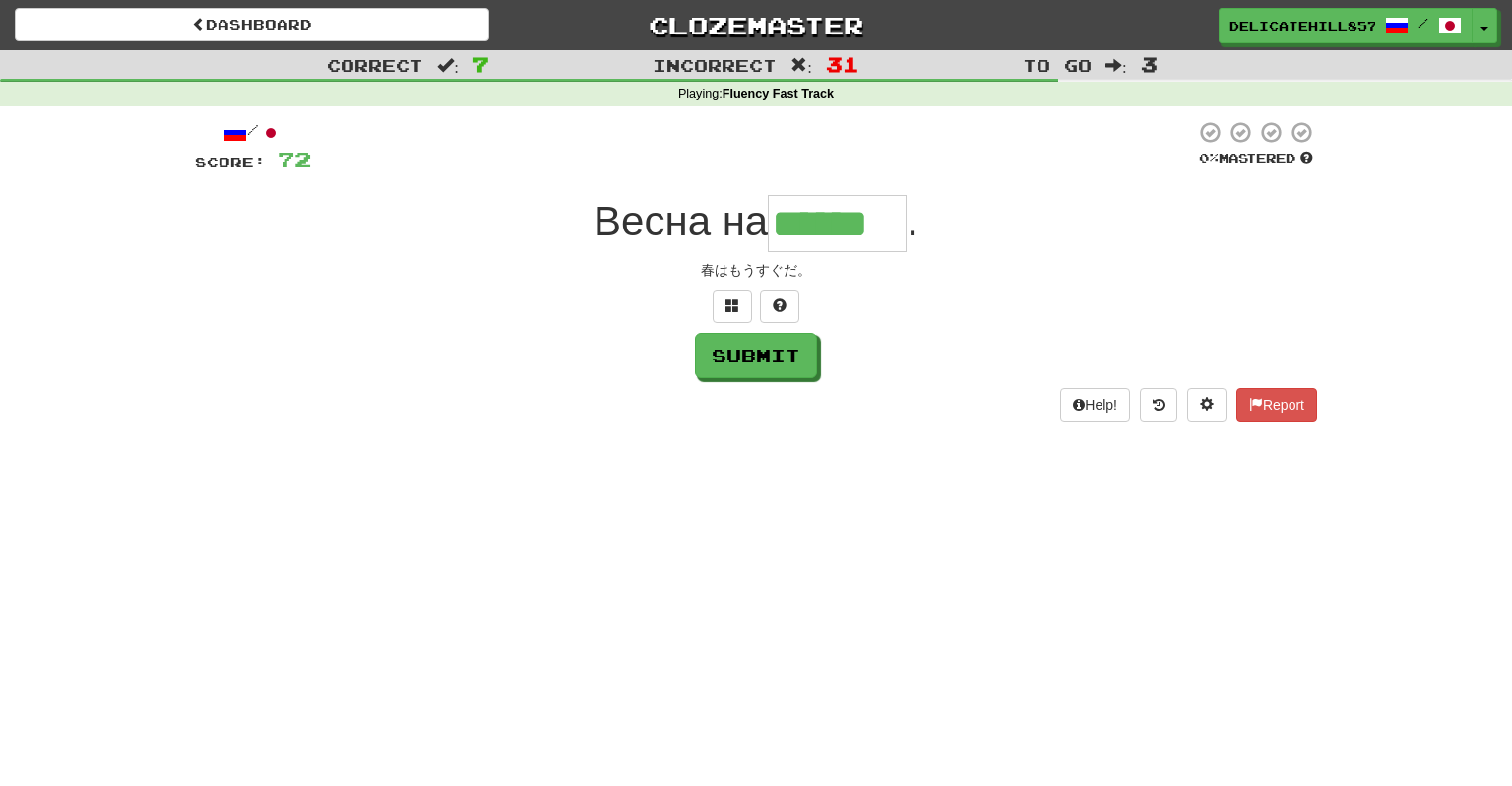 type on "******" 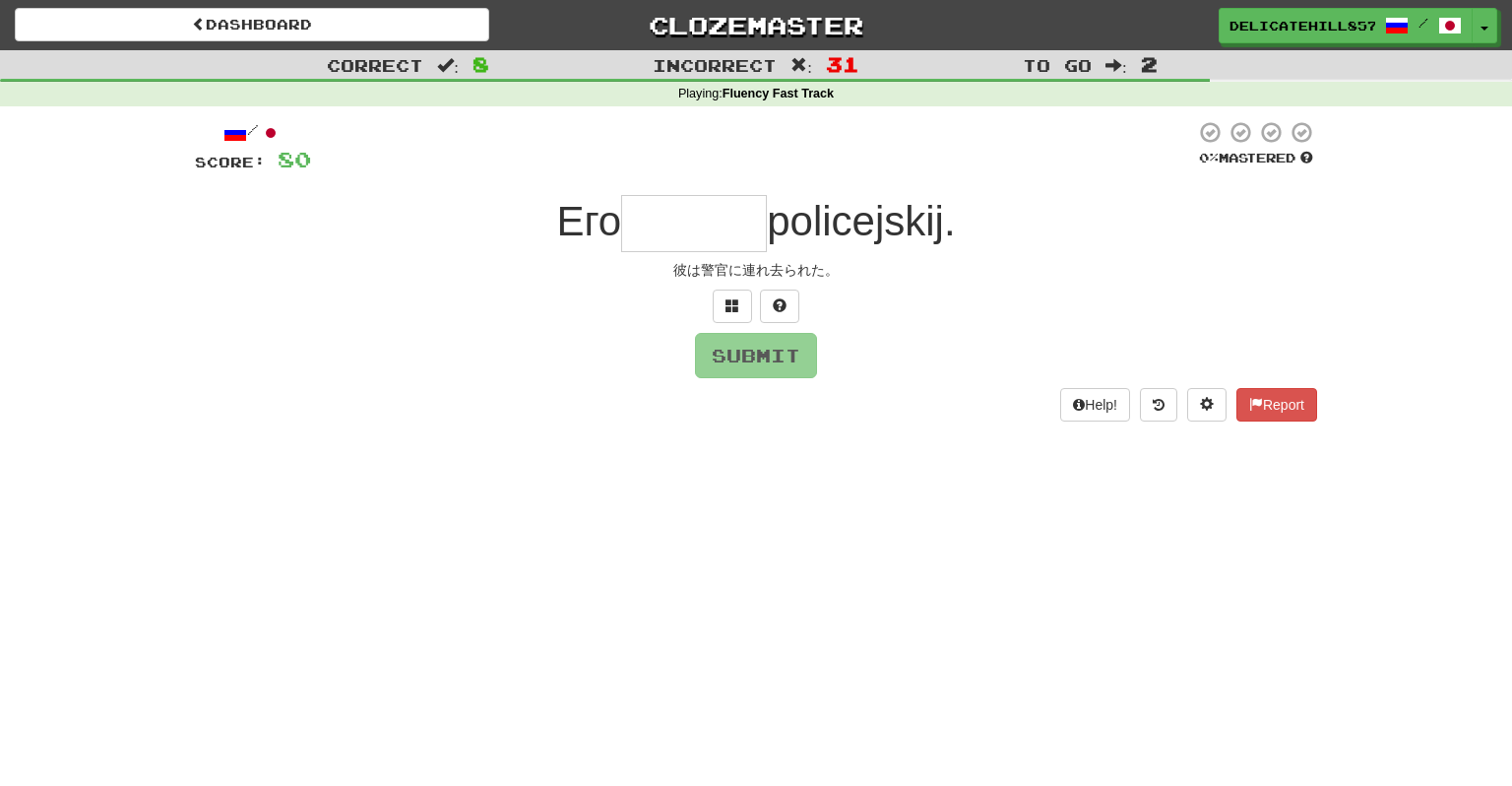 type on "******" 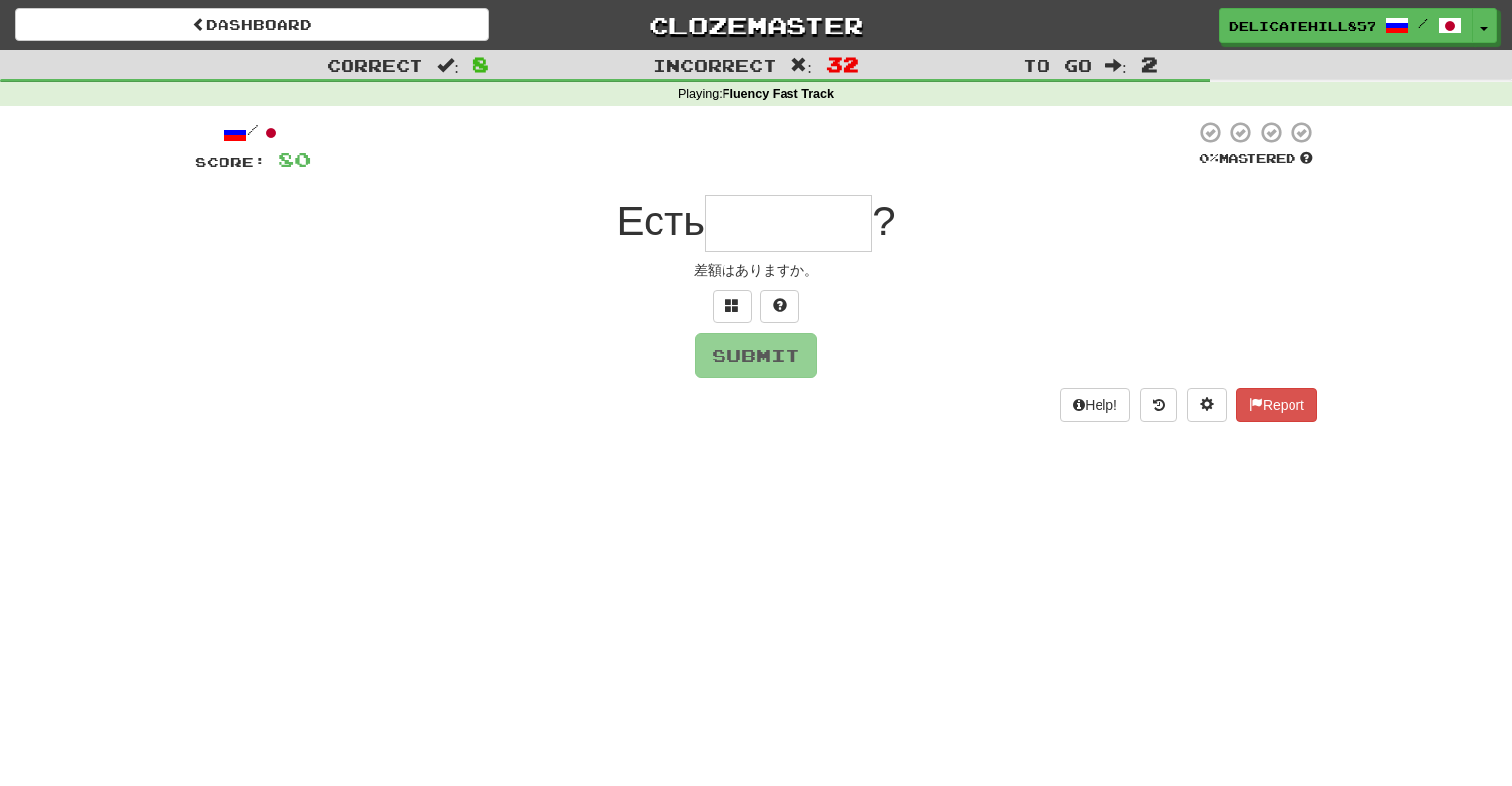 type on "*******" 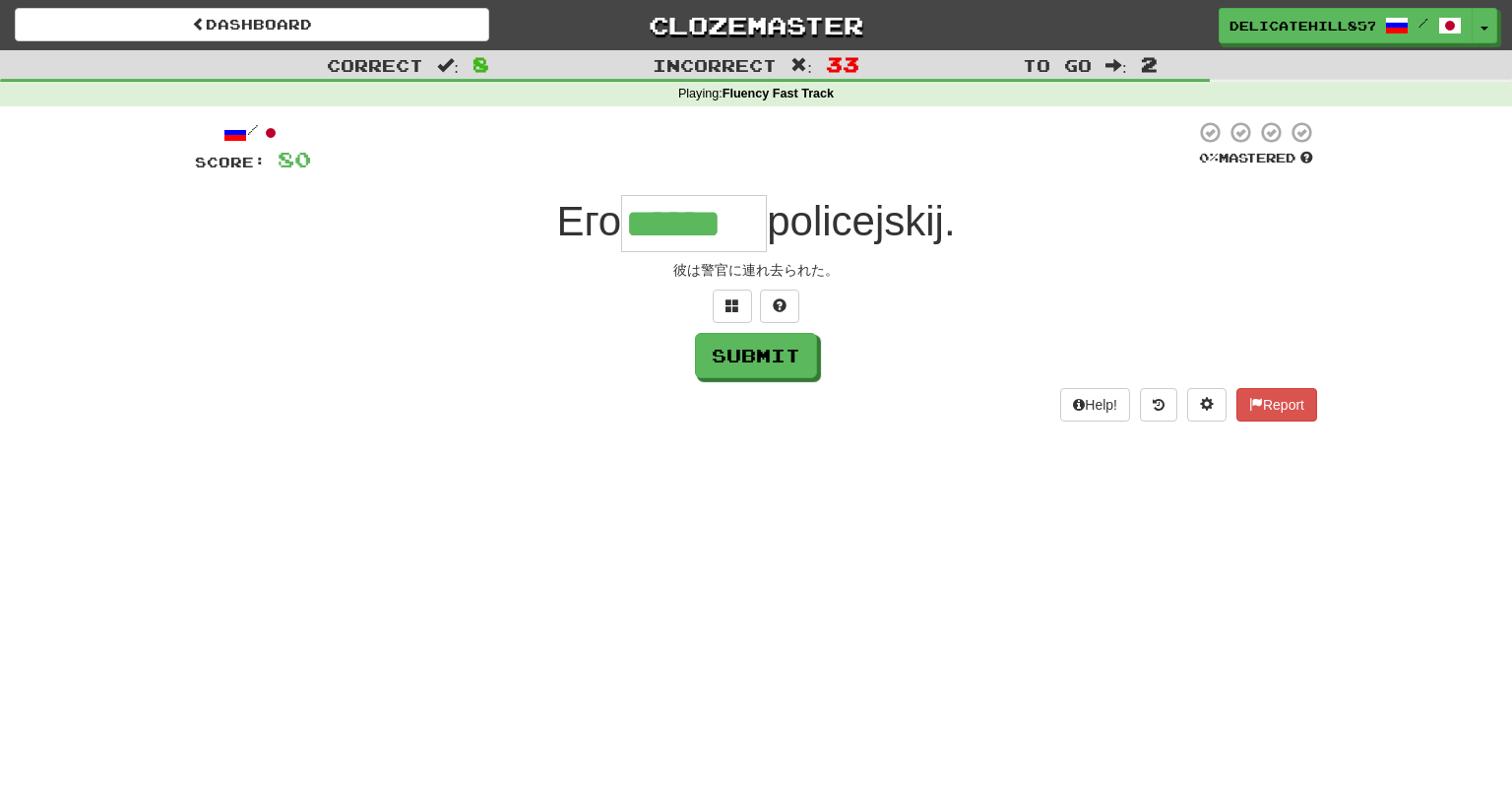 type on "******" 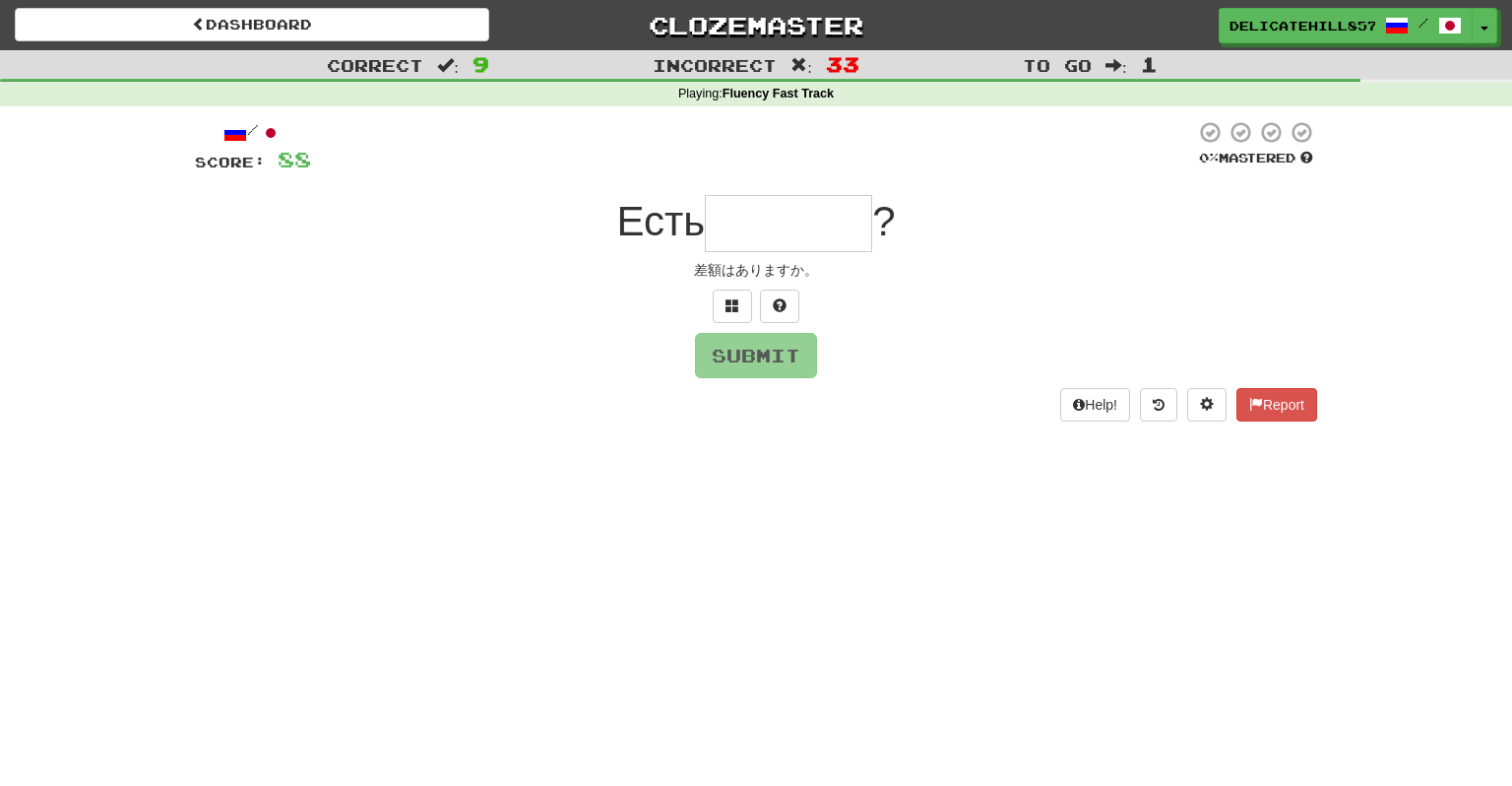type on "*******" 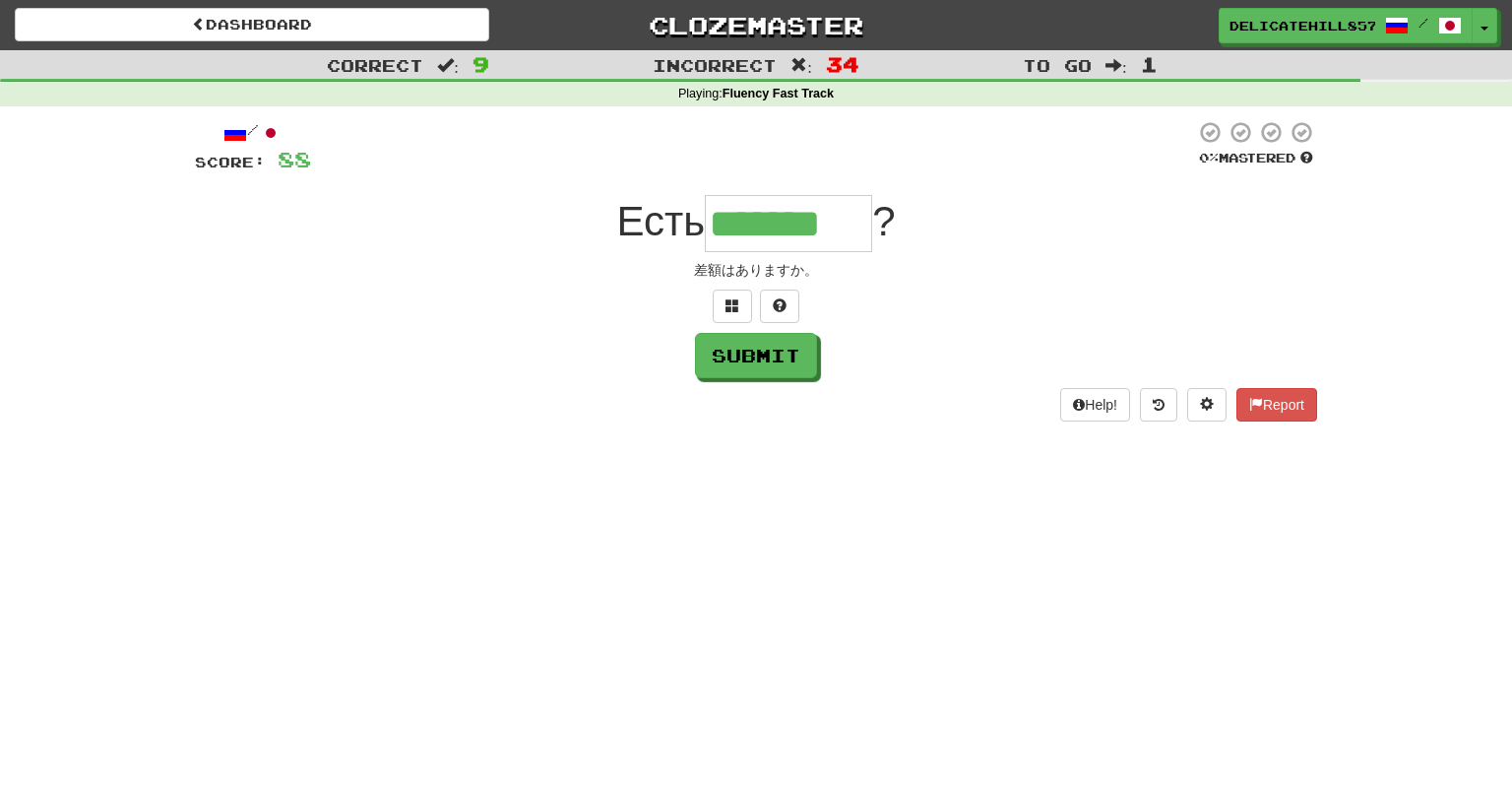 type on "*******" 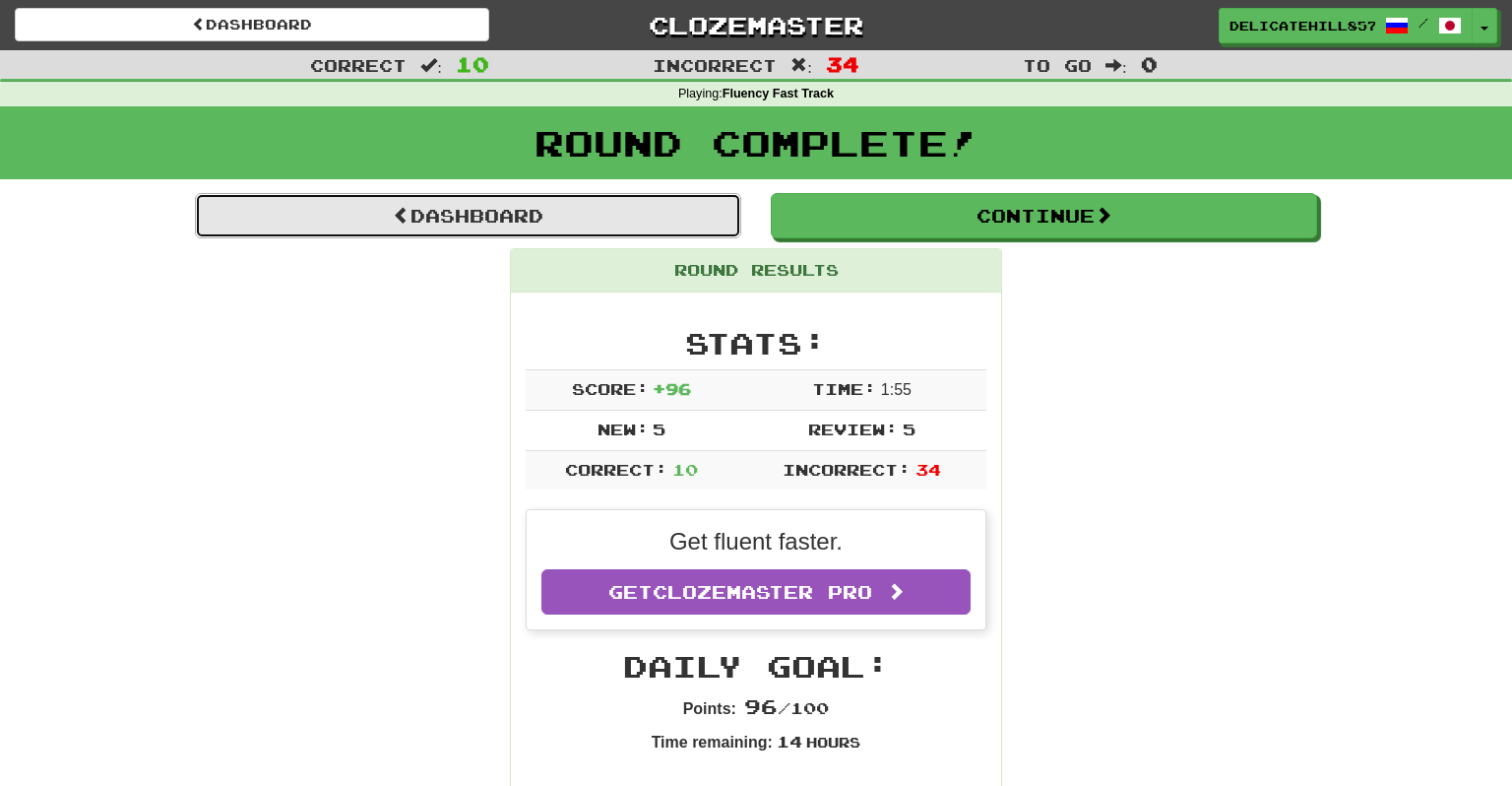 click on "Dashboard" at bounding box center [468, 216] 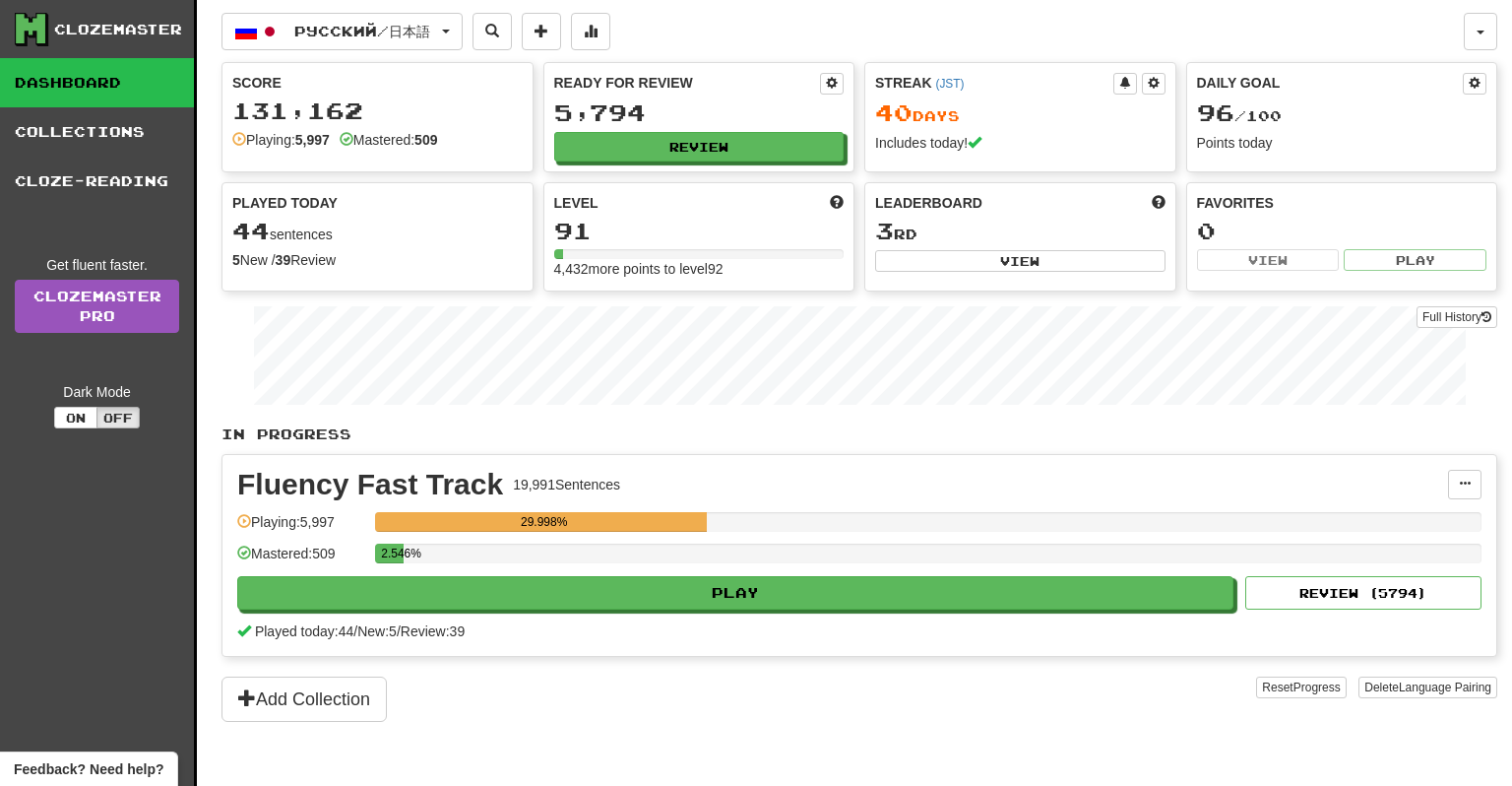 scroll, scrollTop: 0, scrollLeft: 0, axis: both 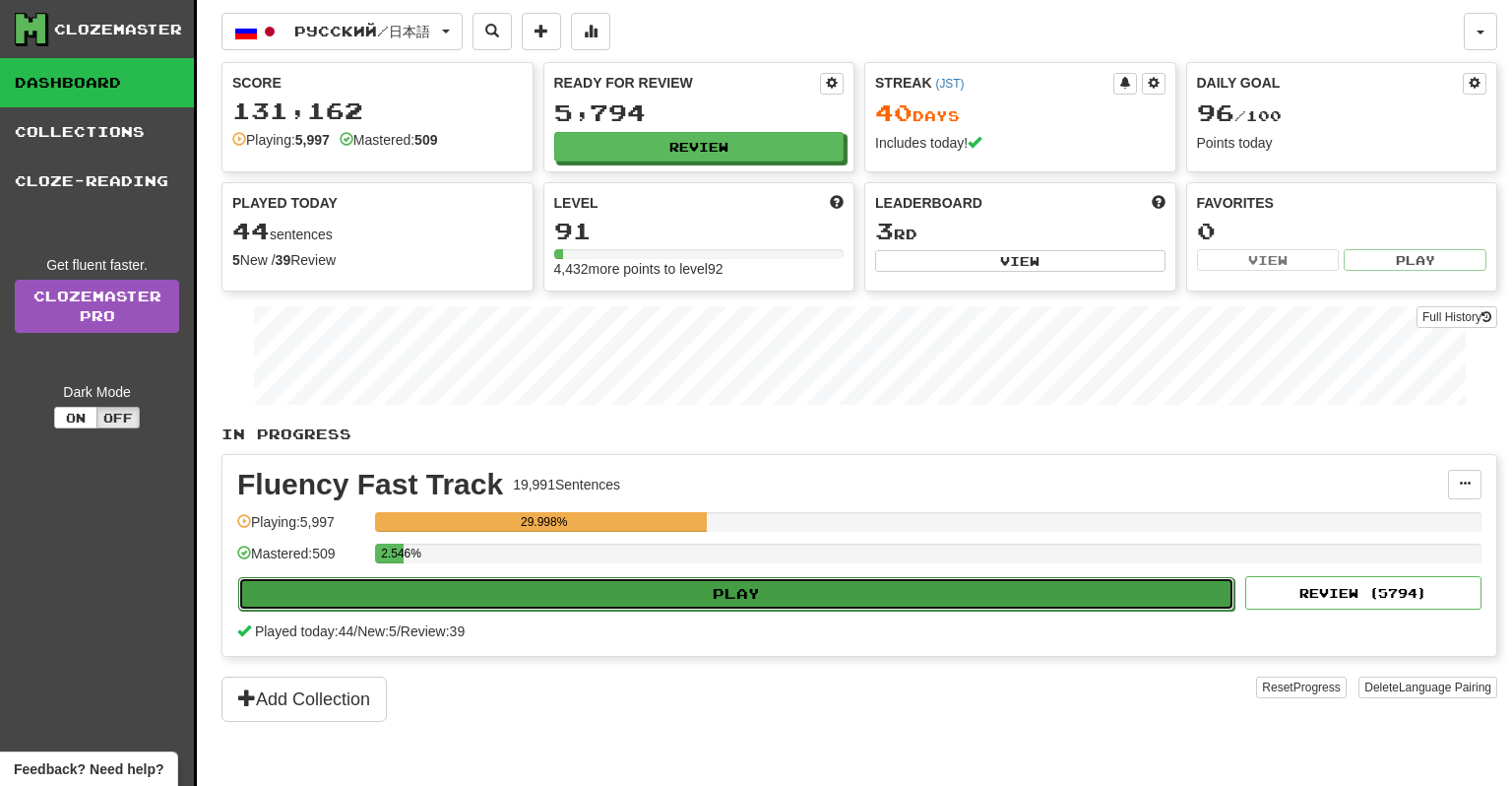click on "Play" at bounding box center [736, 594] 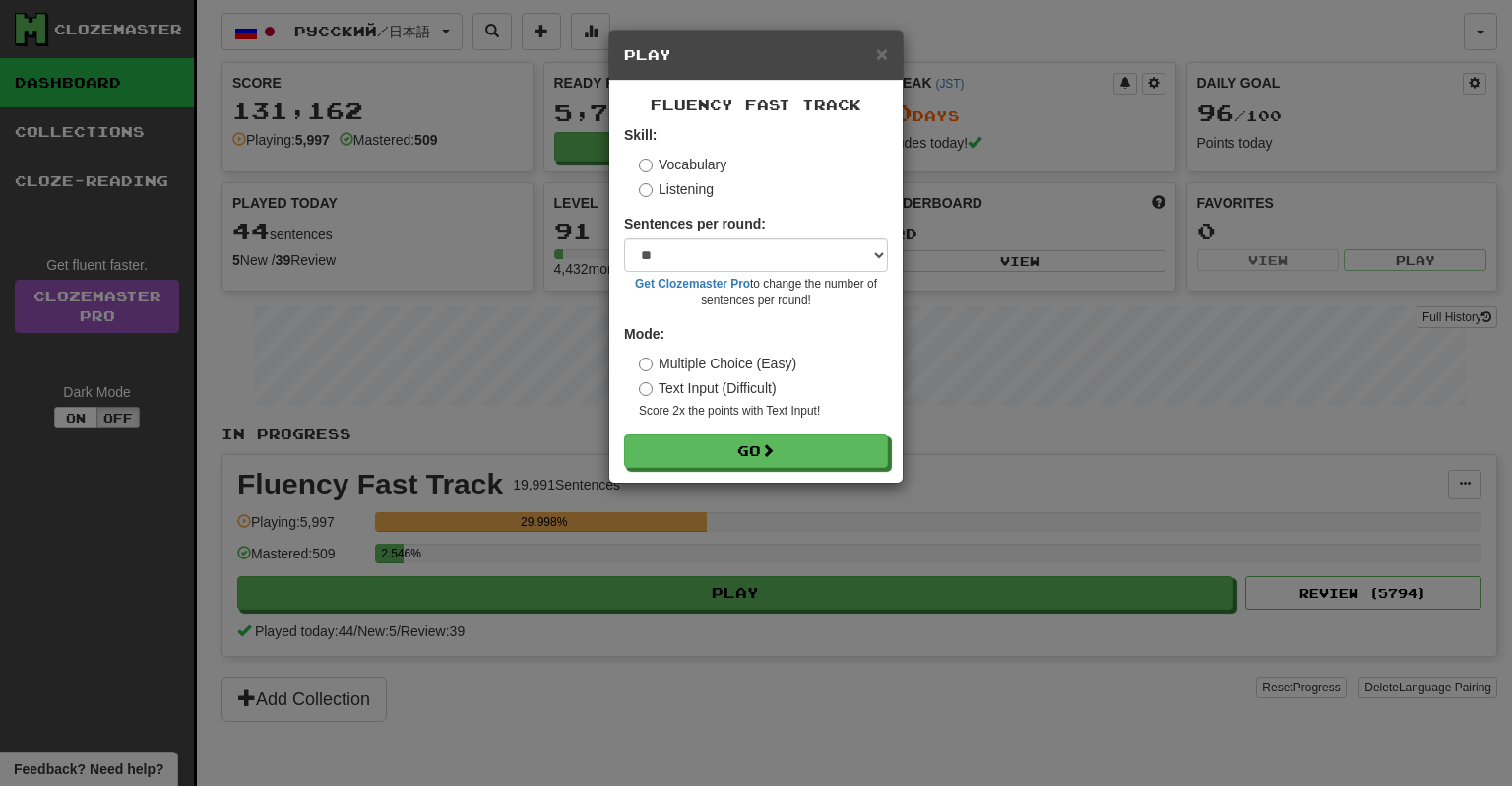 click on "Listening" at bounding box center [676, 189] 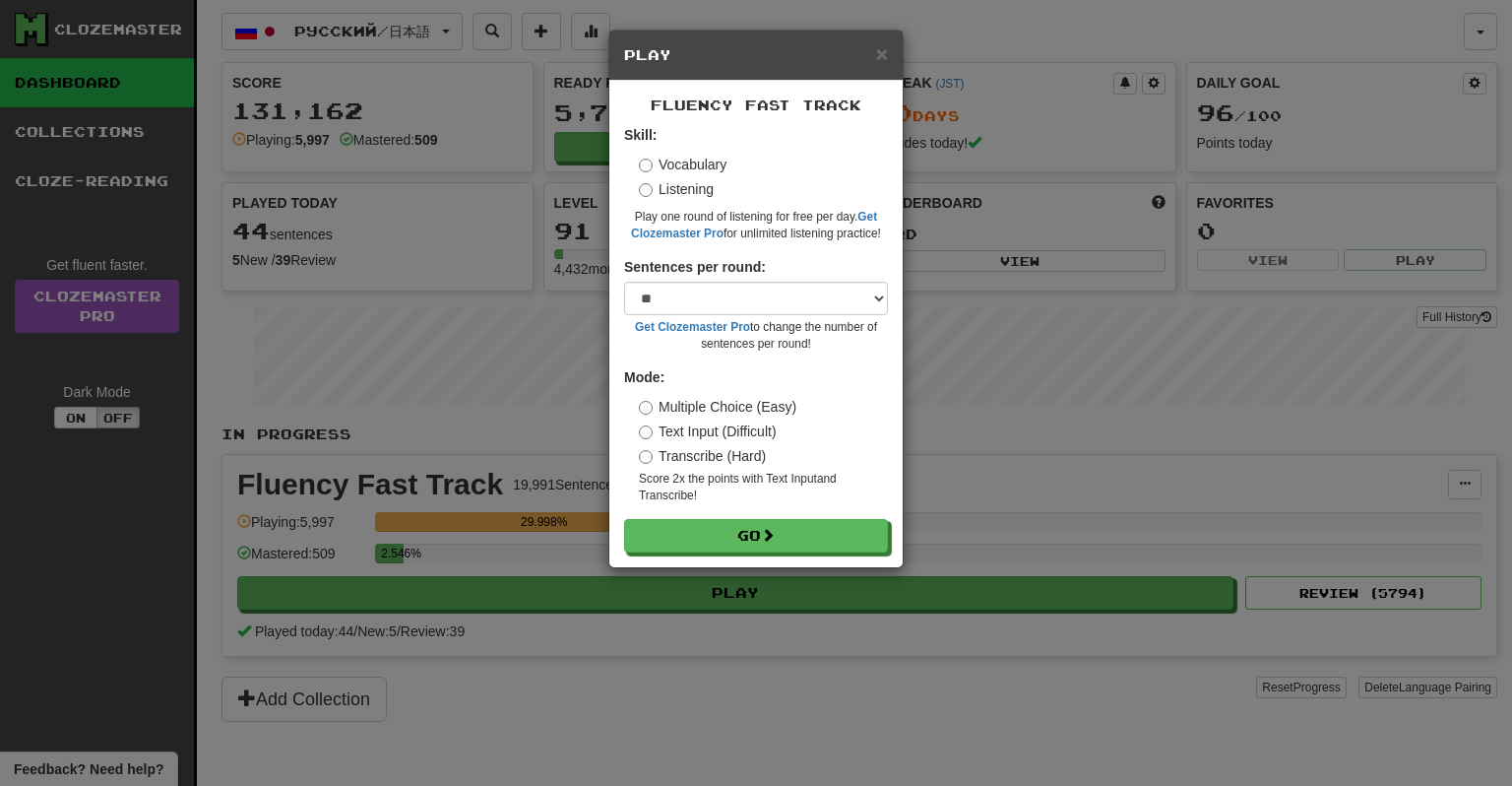 click on "Transcribe (Hard)" at bounding box center (702, 456) 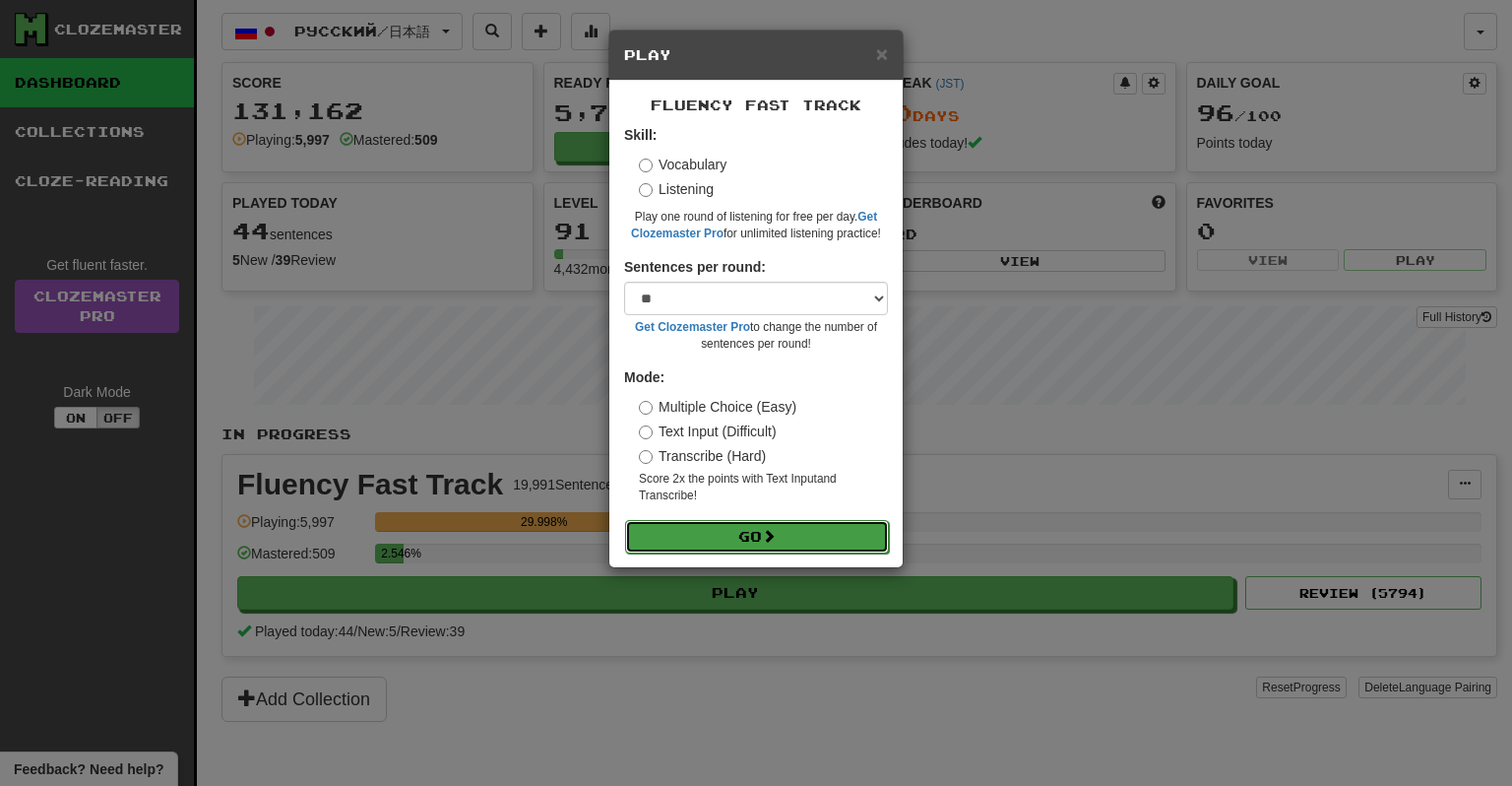 click on "Go" at bounding box center (757, 537) 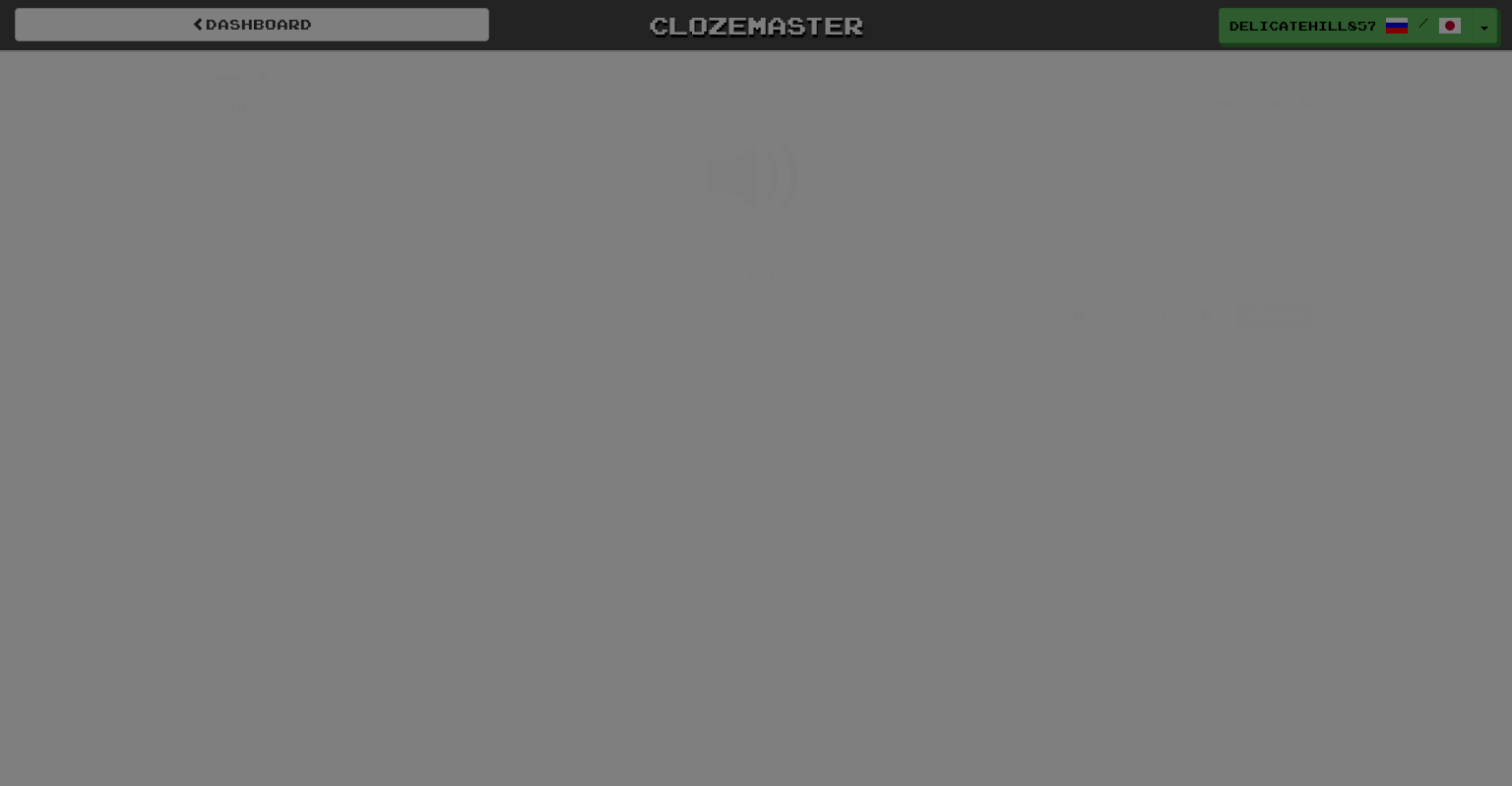 scroll, scrollTop: 0, scrollLeft: 0, axis: both 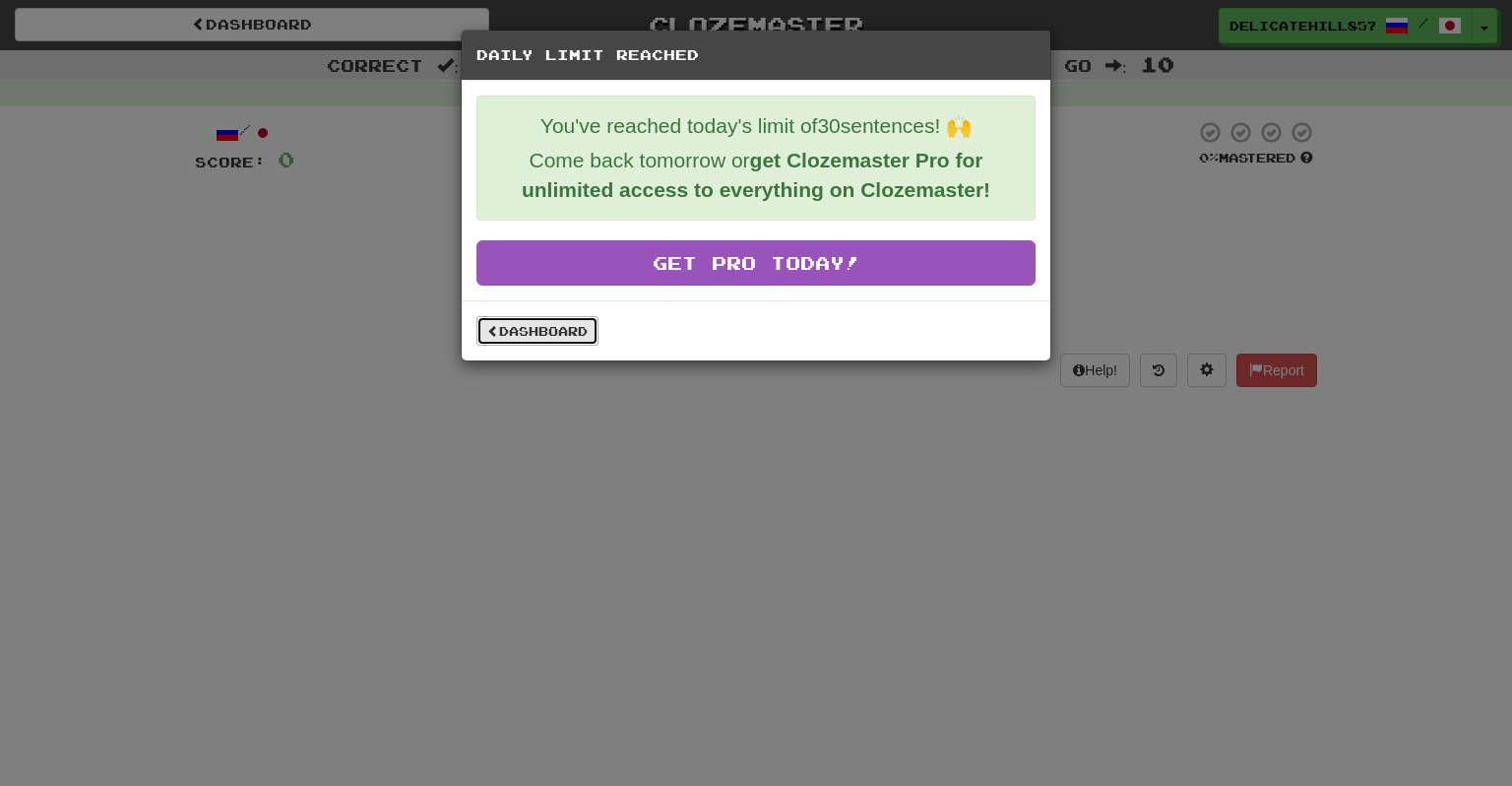 click on "Dashboard" at bounding box center [537, 331] 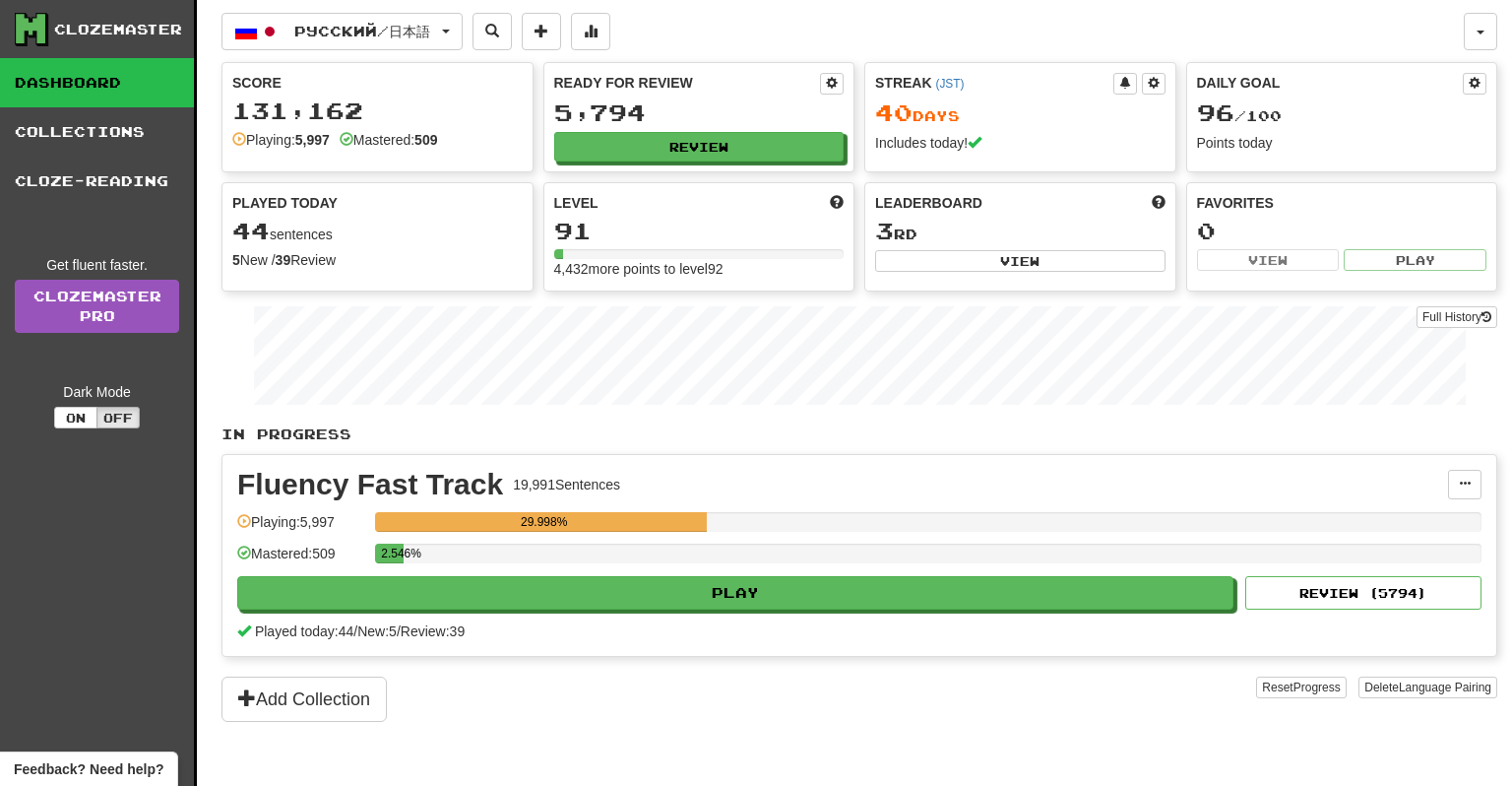 scroll, scrollTop: 0, scrollLeft: 0, axis: both 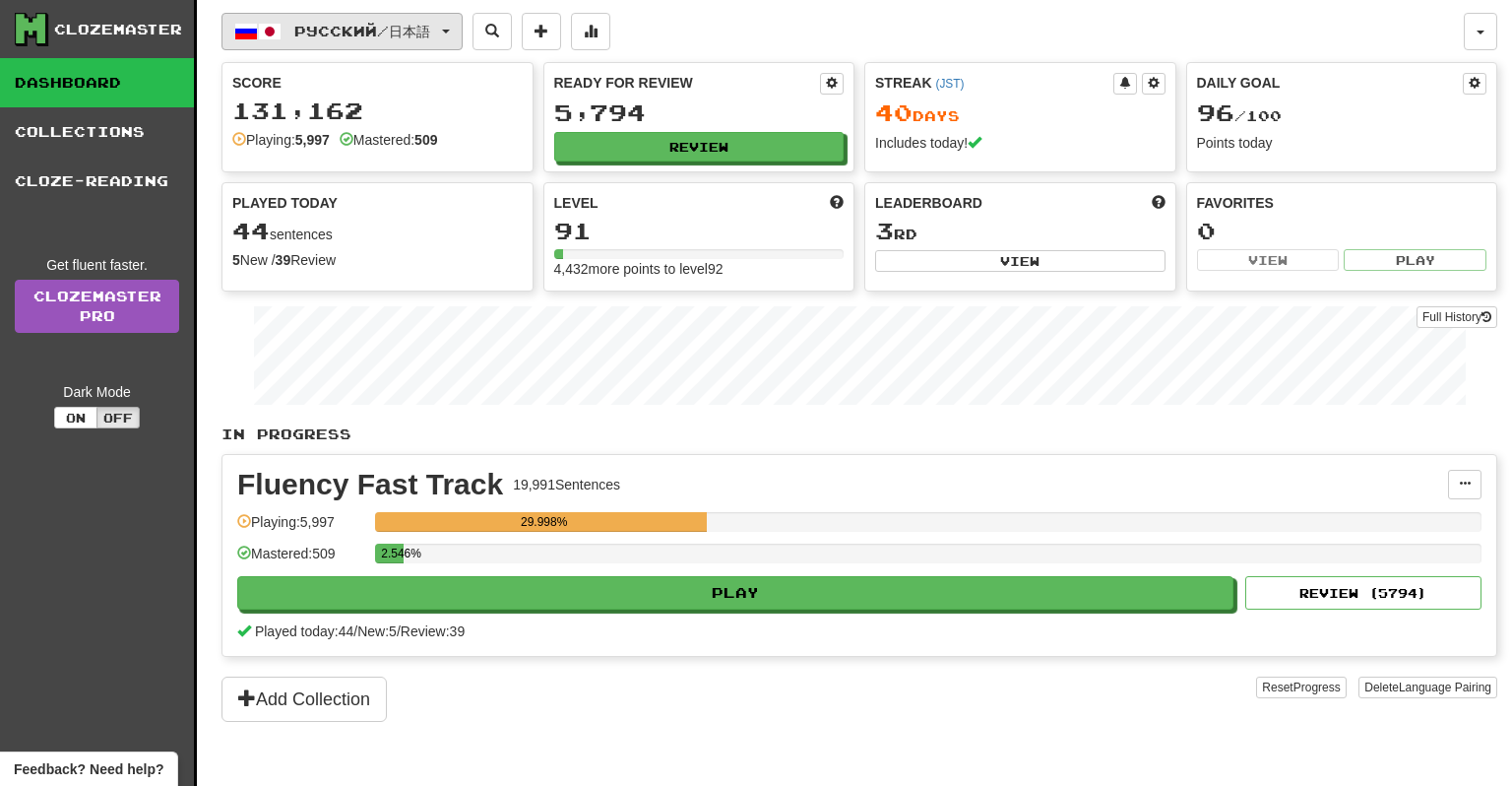 click on "Русский  /  日本語" at bounding box center [342, 32] 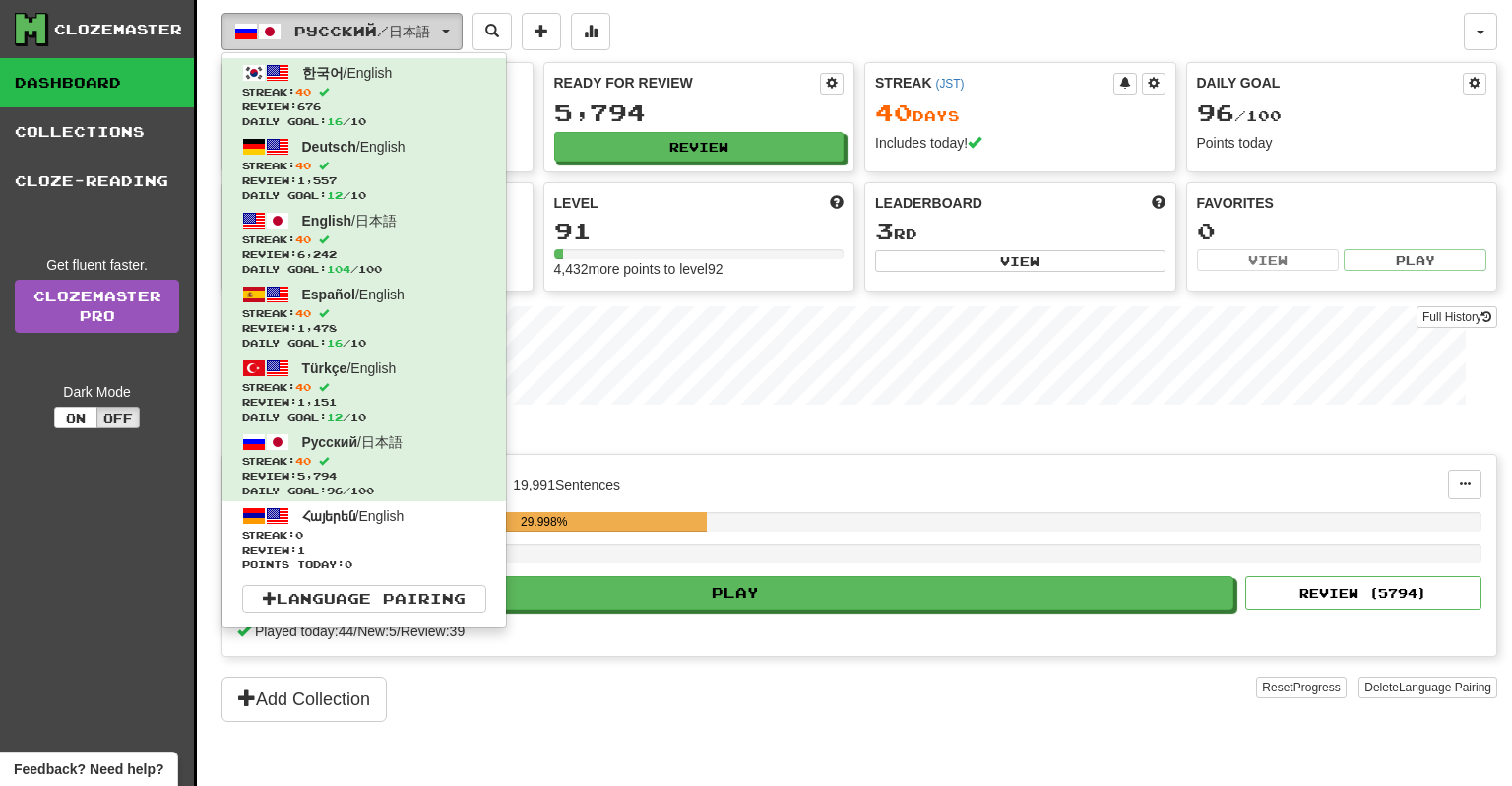 click on "Русский  /  日本語" at bounding box center [342, 32] 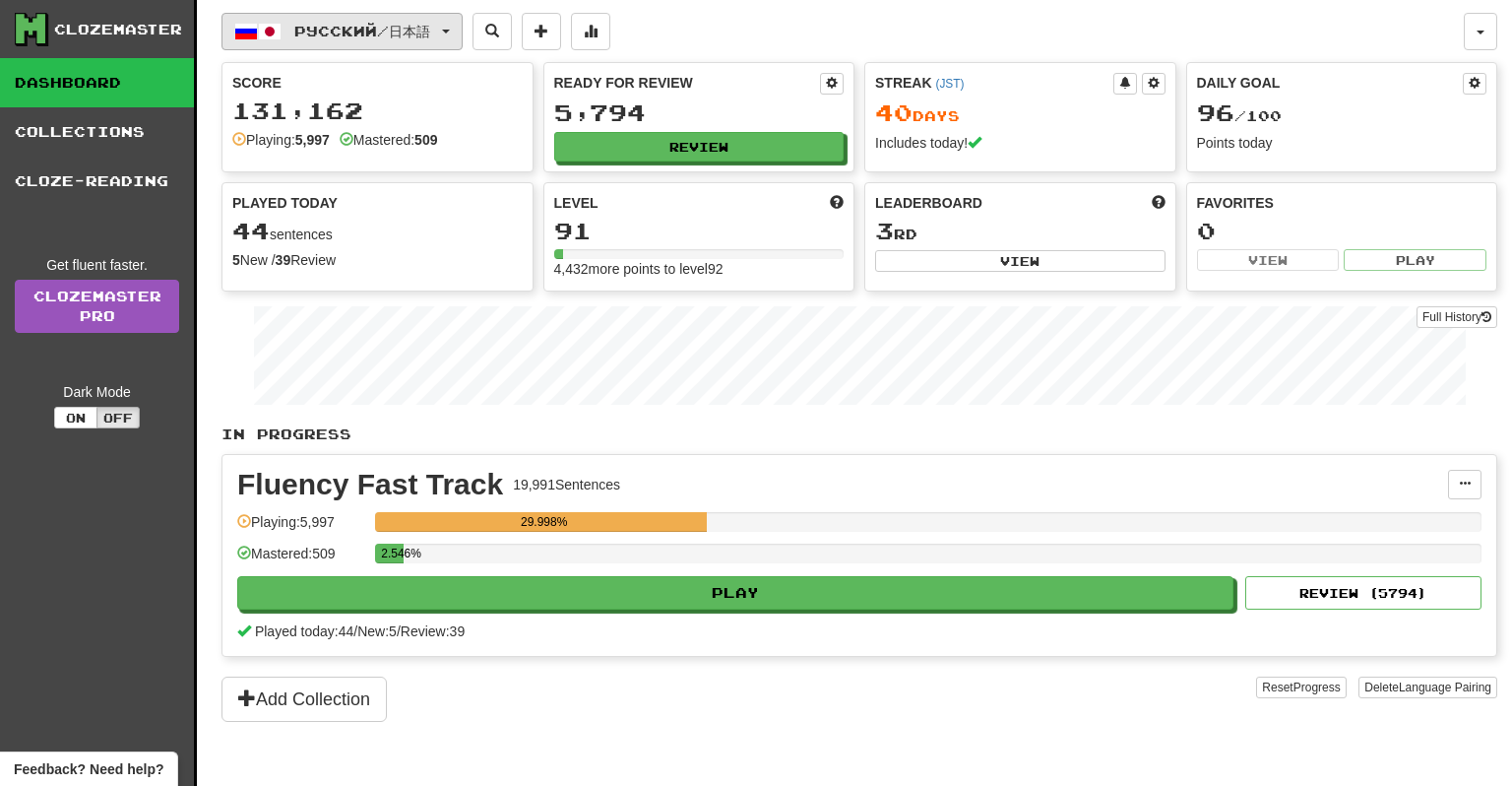 type 